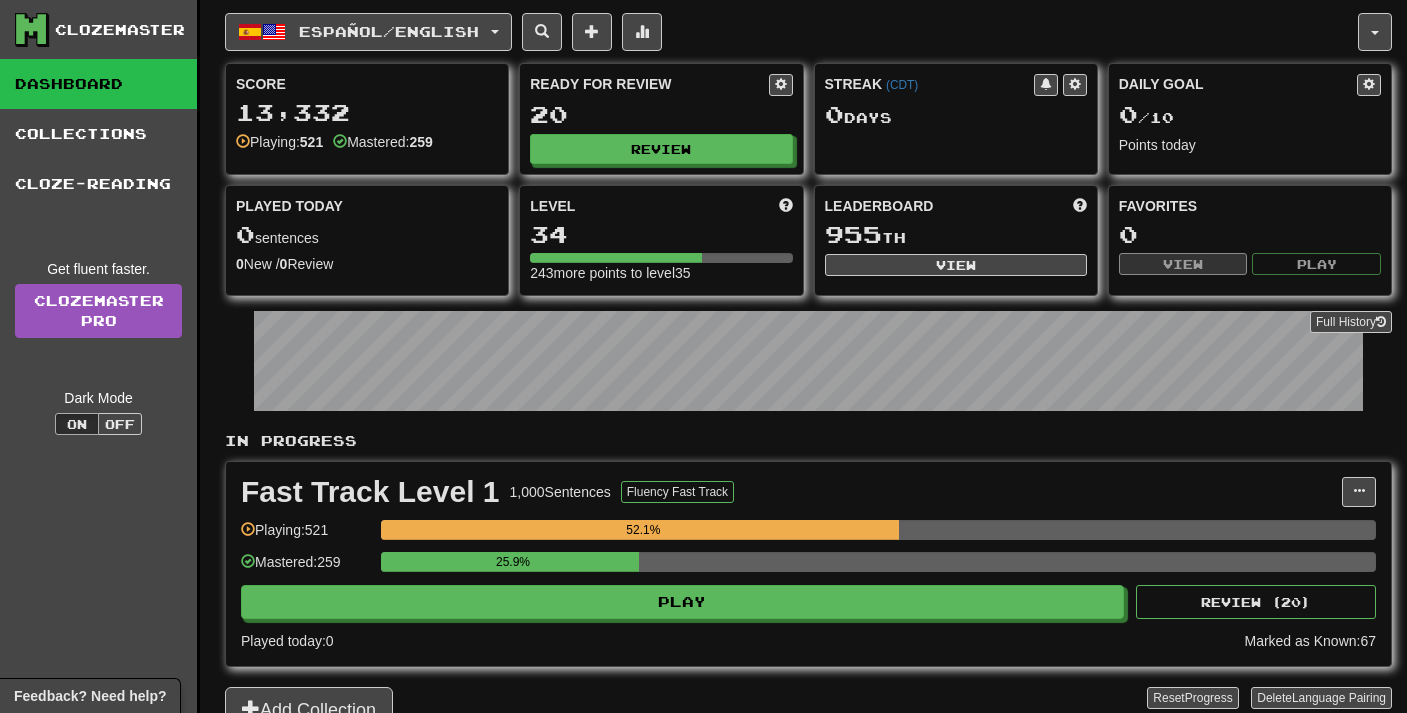 scroll, scrollTop: 0, scrollLeft: 0, axis: both 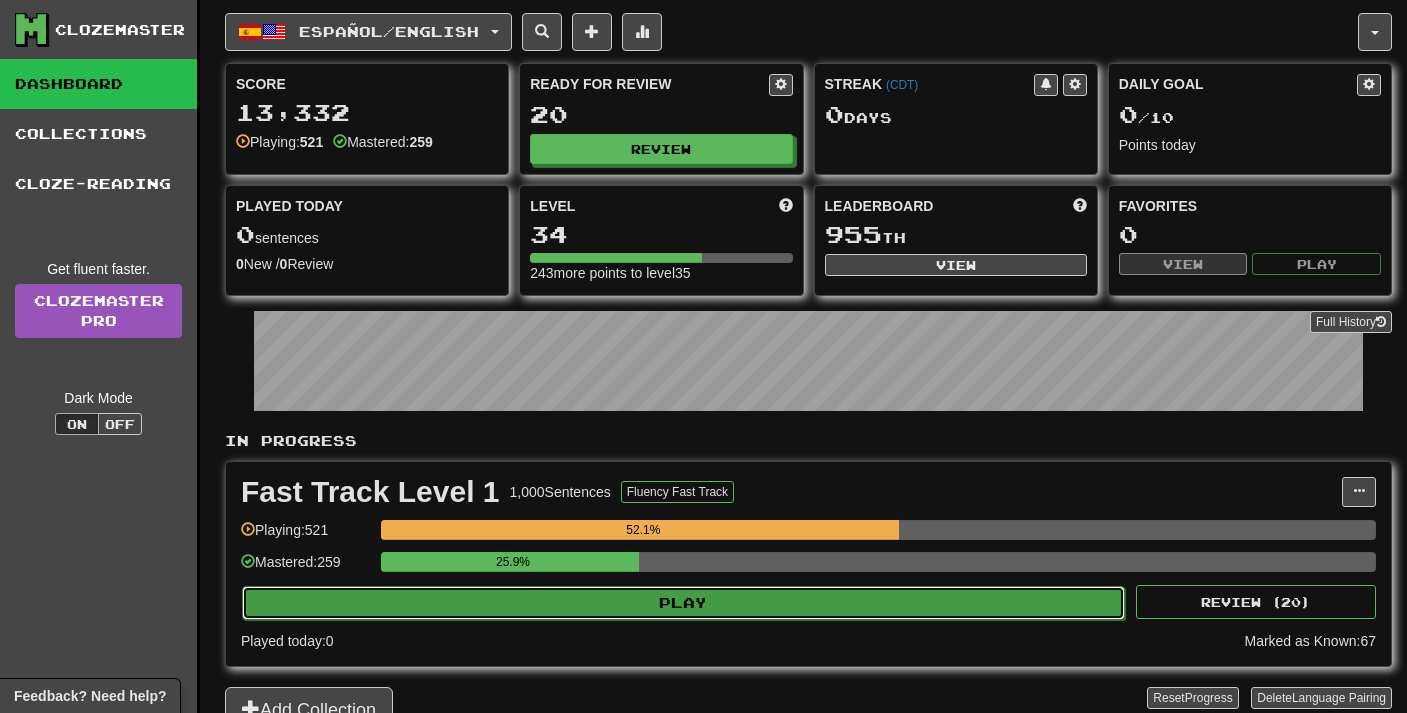 click on "Play" at bounding box center (683, 603) 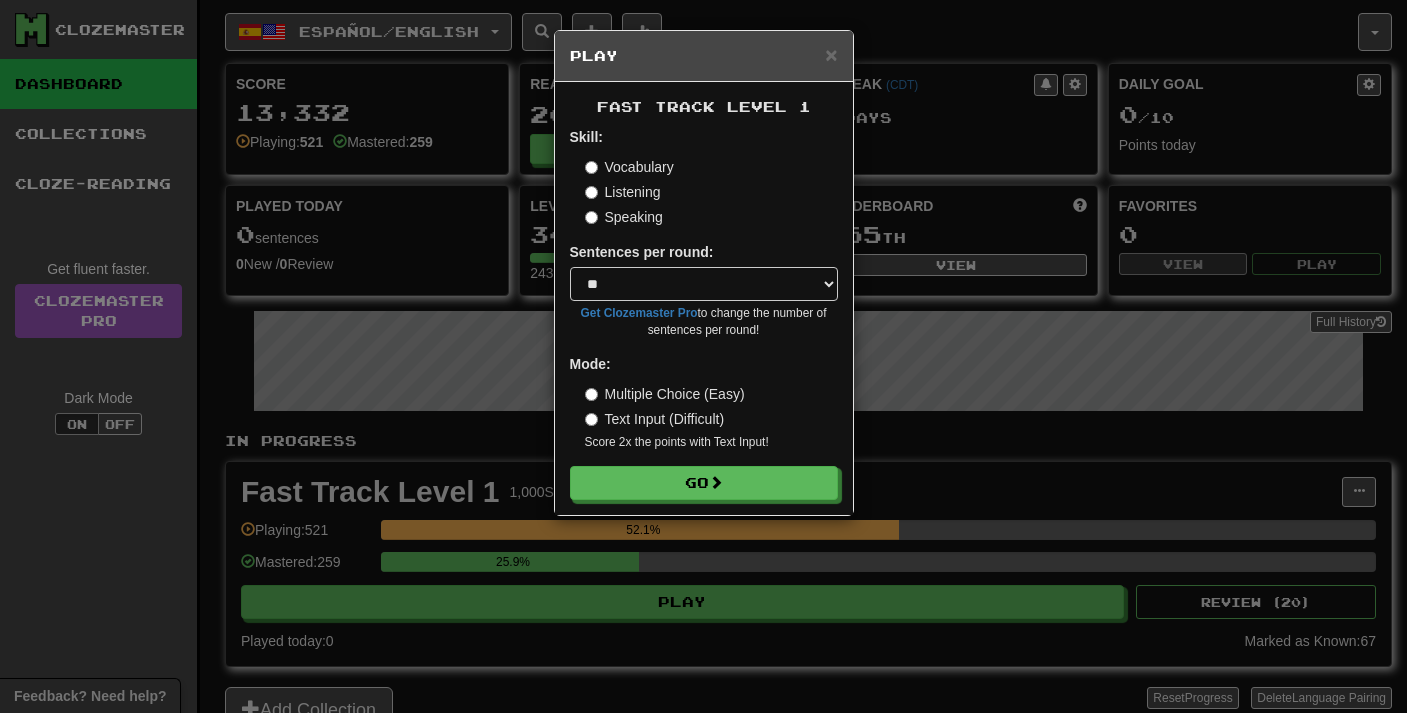 click on "Speaking" at bounding box center [624, 217] 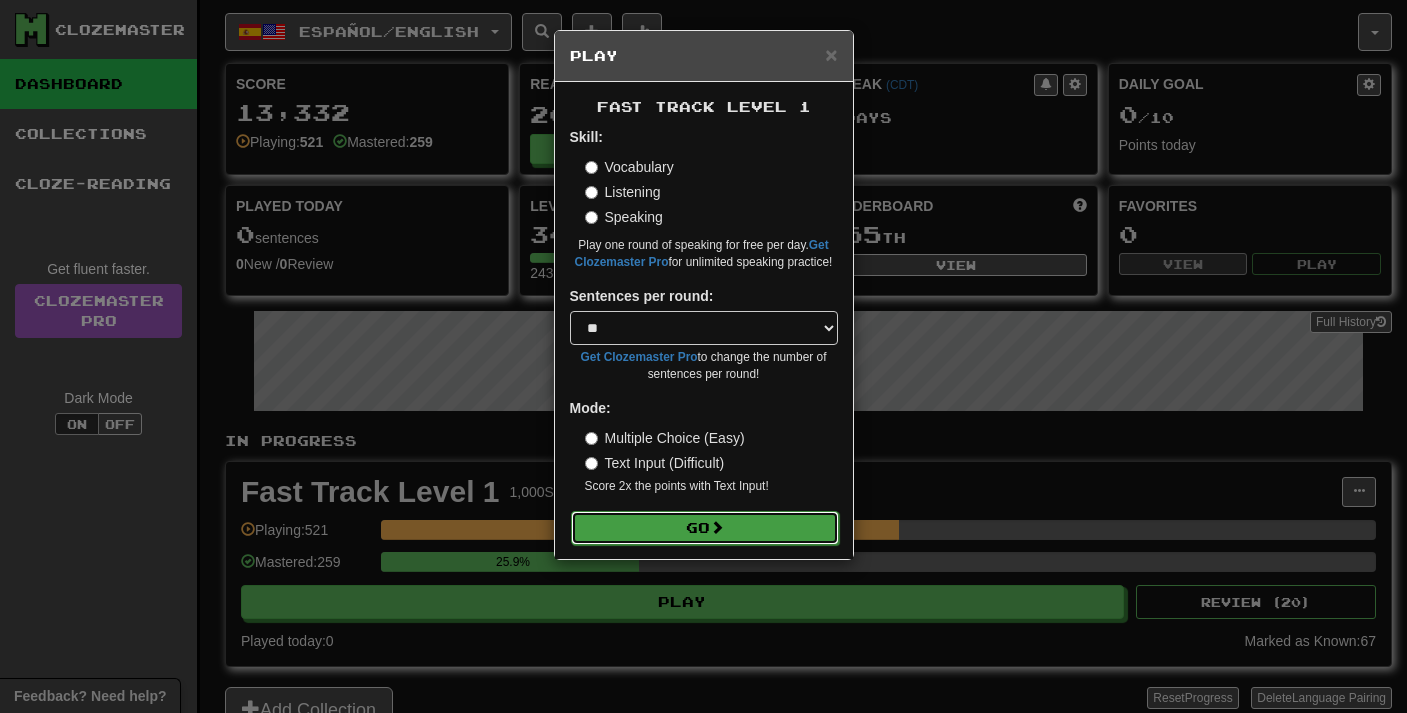 click on "Go" at bounding box center [705, 528] 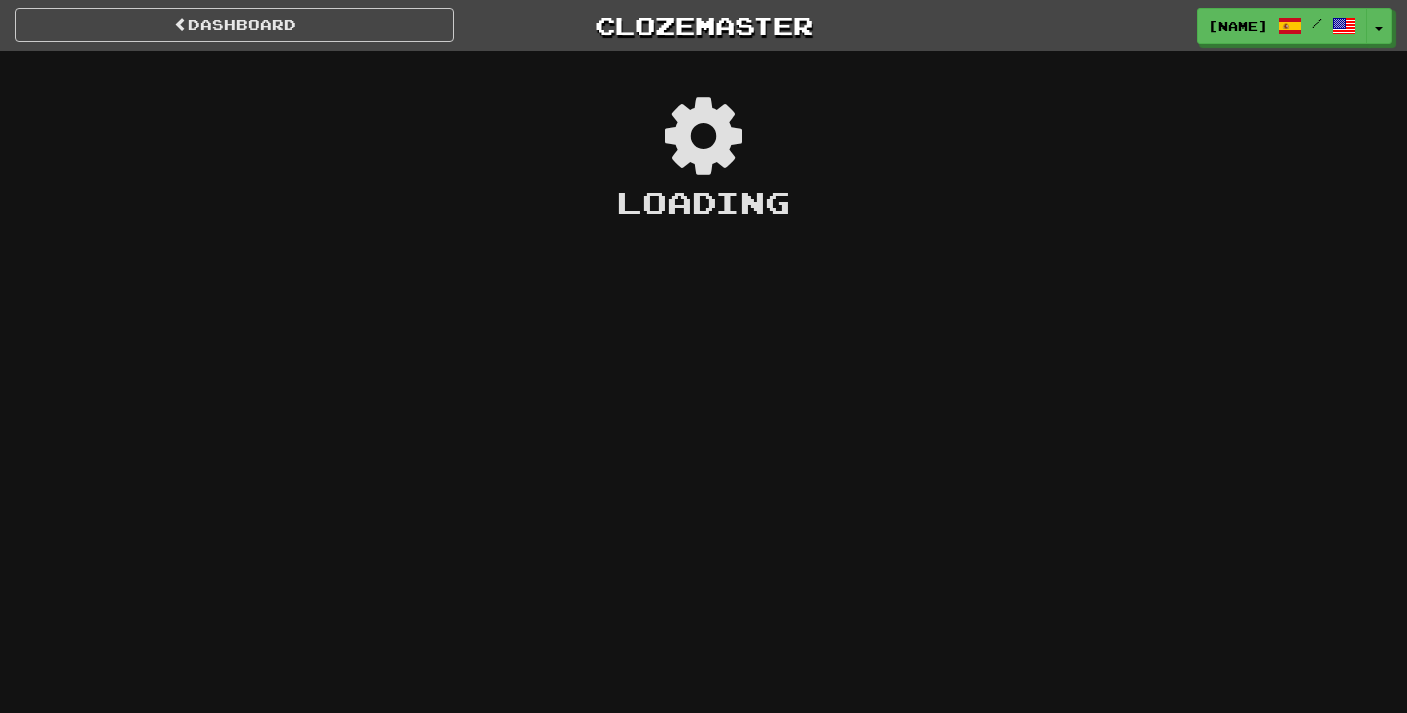 scroll, scrollTop: 0, scrollLeft: 0, axis: both 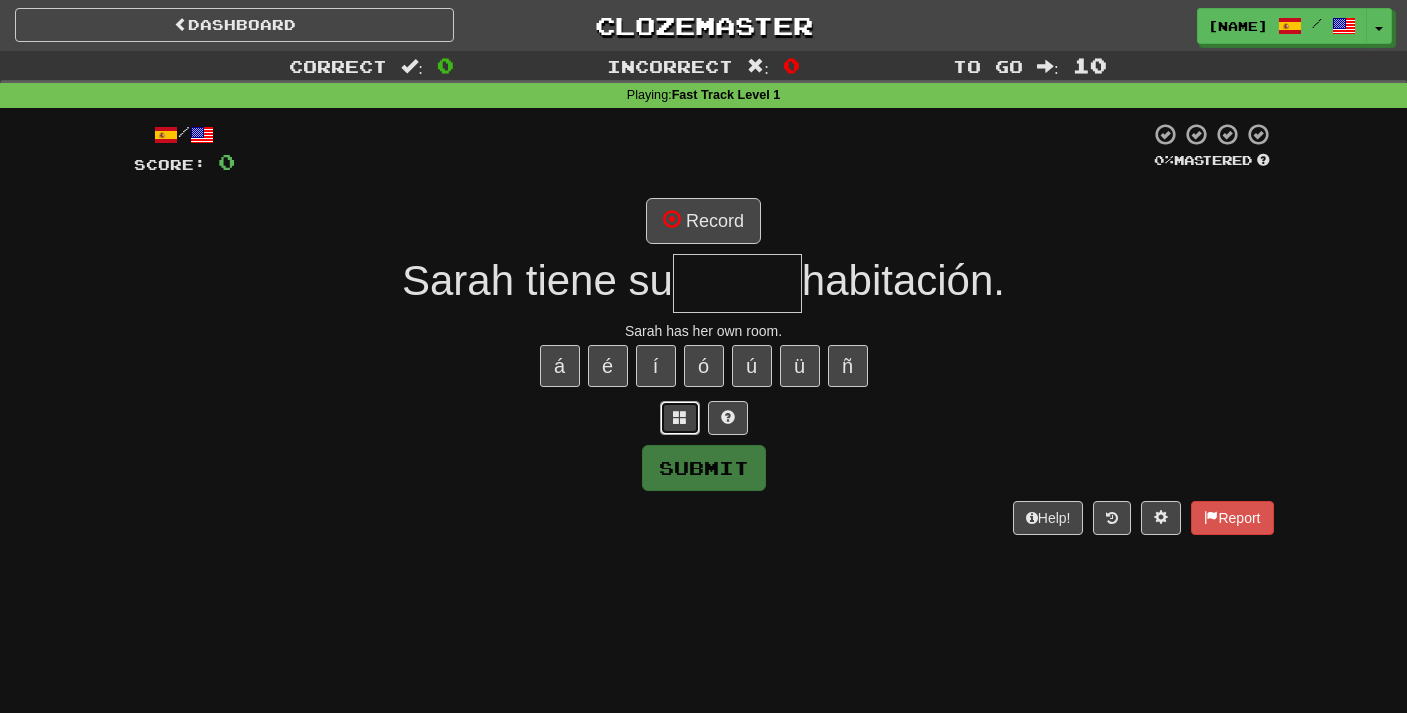 click at bounding box center [680, 418] 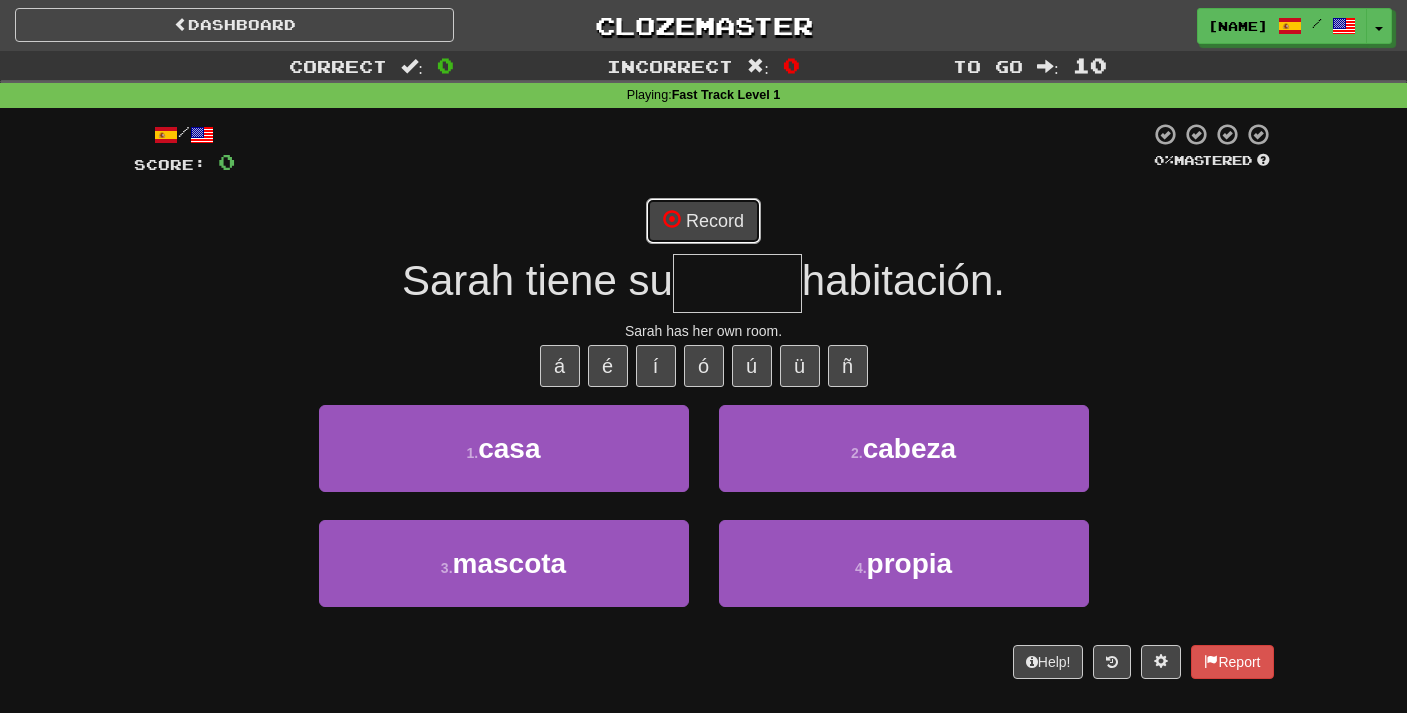 click on "Record" at bounding box center (703, 221) 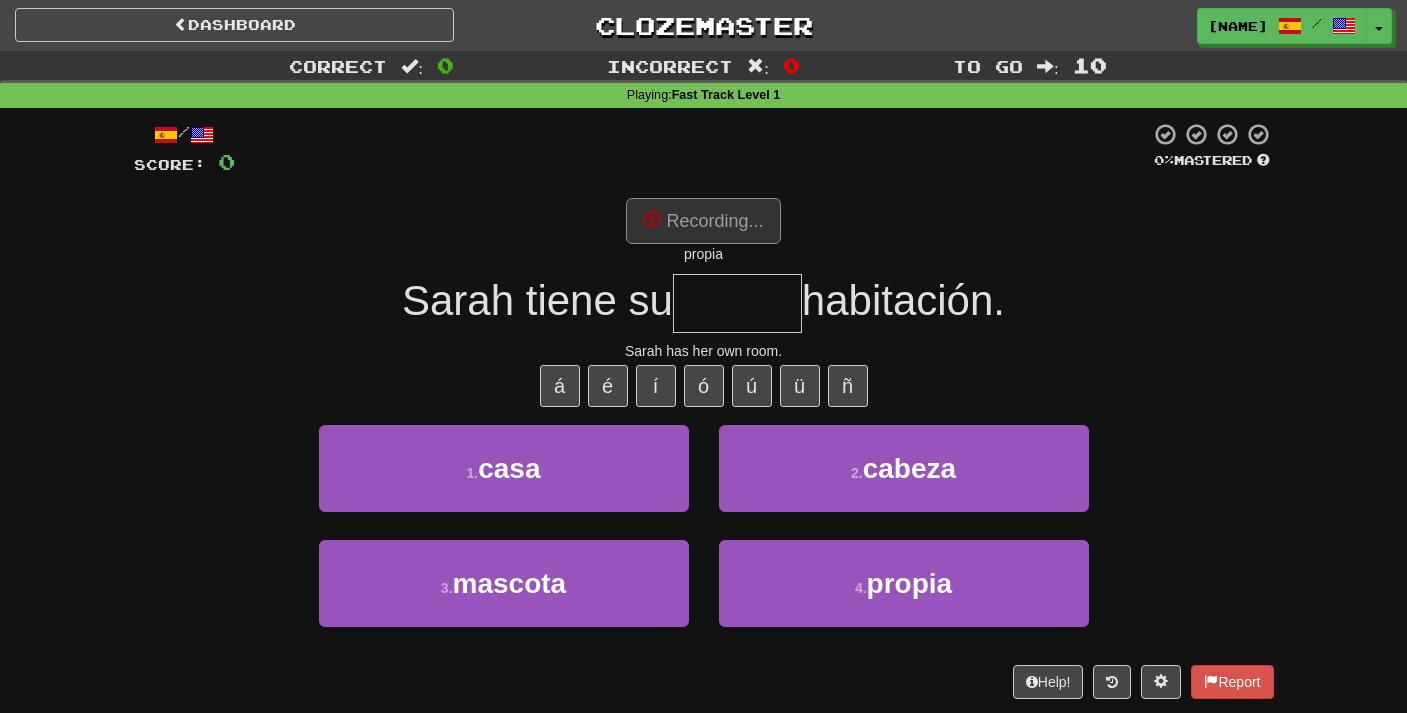 type on "******" 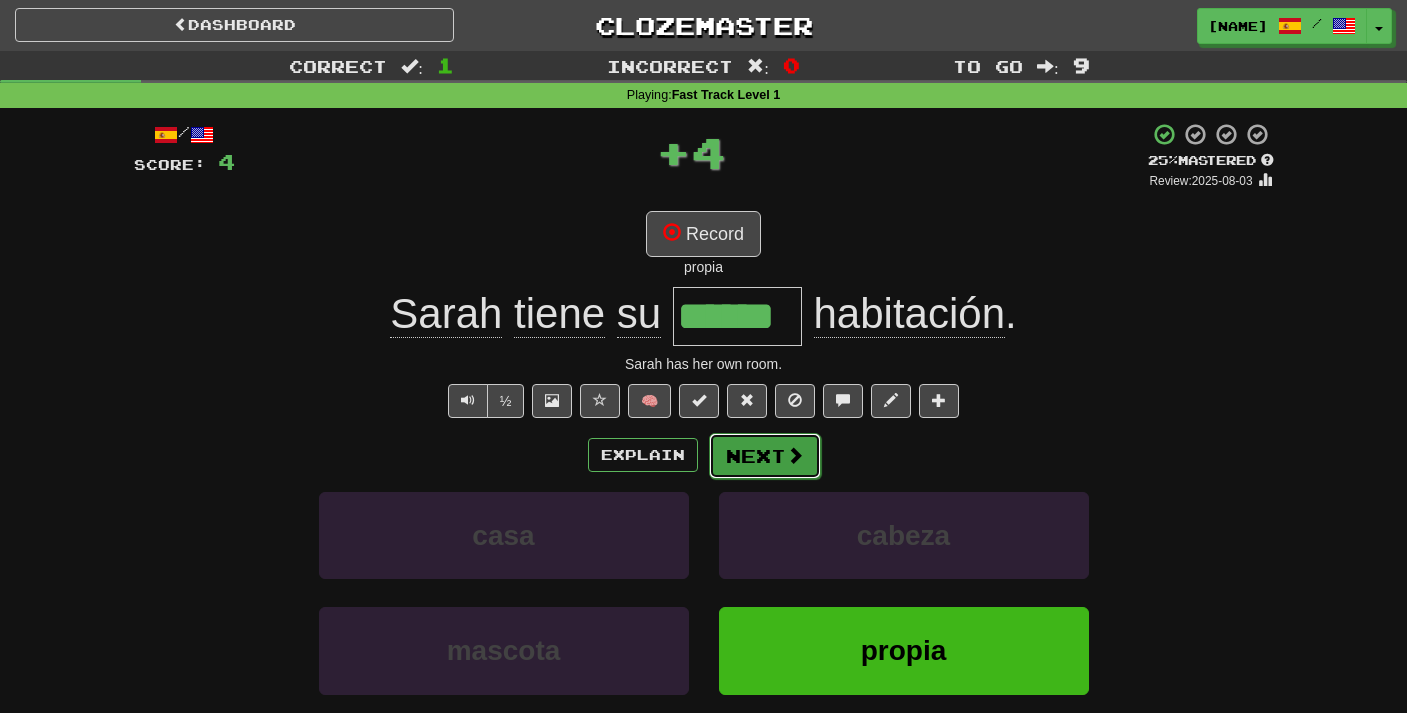 click on "Next" at bounding box center (765, 456) 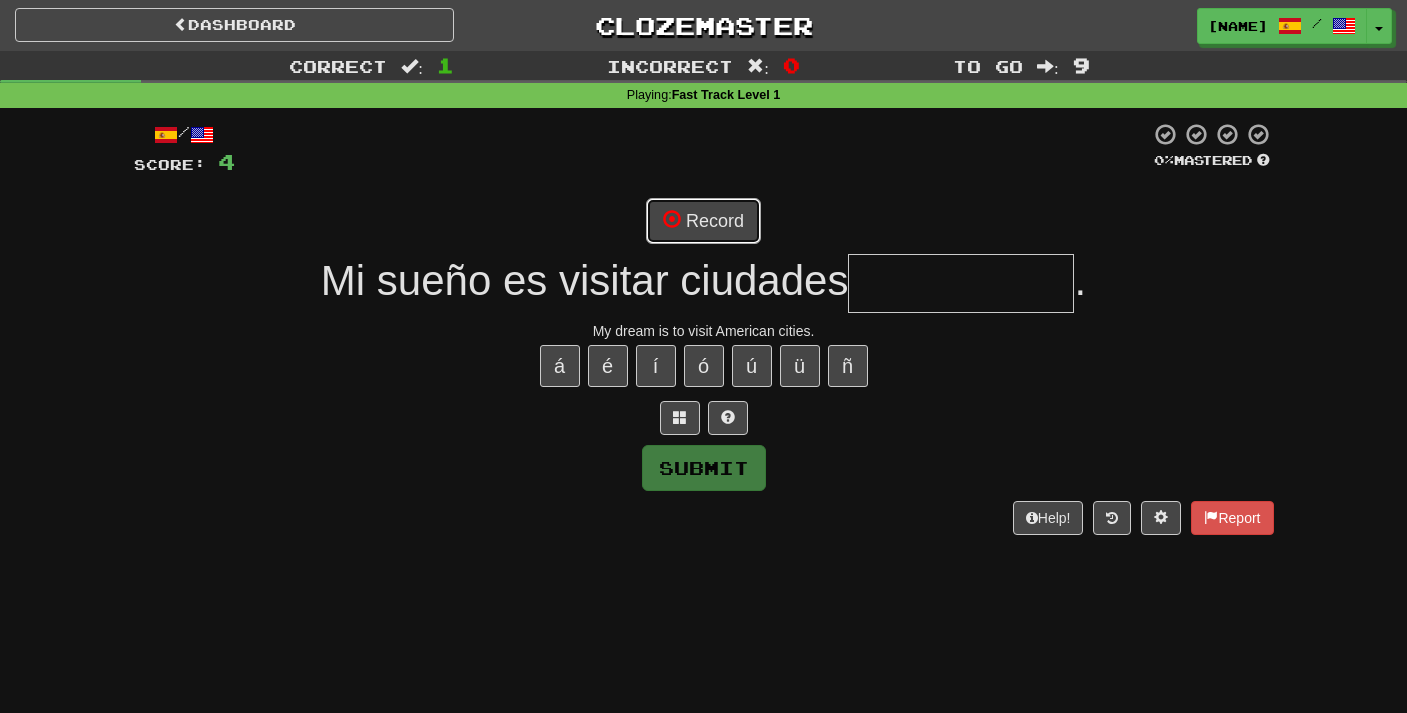 click on "Record" at bounding box center [703, 221] 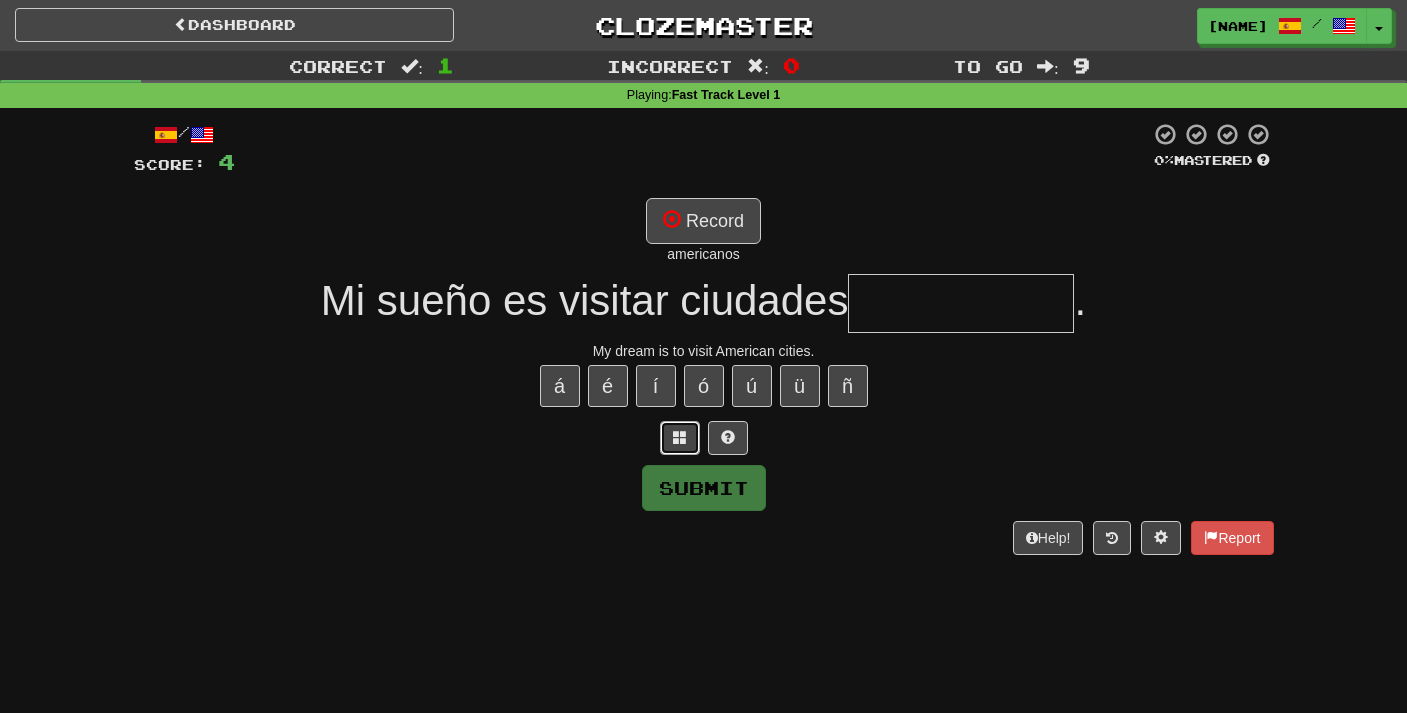 click at bounding box center [680, 437] 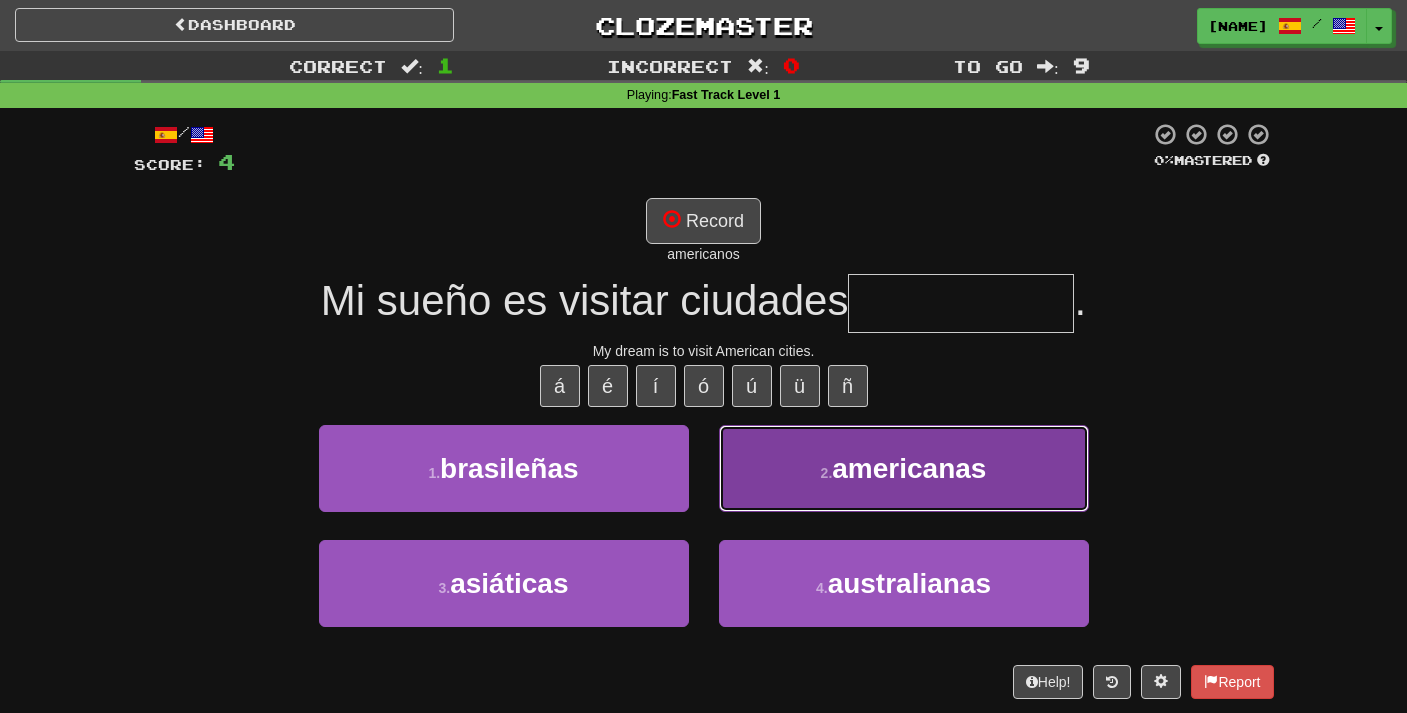 click on "2 .  americanas" at bounding box center (904, 468) 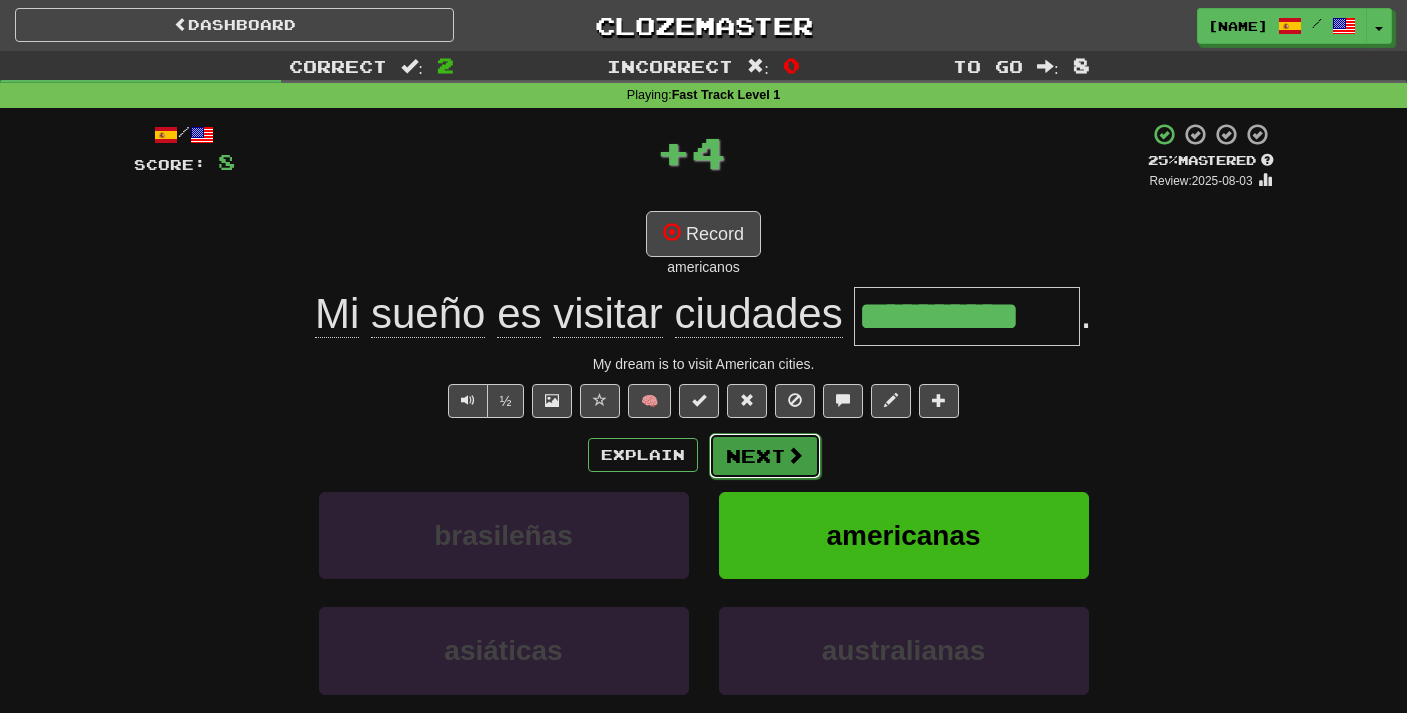 click on "Next" at bounding box center [765, 456] 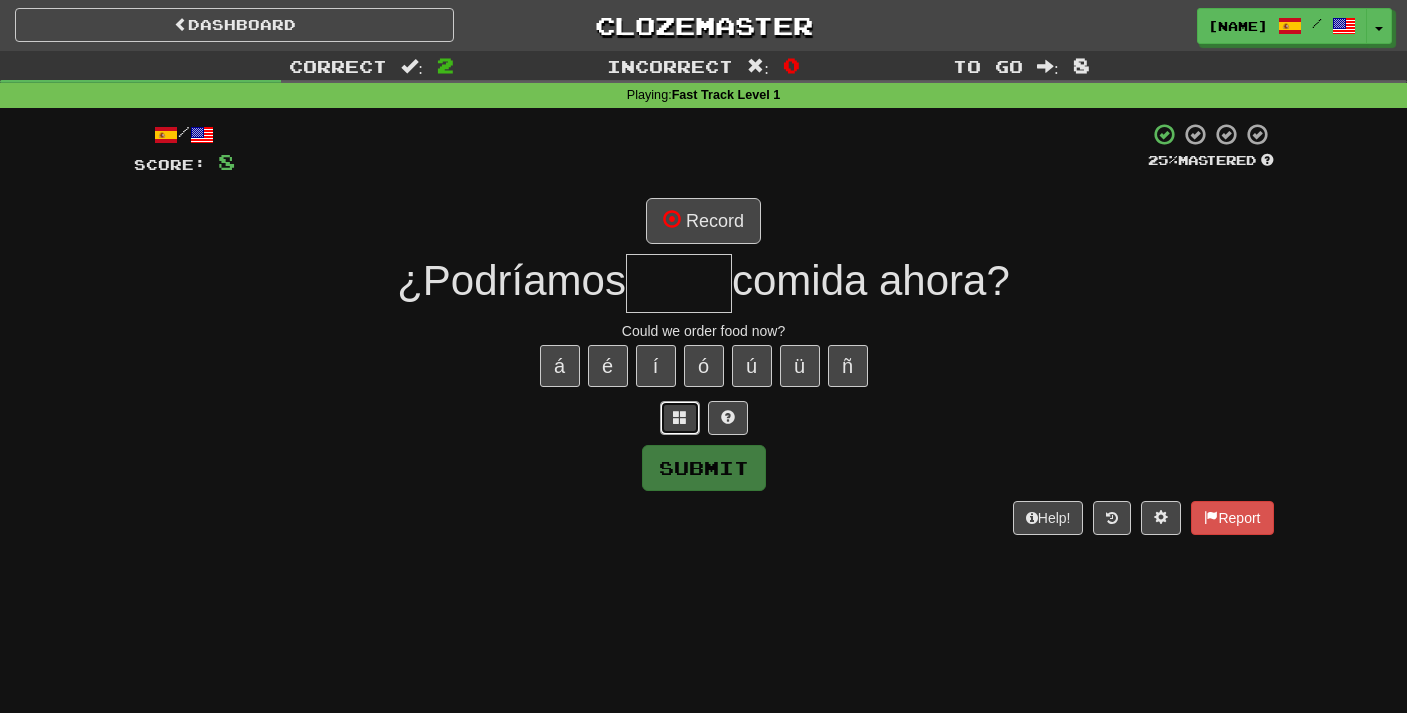 click at bounding box center (680, 418) 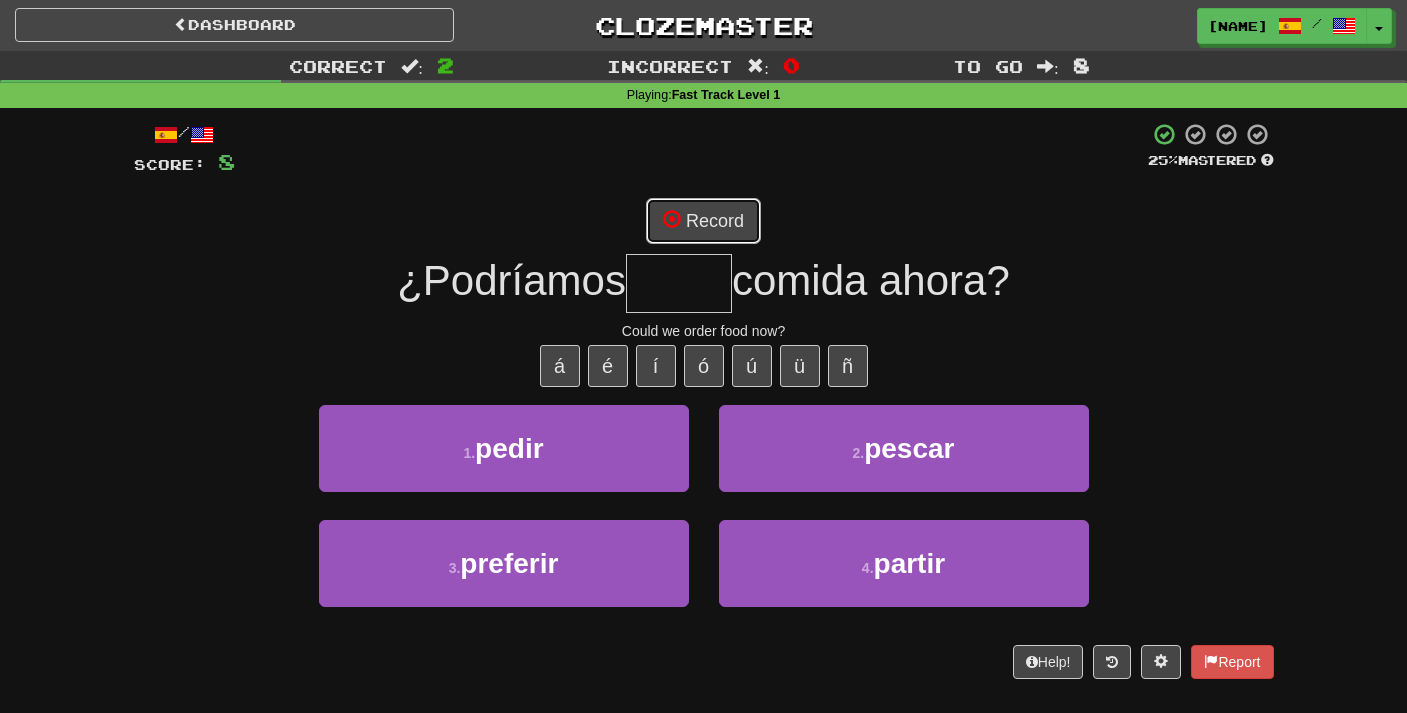 click on "Record" at bounding box center (703, 221) 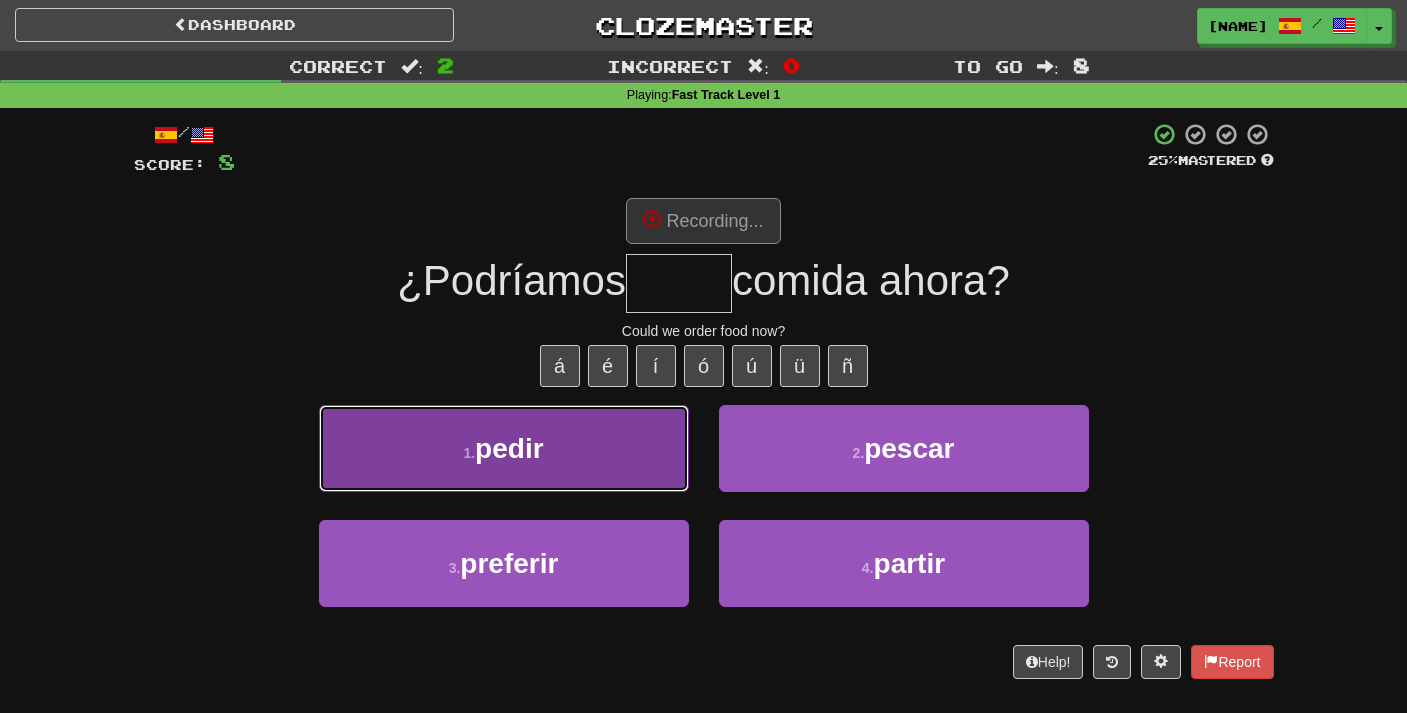 click on "1 .  pedir" at bounding box center [504, 448] 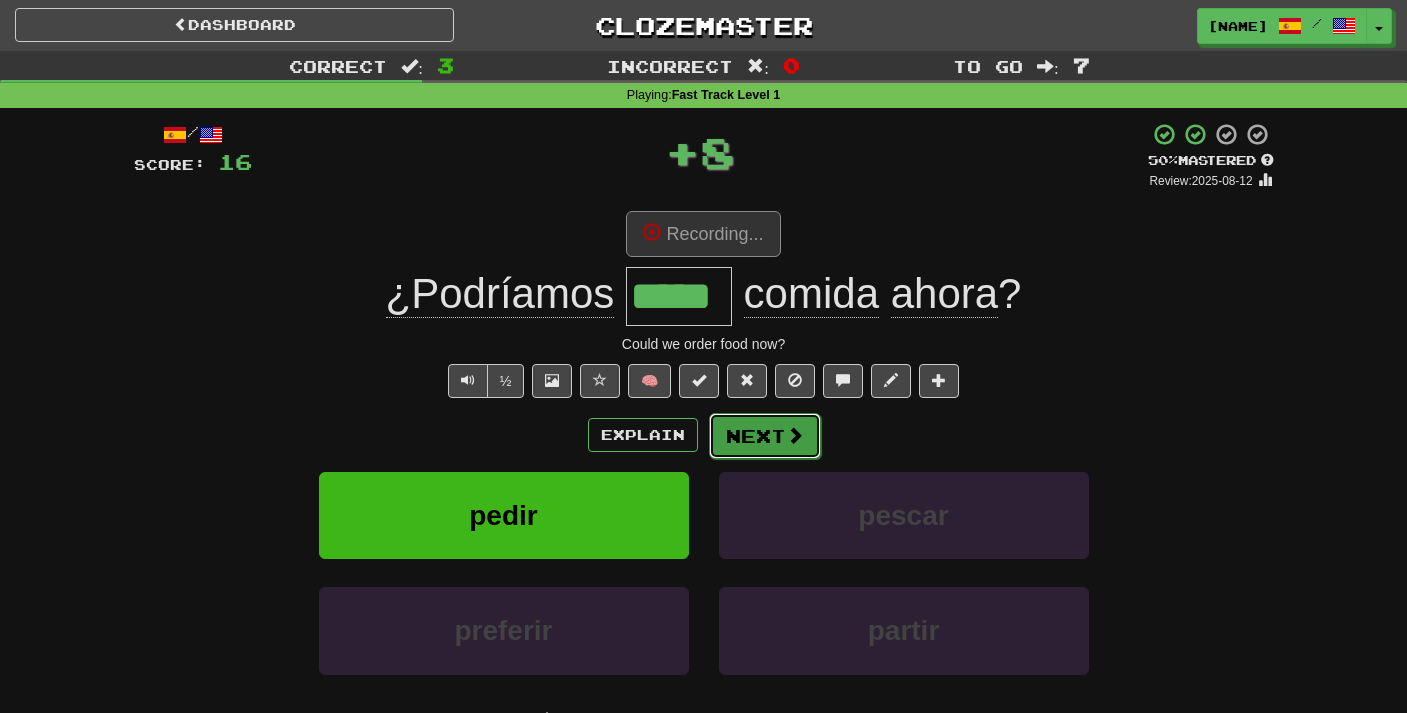 click on "Next" at bounding box center [765, 436] 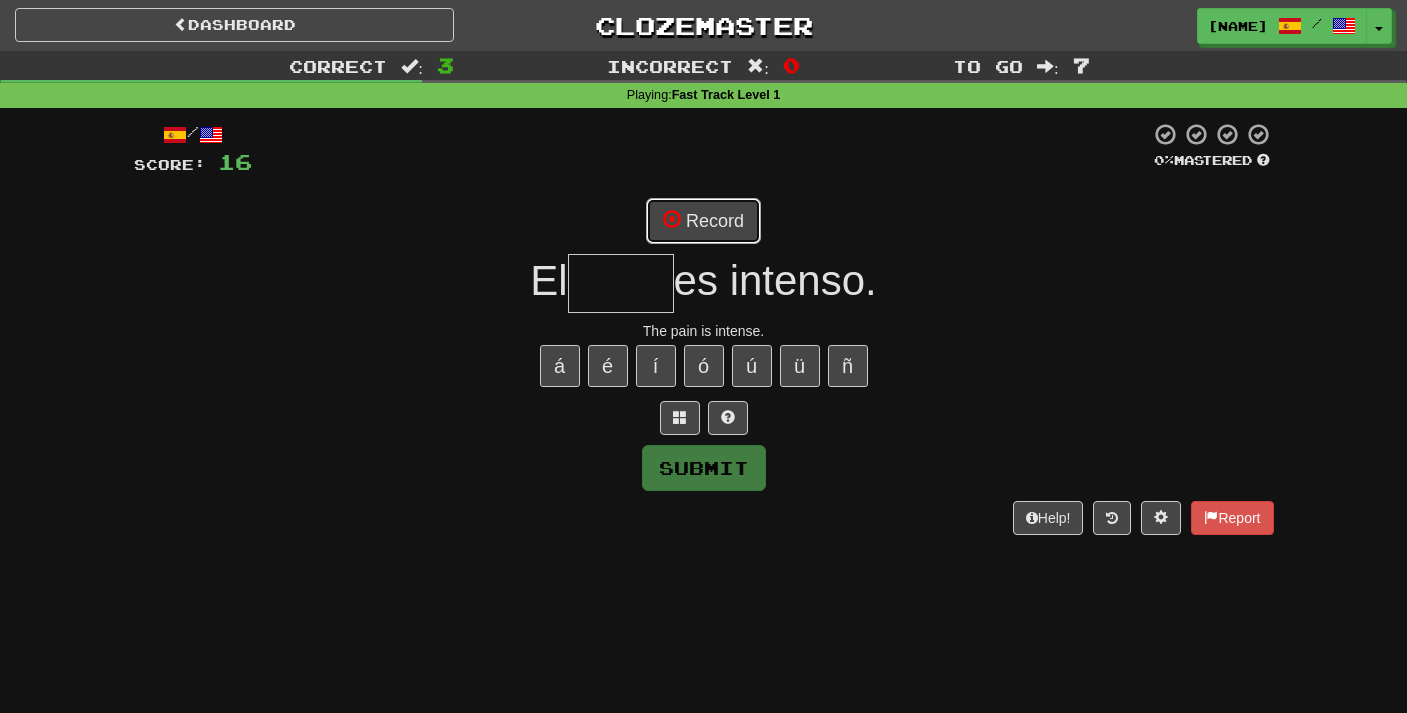 click on "Record" at bounding box center [703, 221] 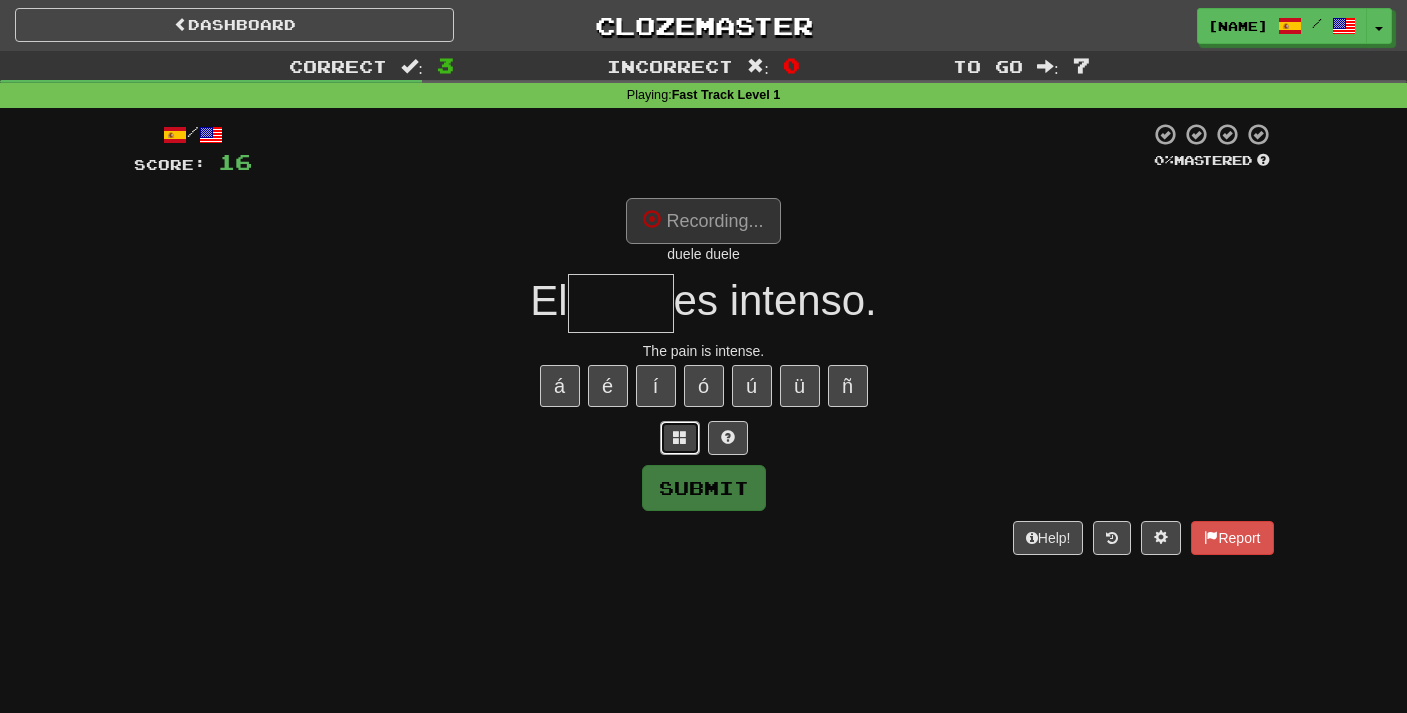 click at bounding box center [680, 437] 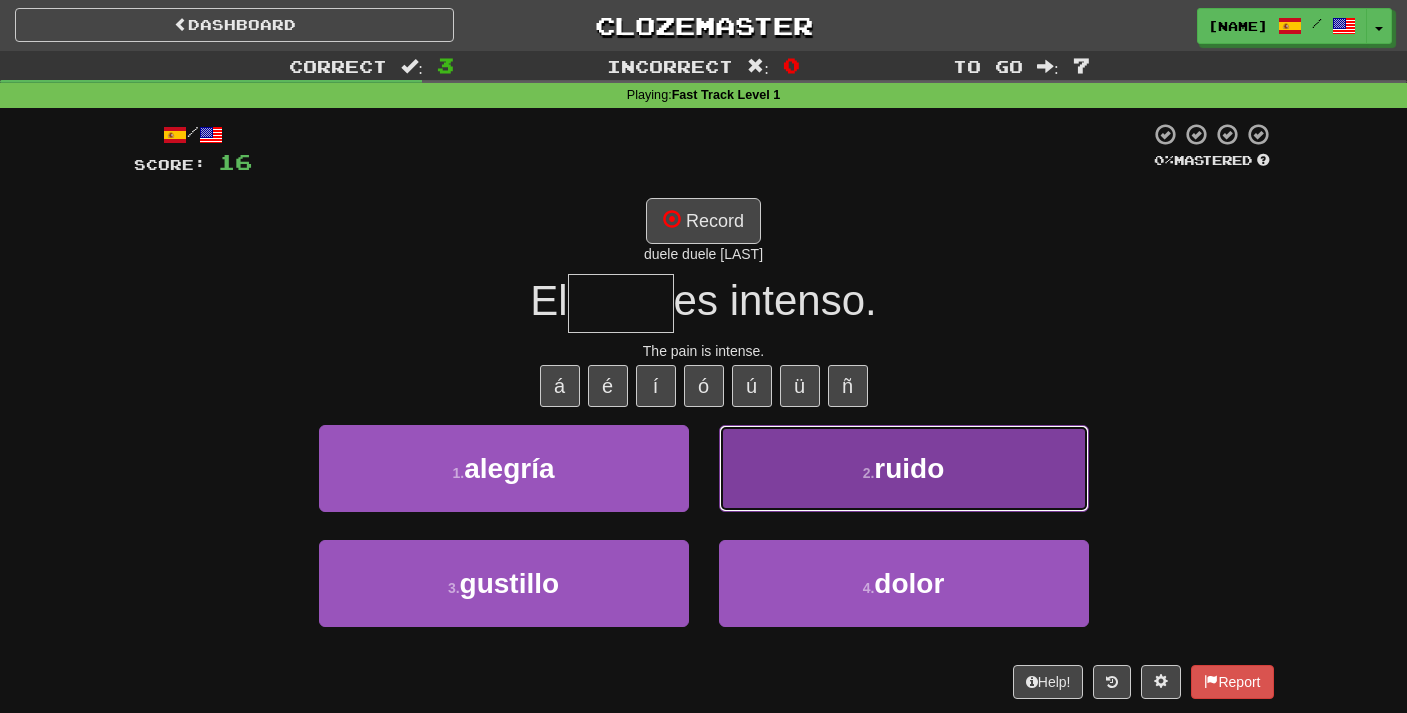 click on "2 .  ruido" at bounding box center (904, 468) 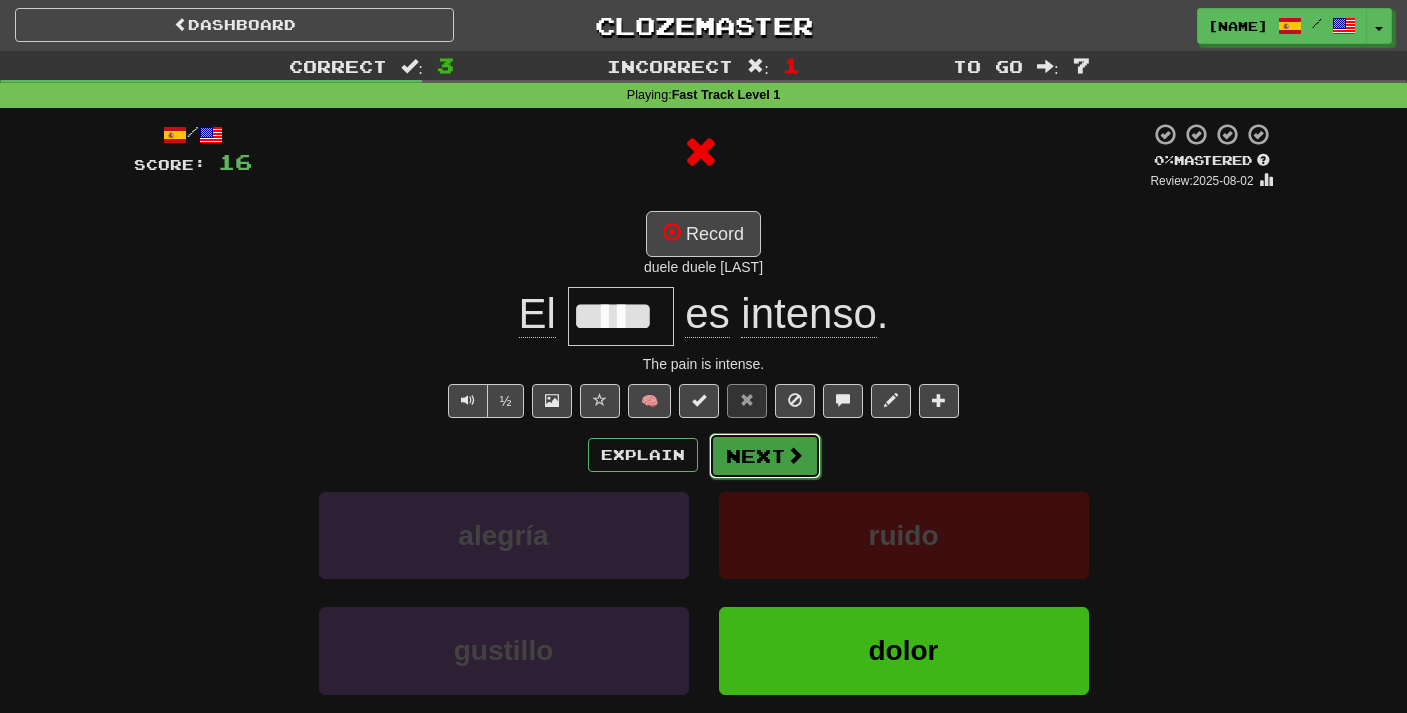click on "Next" at bounding box center (765, 456) 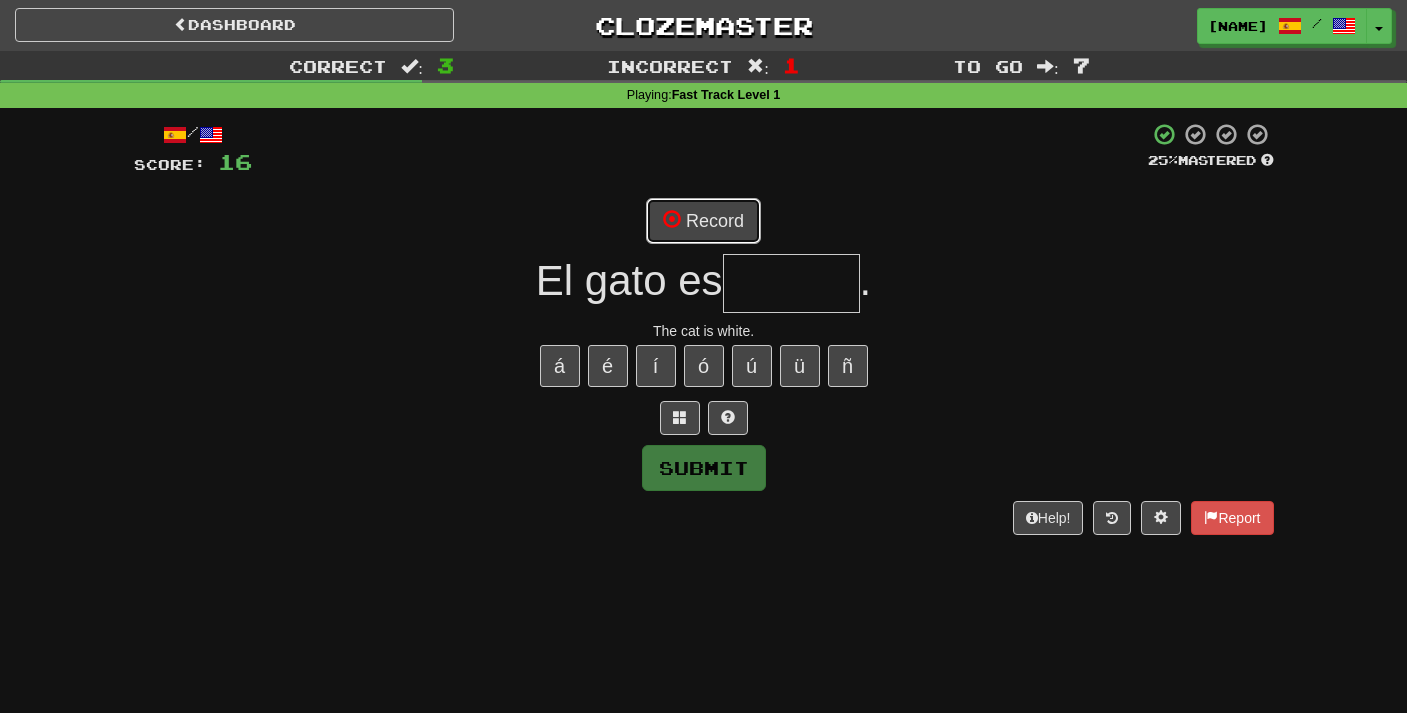 click on "Record" at bounding box center [703, 221] 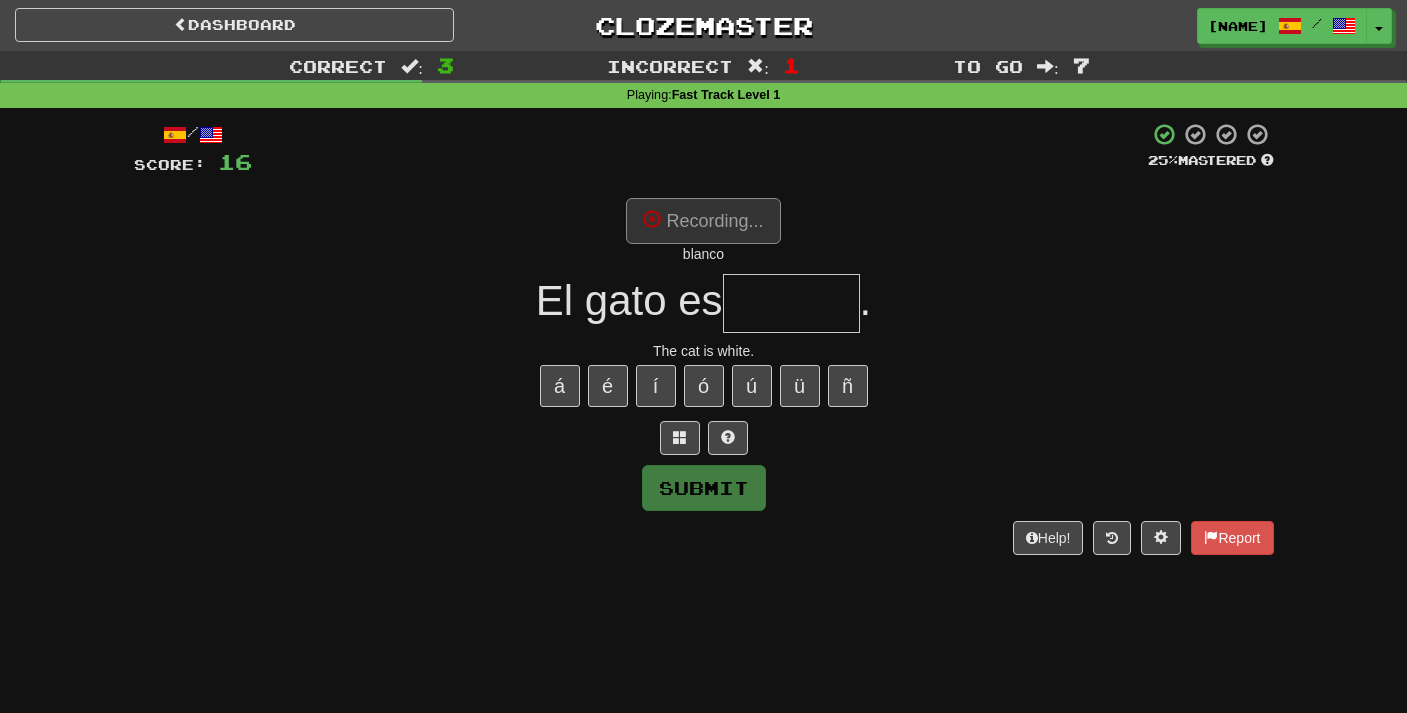 type on "******" 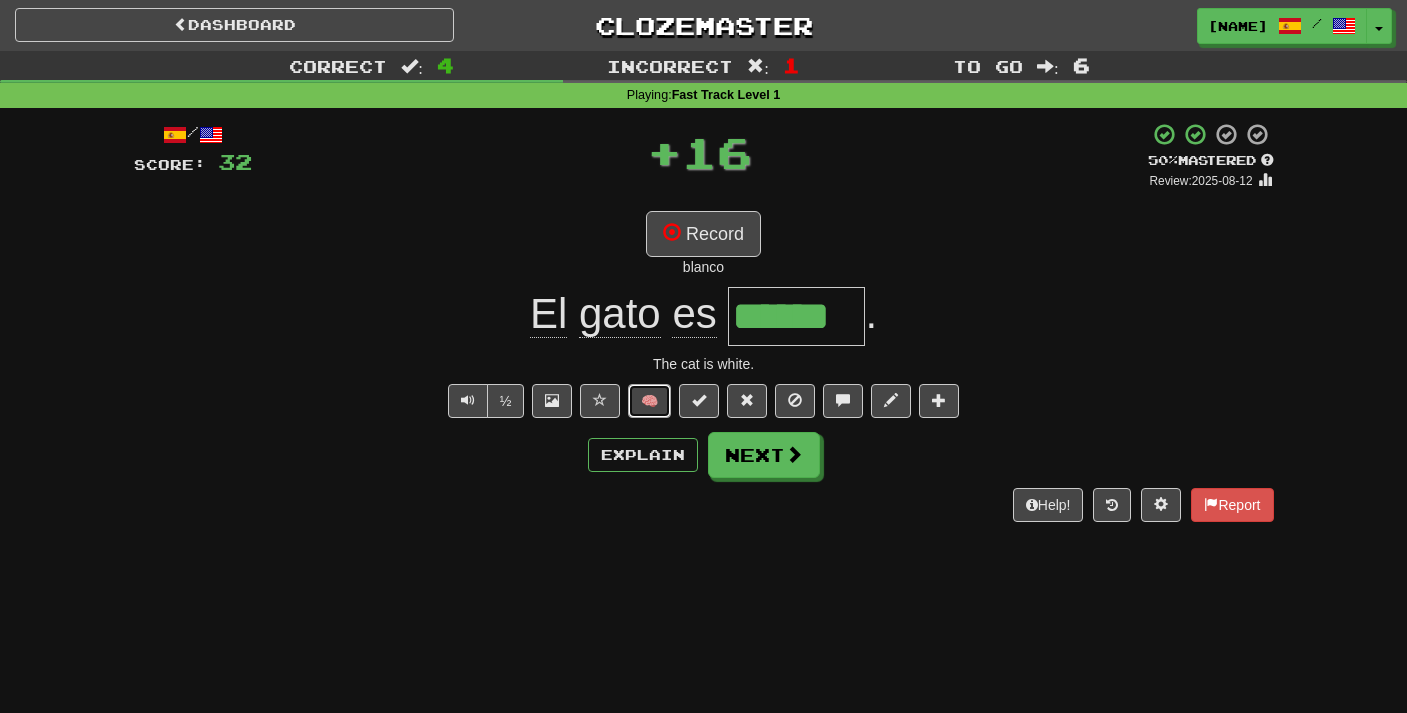 click on "🧠" at bounding box center (649, 401) 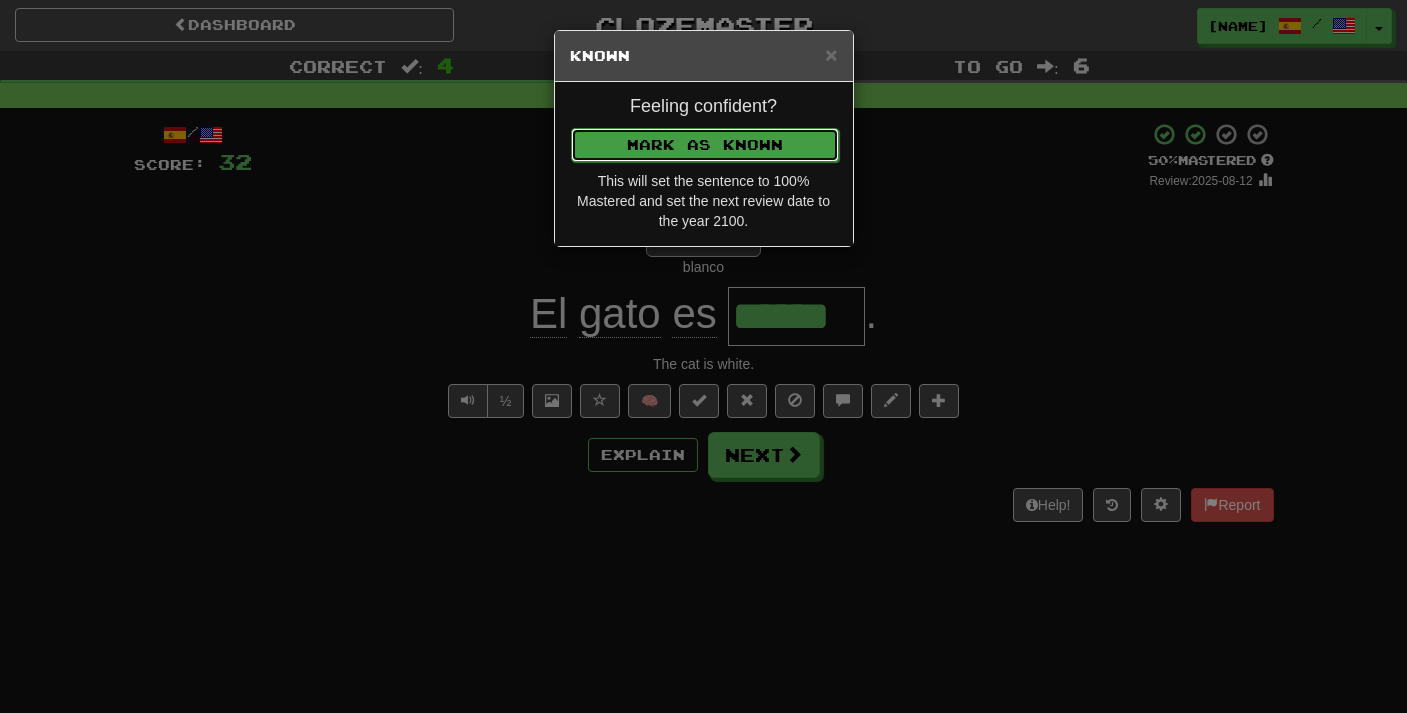 click on "Mark as Known" at bounding box center [705, 145] 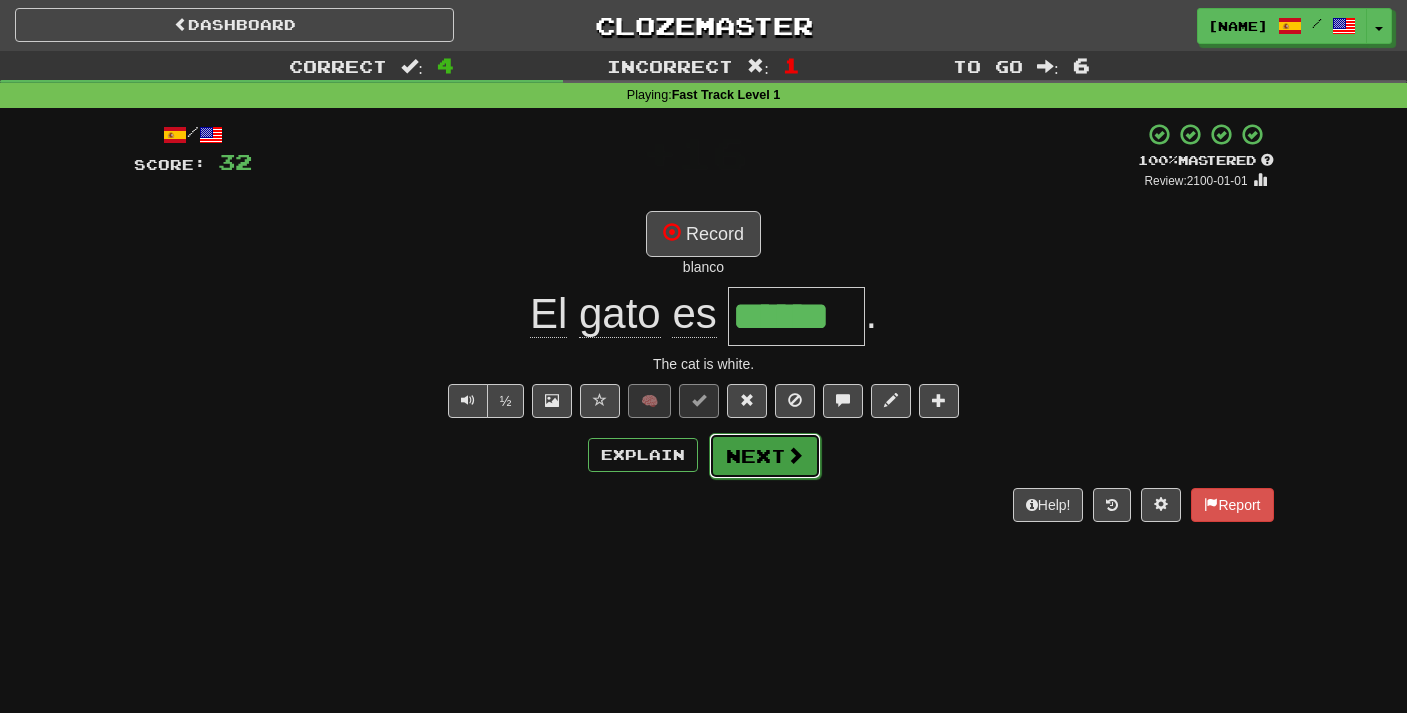click on "Next" at bounding box center [765, 456] 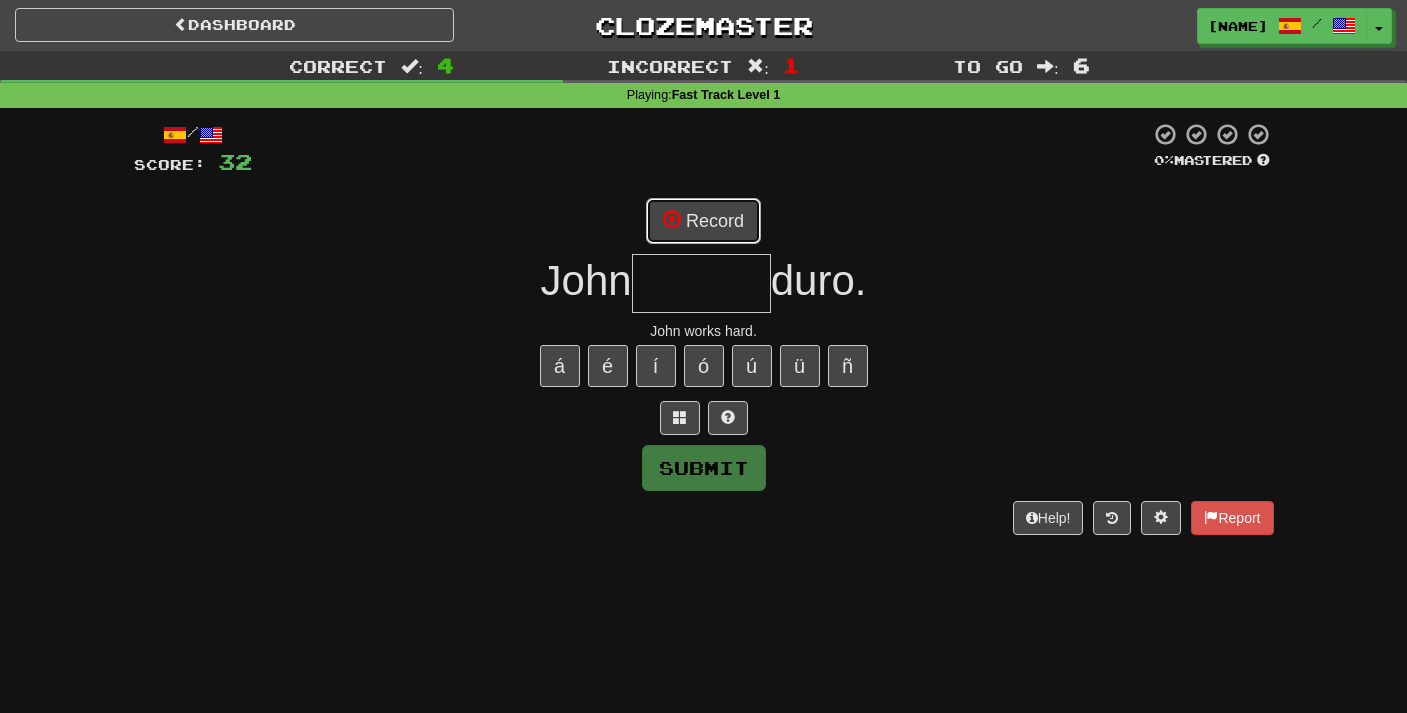 click on "Record" at bounding box center [703, 221] 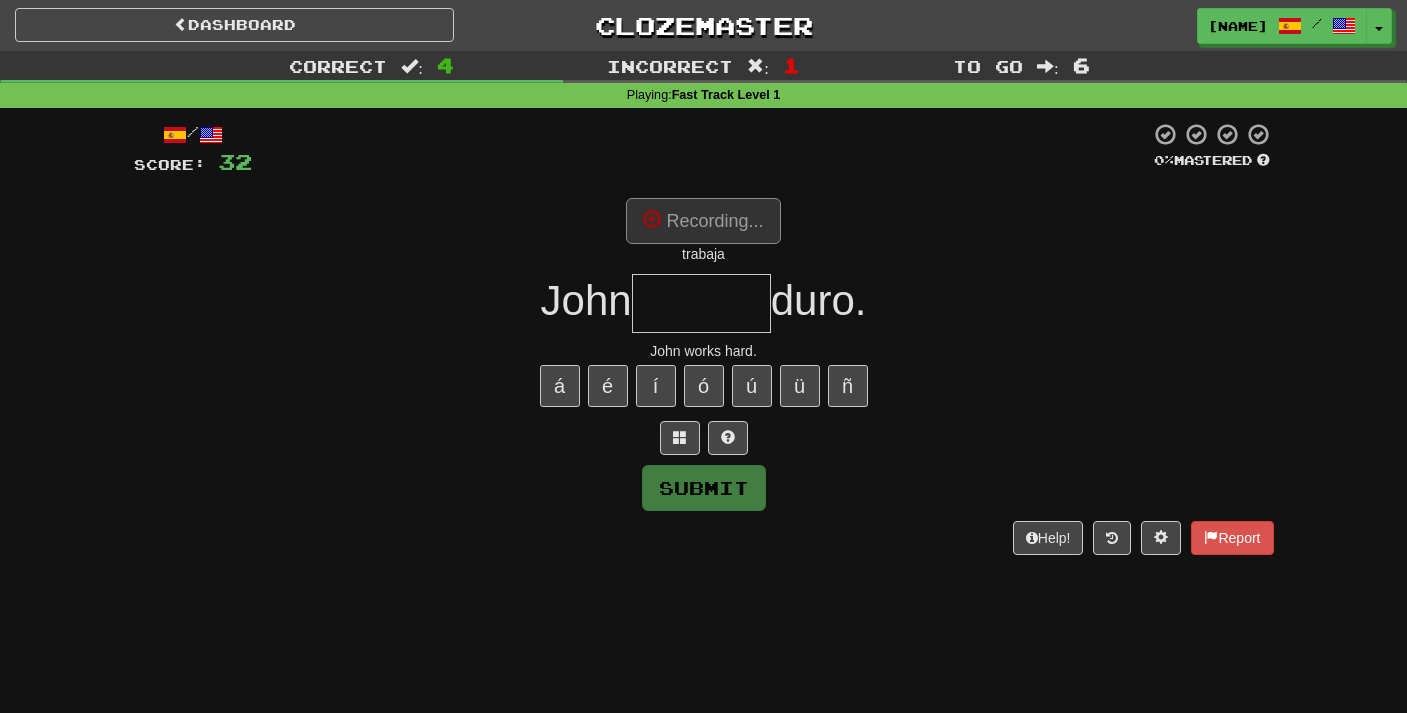 type on "*******" 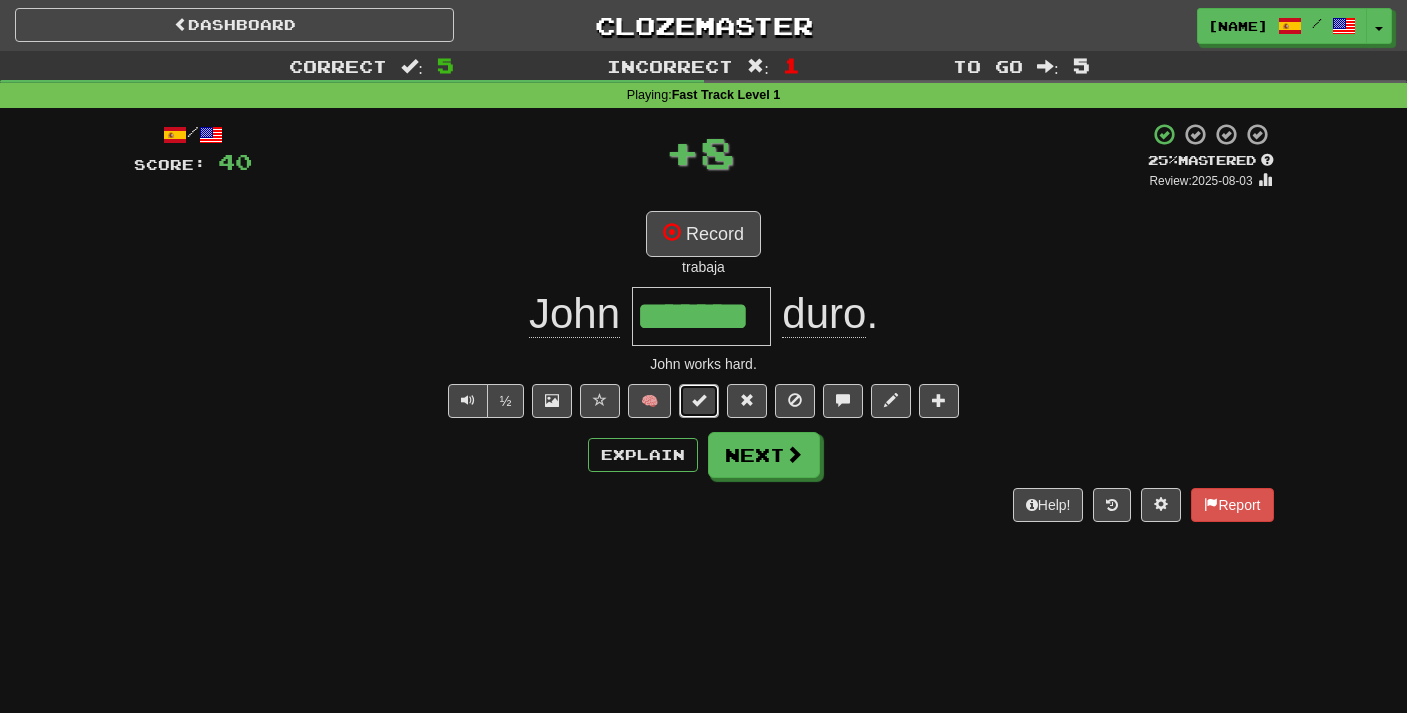 click at bounding box center (699, 400) 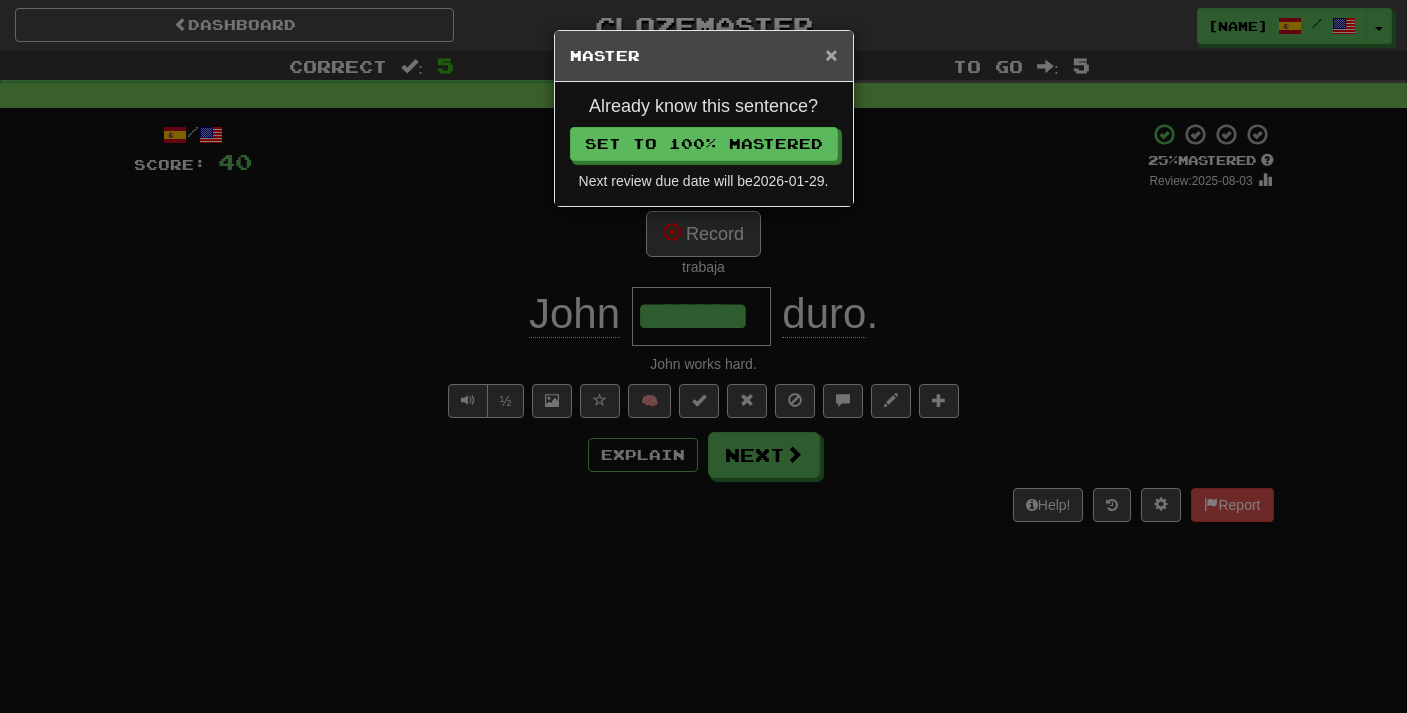 click on "×" at bounding box center (831, 54) 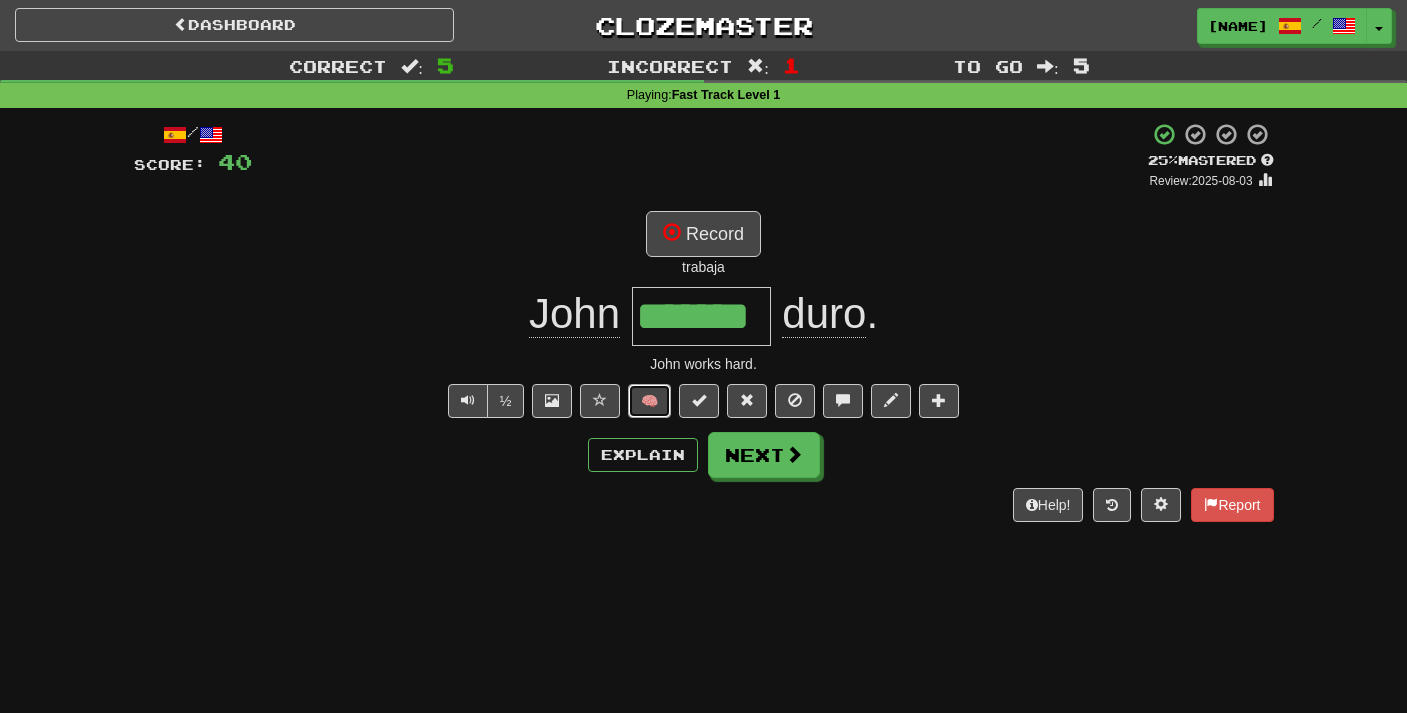 click on "🧠" at bounding box center [649, 401] 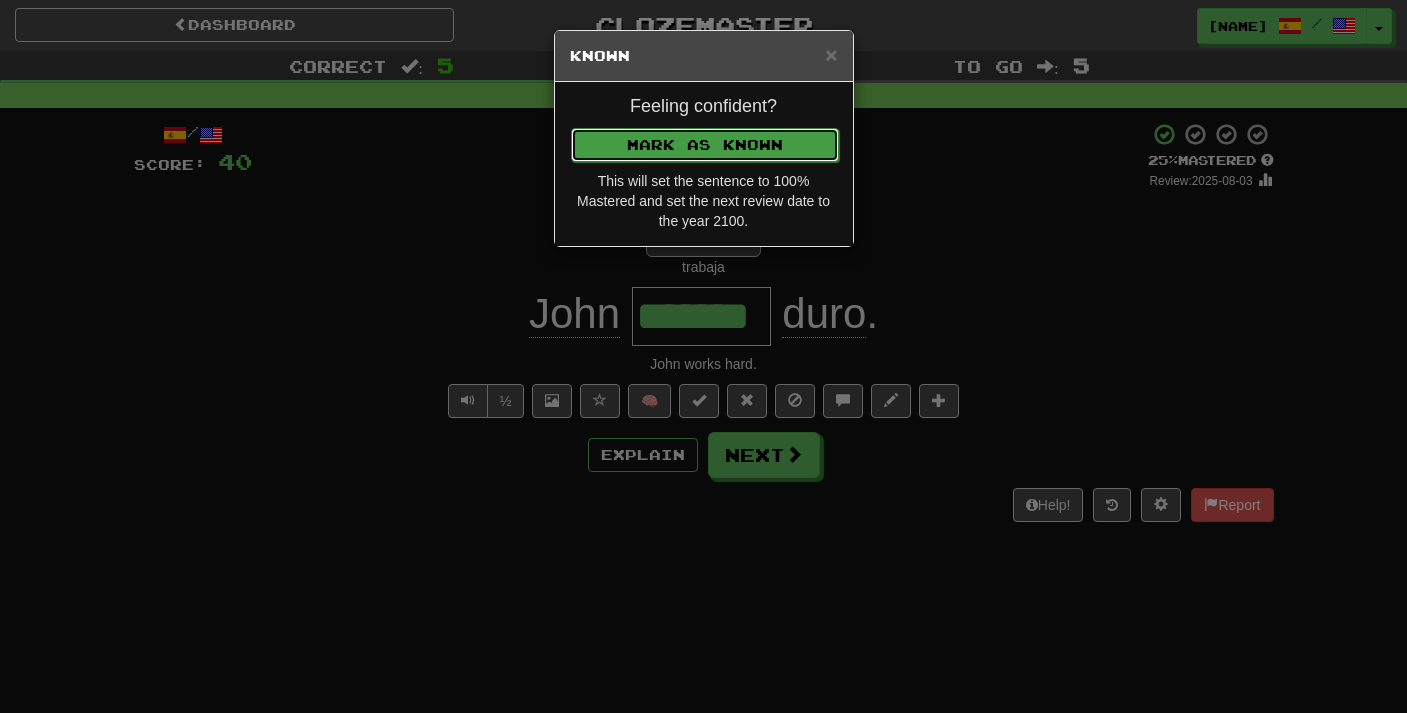 click on "Mark as Known" at bounding box center [705, 145] 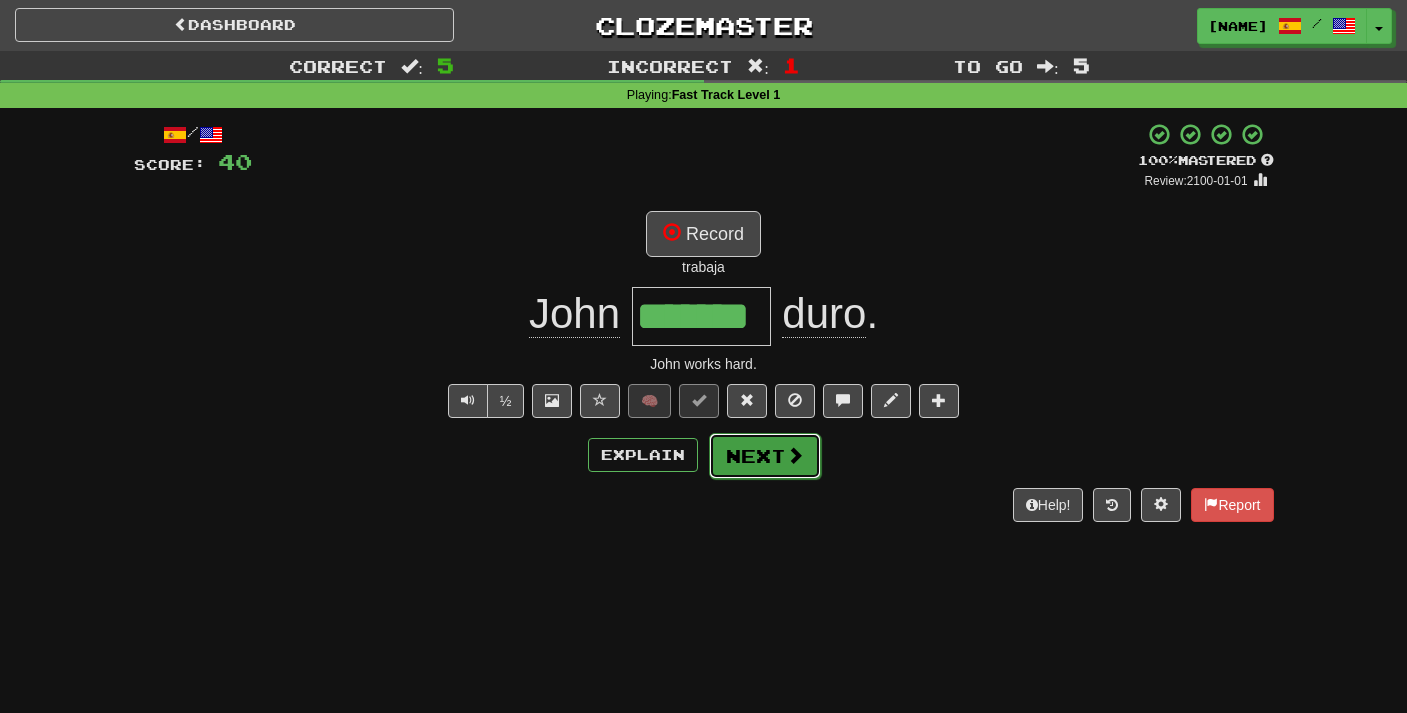 click on "Next" at bounding box center (765, 456) 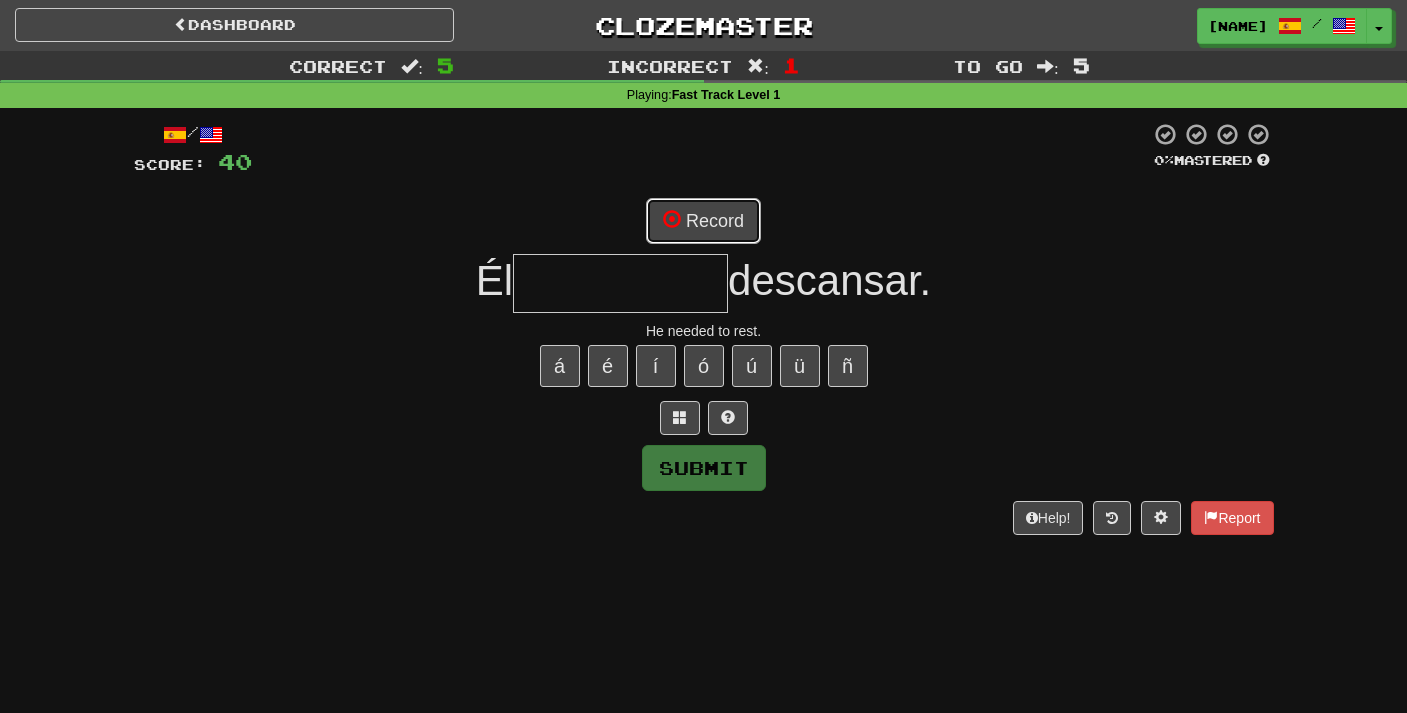 click on "Record" at bounding box center (703, 221) 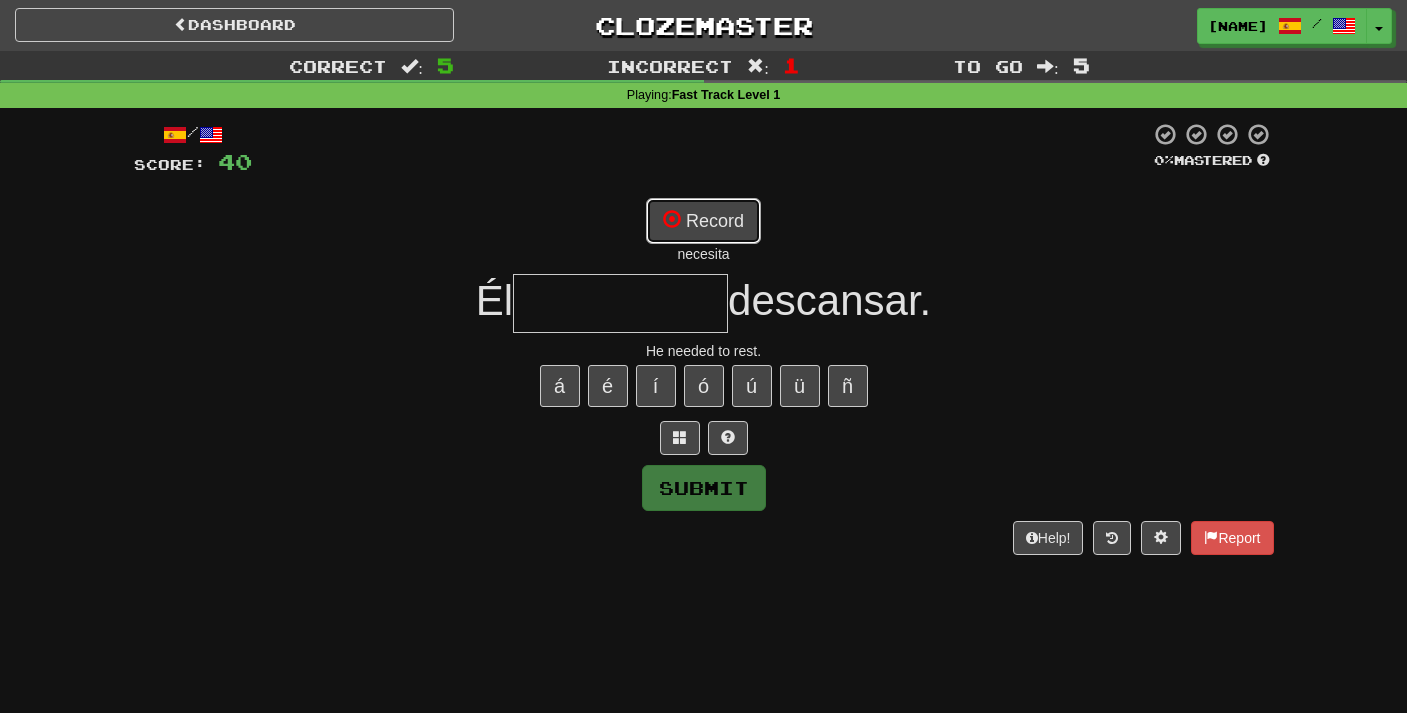 click on "Record" at bounding box center [703, 221] 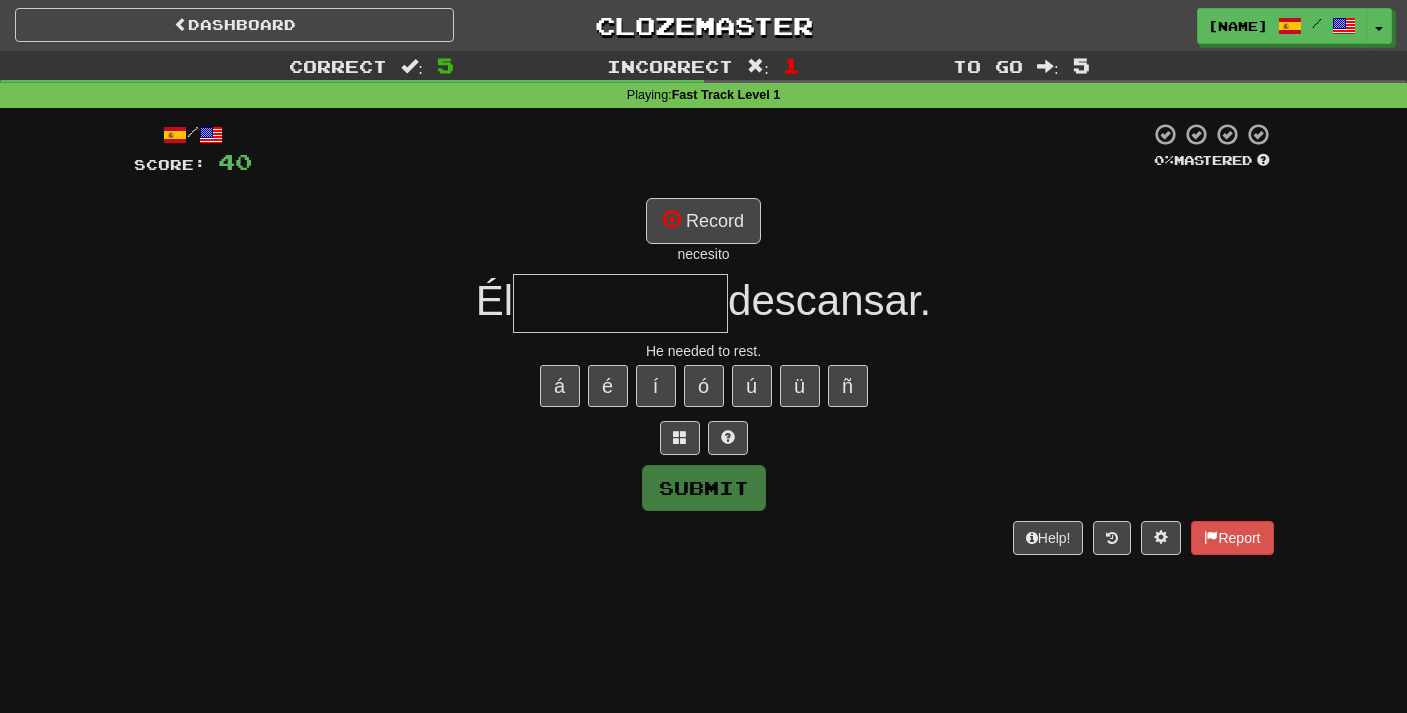 click at bounding box center (620, 303) 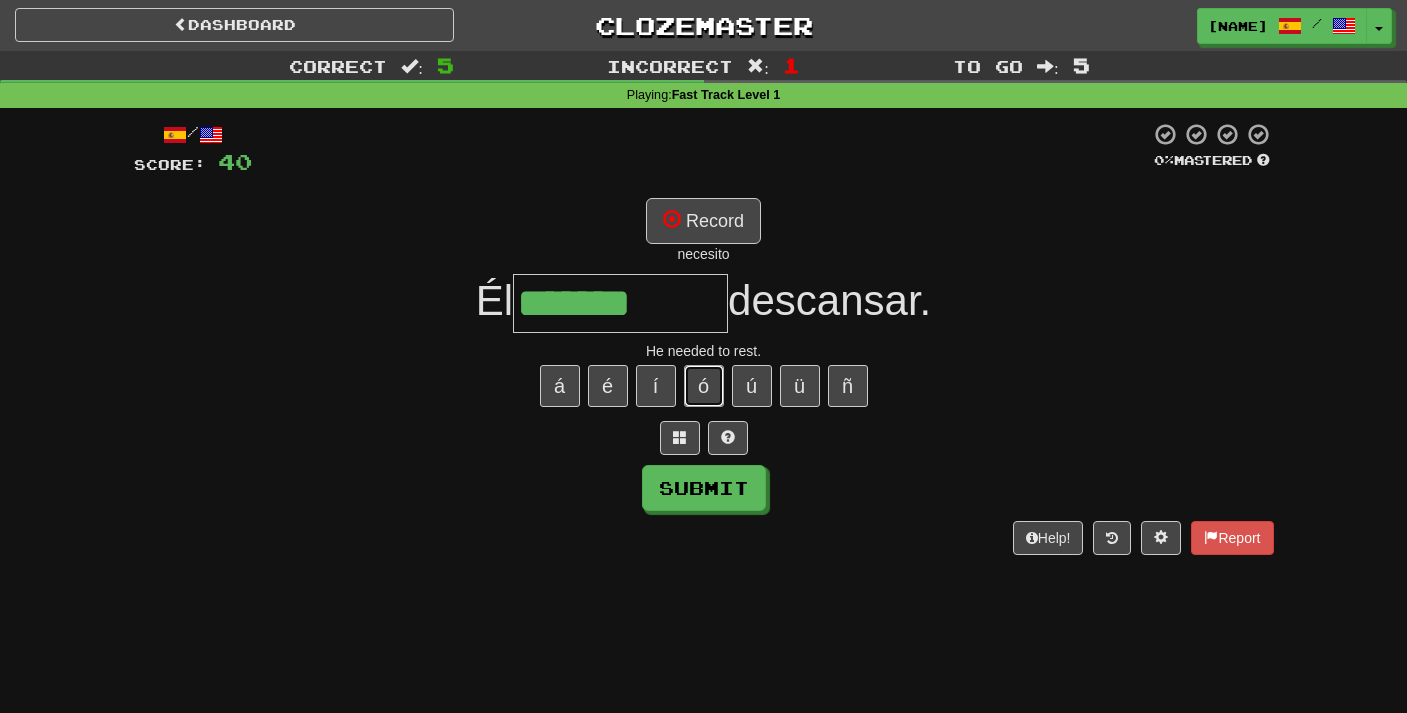 click on "ó" at bounding box center (704, 386) 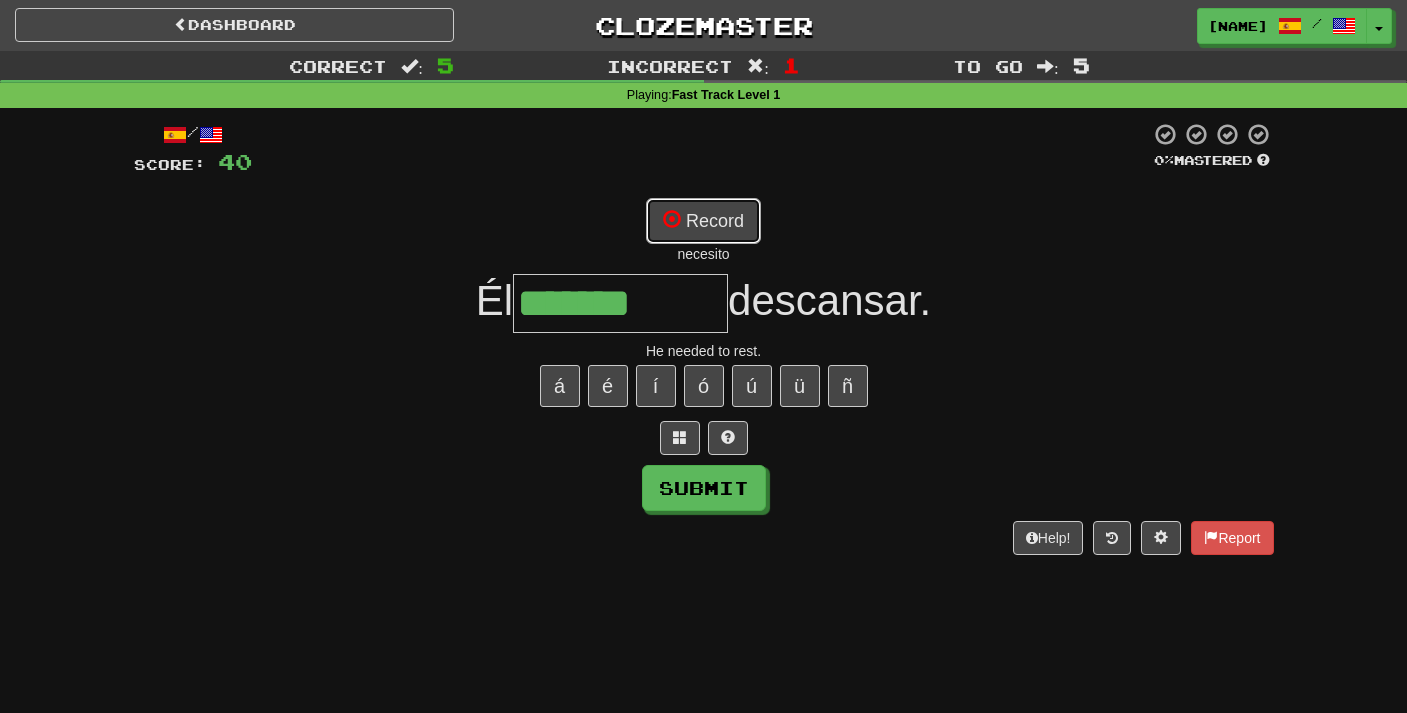 click on "Record" at bounding box center [703, 221] 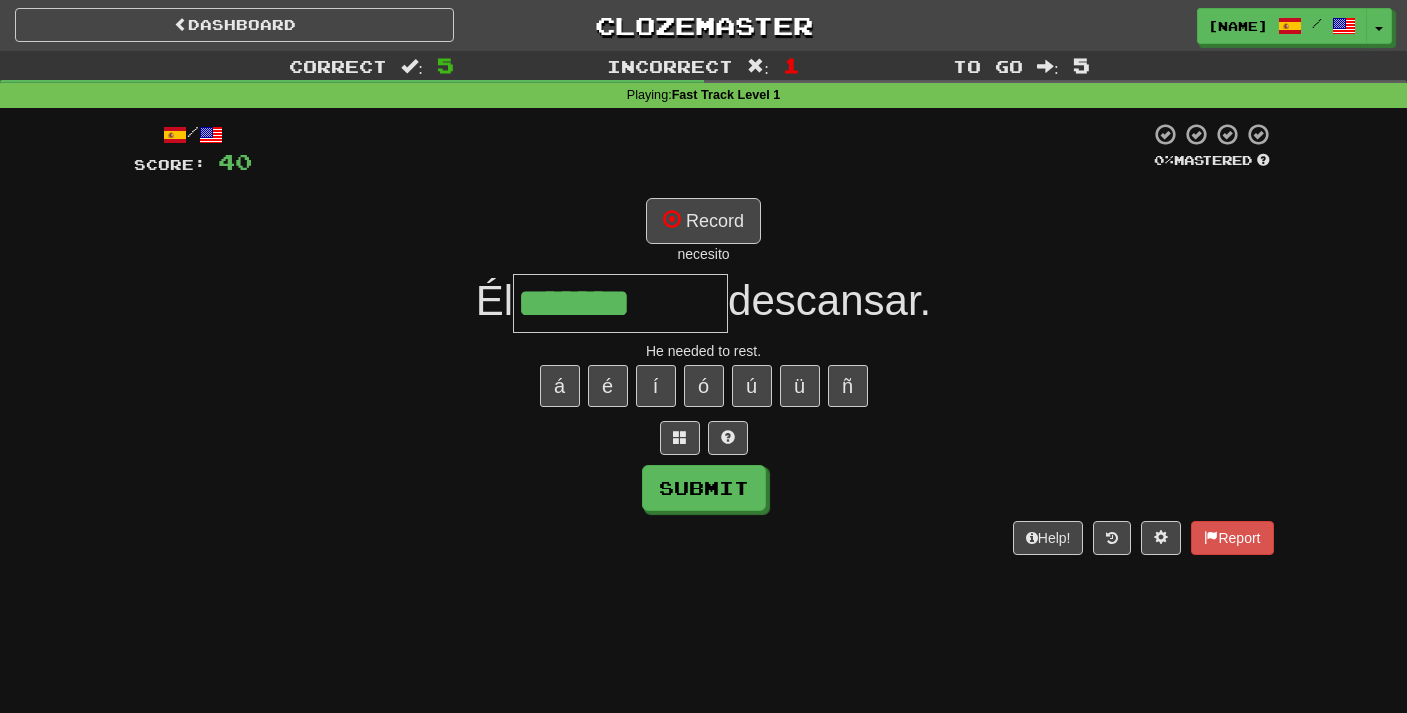 click on "*******" at bounding box center (620, 303) 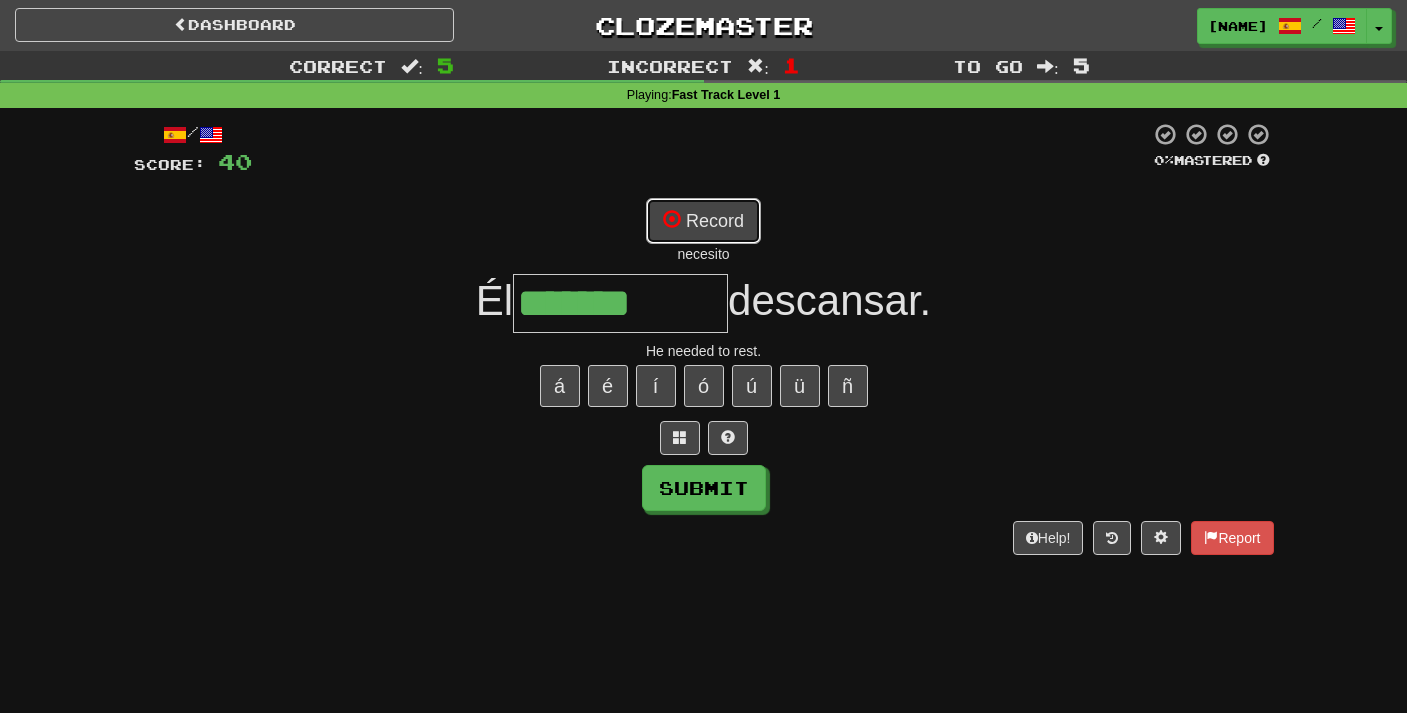 click on "Record" at bounding box center [703, 221] 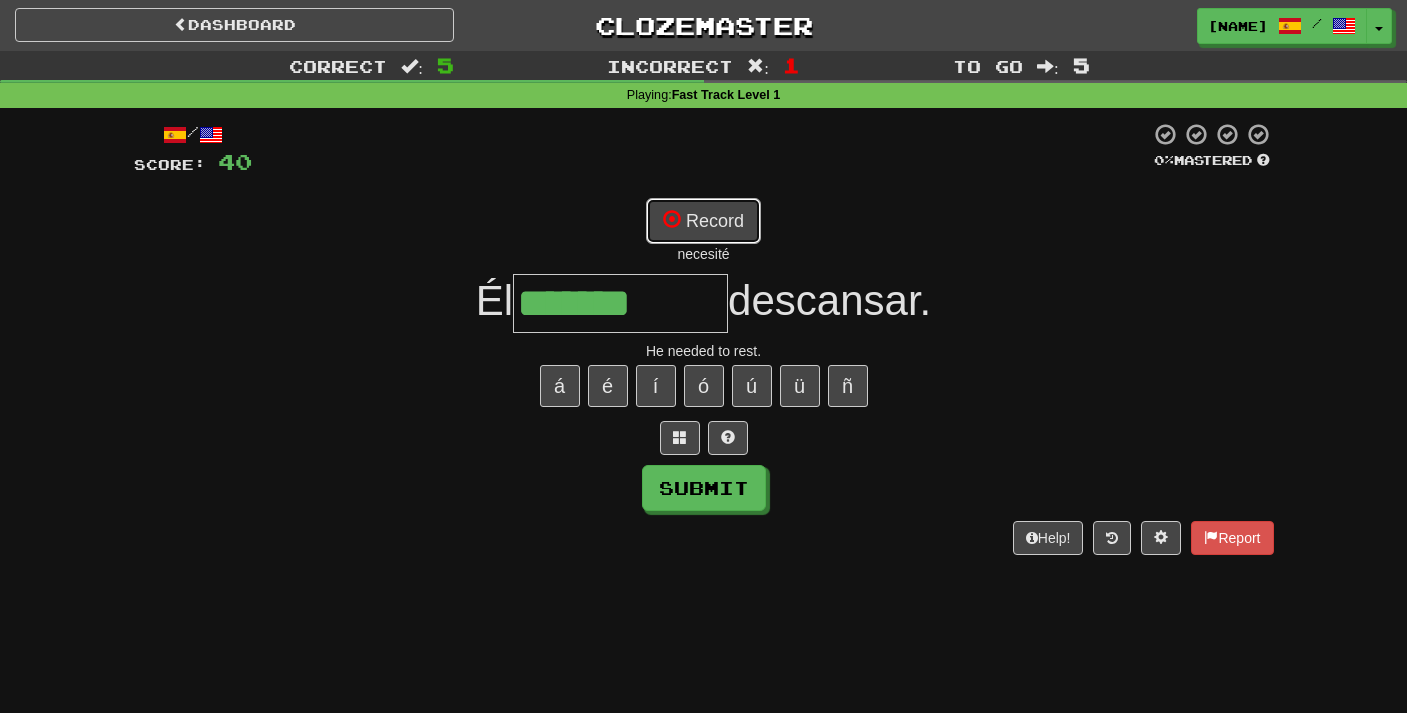 click on "Record" at bounding box center (703, 221) 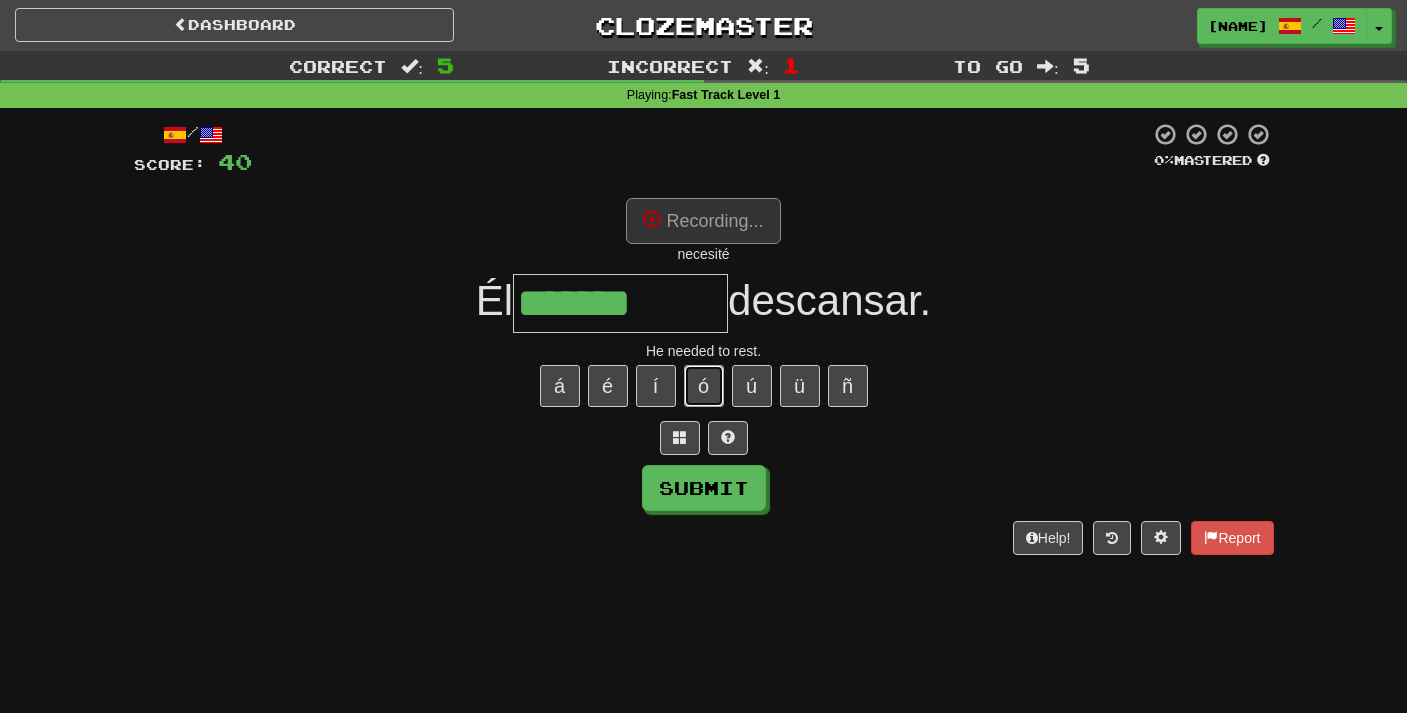 click on "ó" at bounding box center [704, 386] 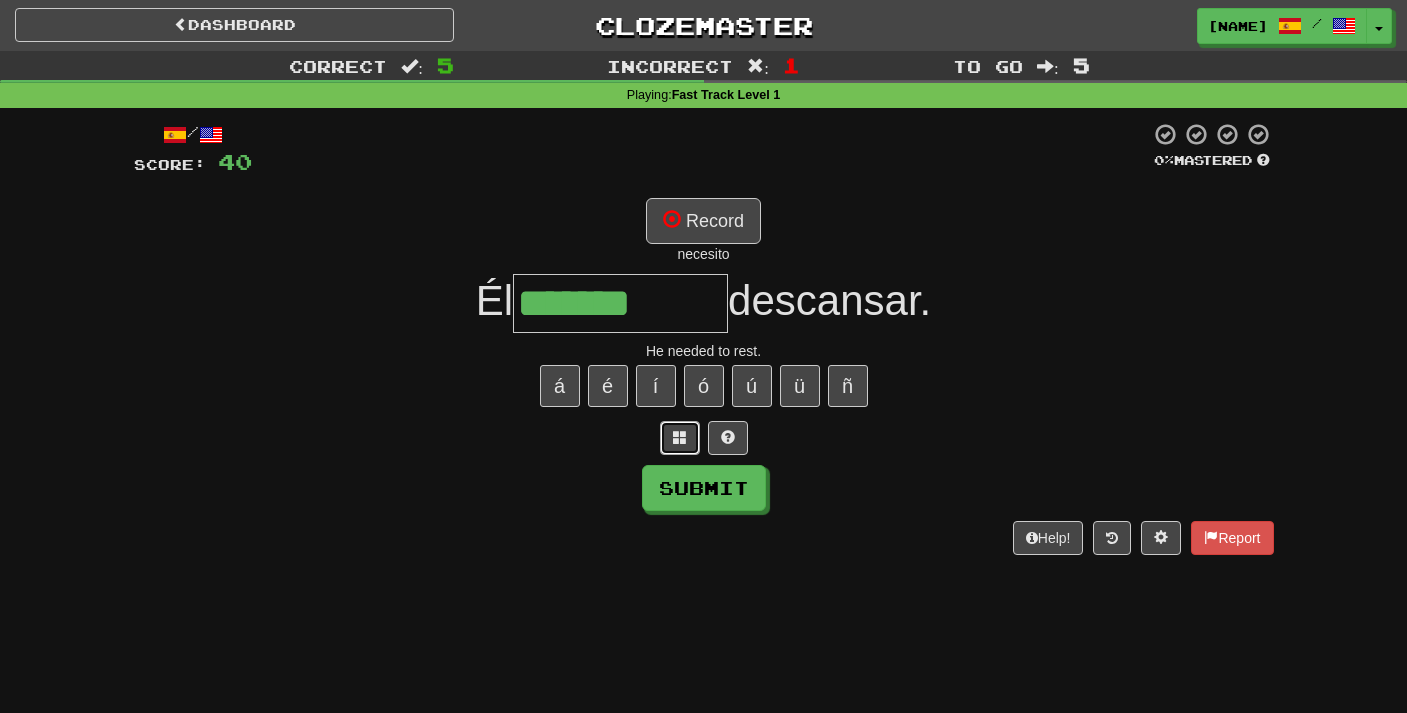 click at bounding box center (680, 437) 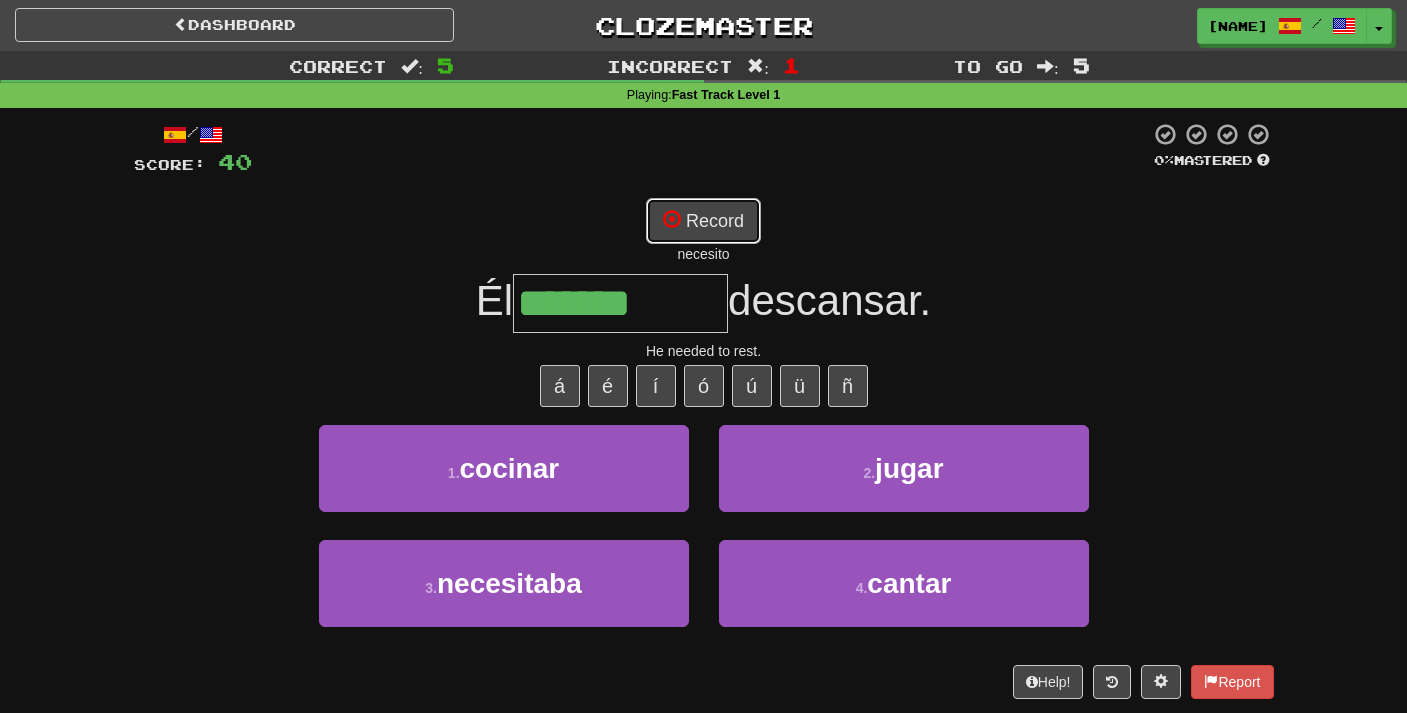 click on "Record" at bounding box center [703, 221] 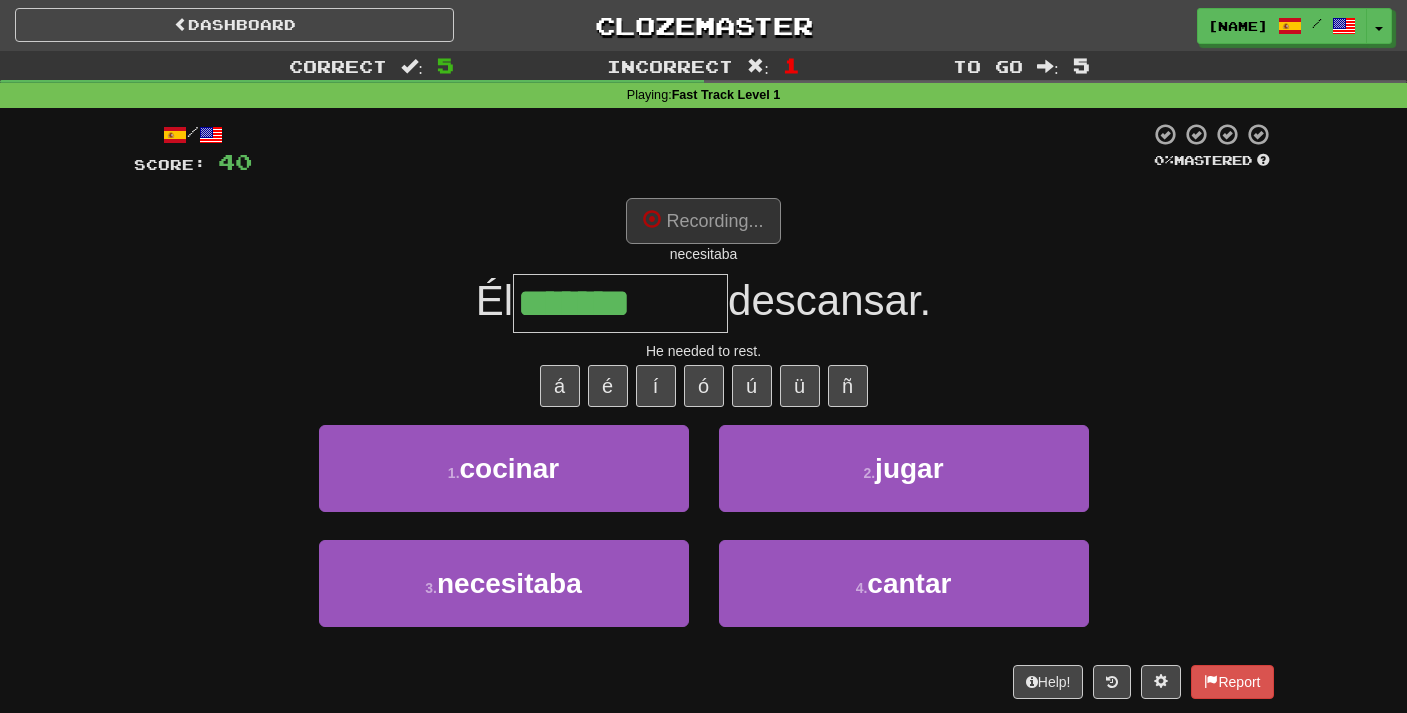 type on "**********" 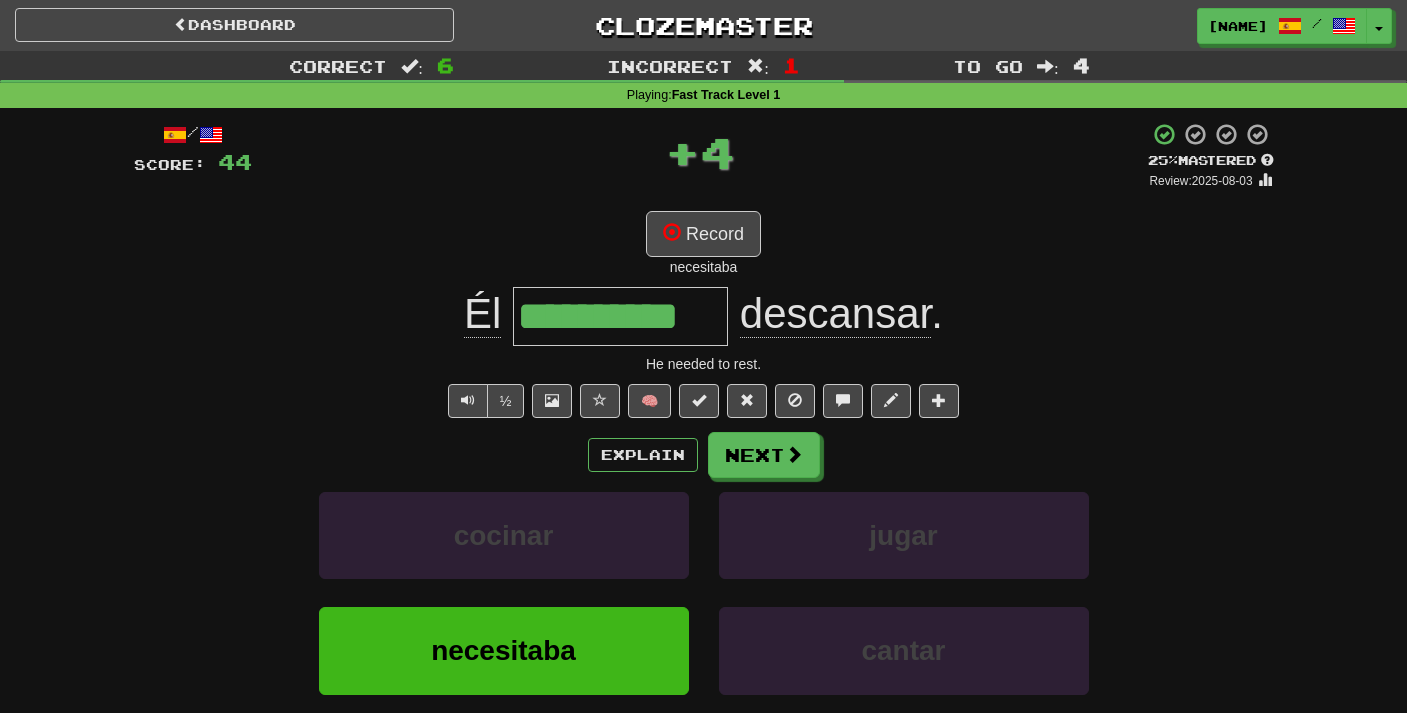 click on "Explain Next cocinar jugar necesitaba cantar Learn more: cocinar jugar necesitaba cantar" at bounding box center [704, 592] 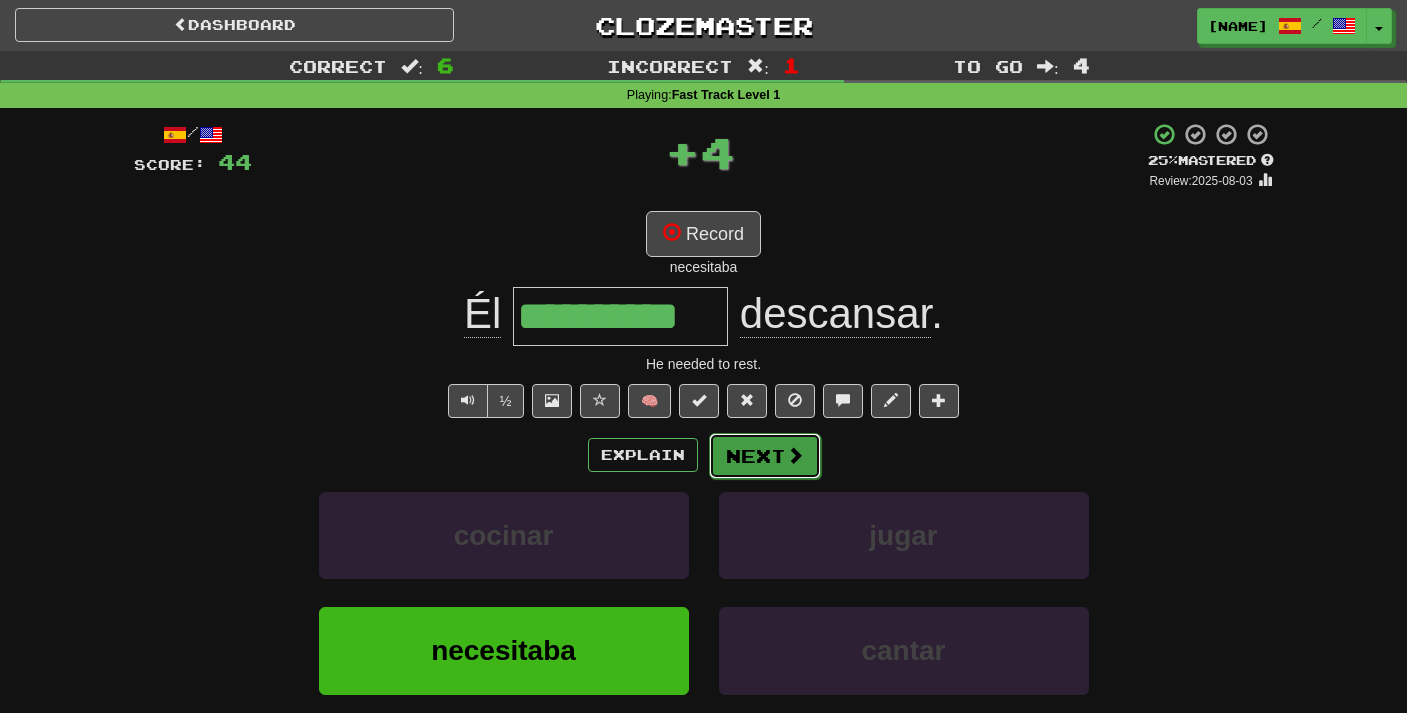 click on "Next" at bounding box center [765, 456] 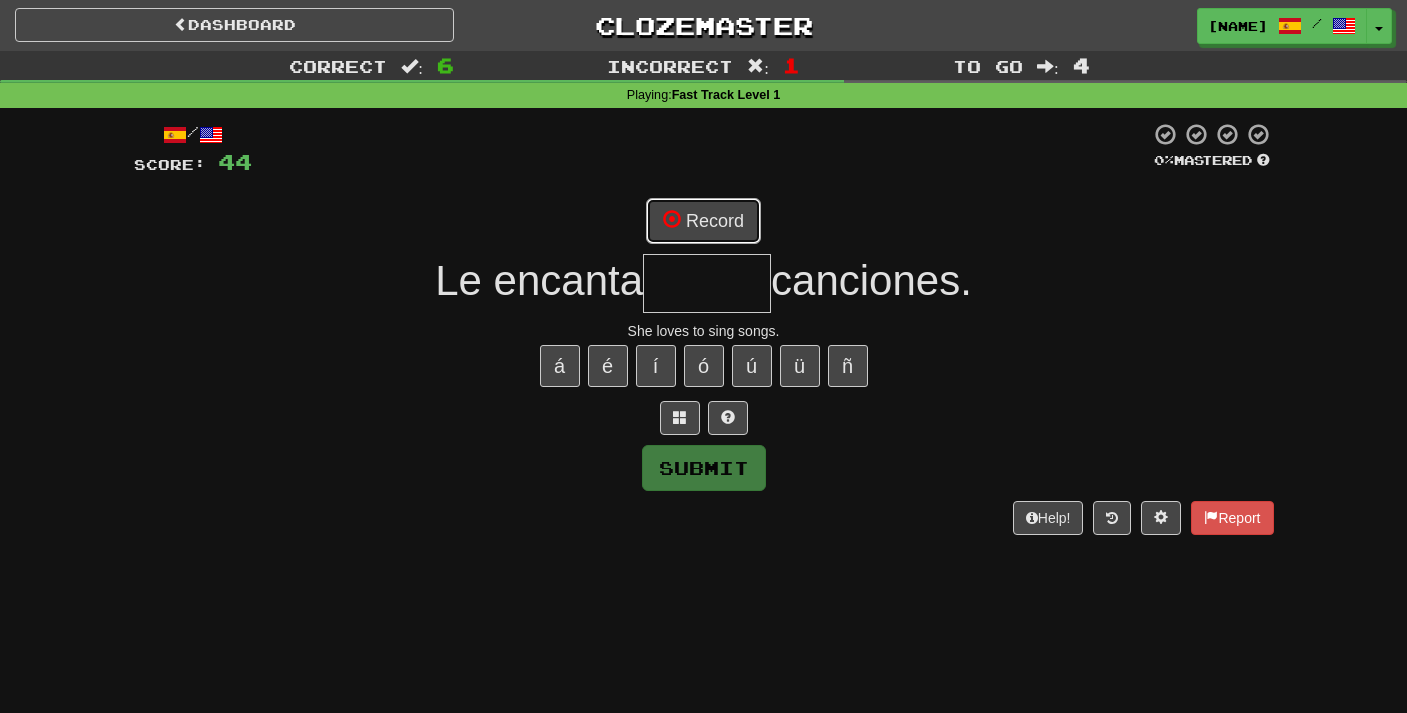 click on "Record" at bounding box center [703, 221] 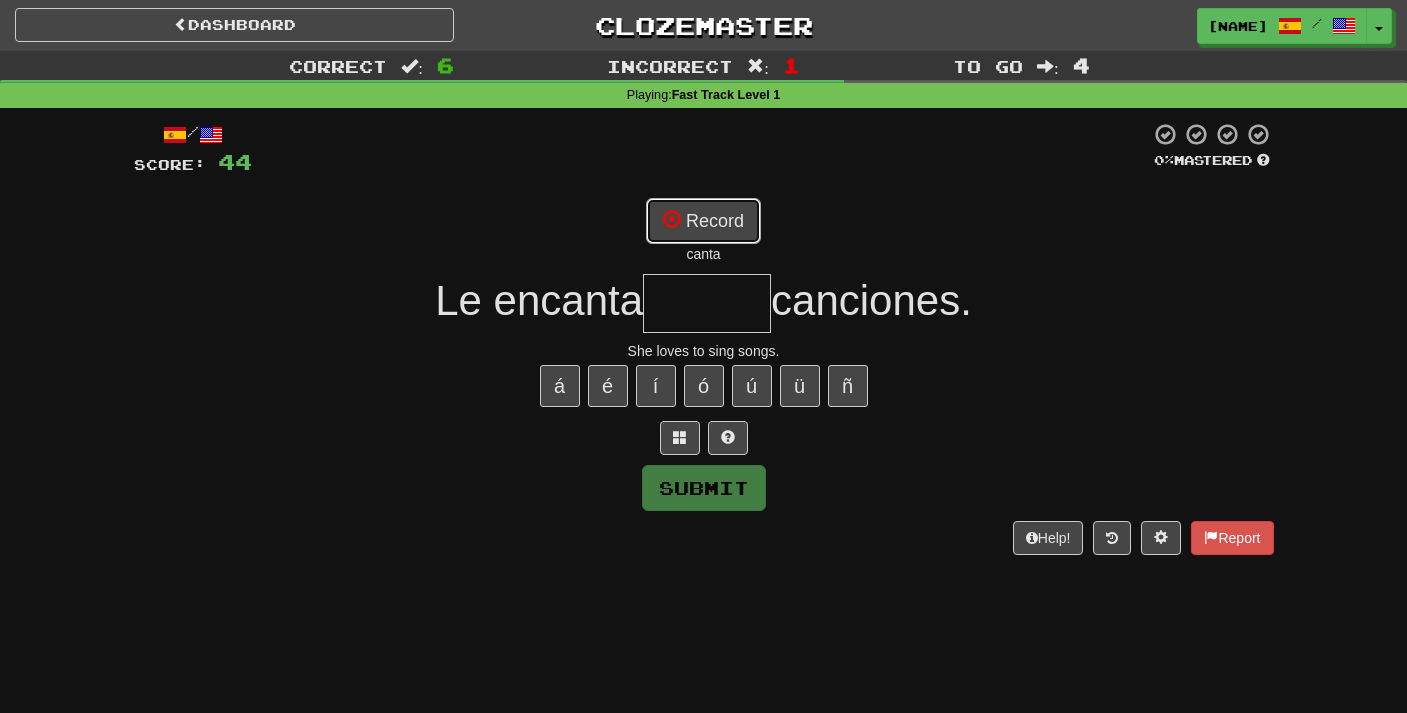 click on "Record" at bounding box center [703, 221] 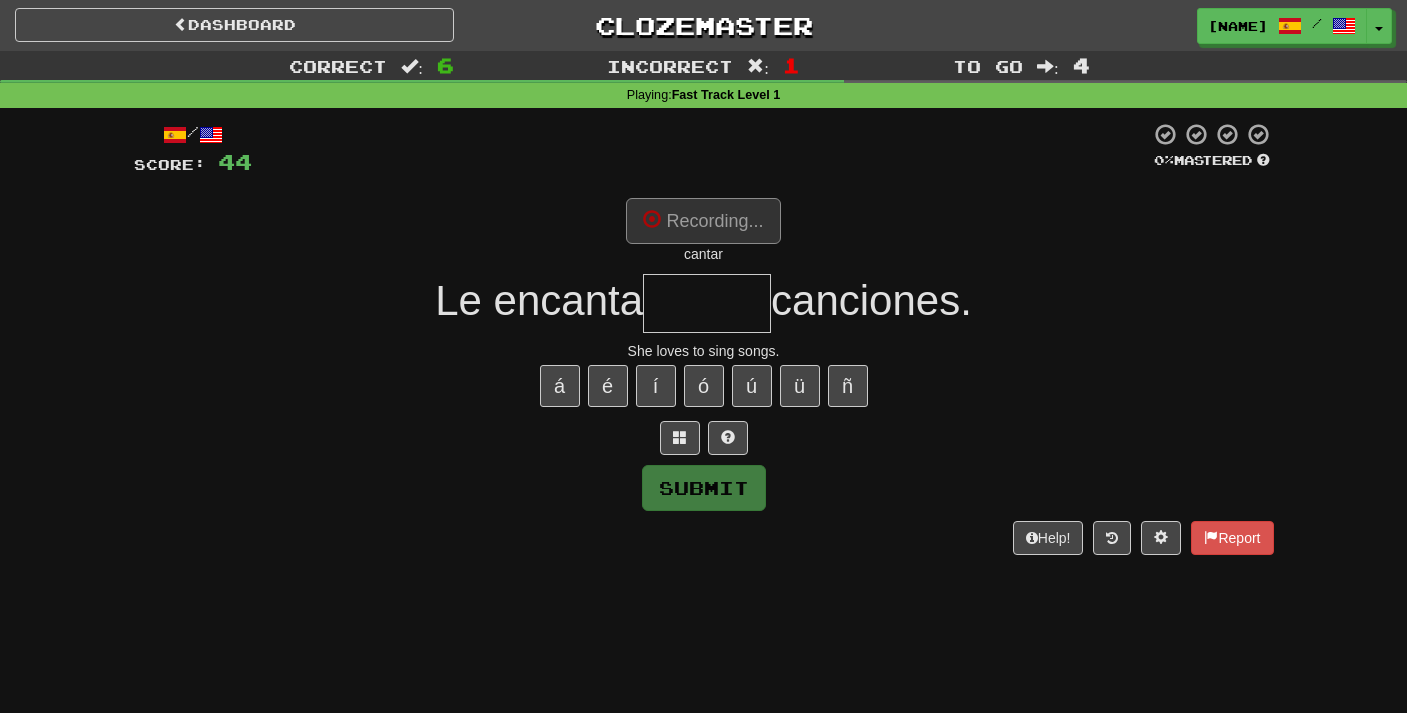 type on "******" 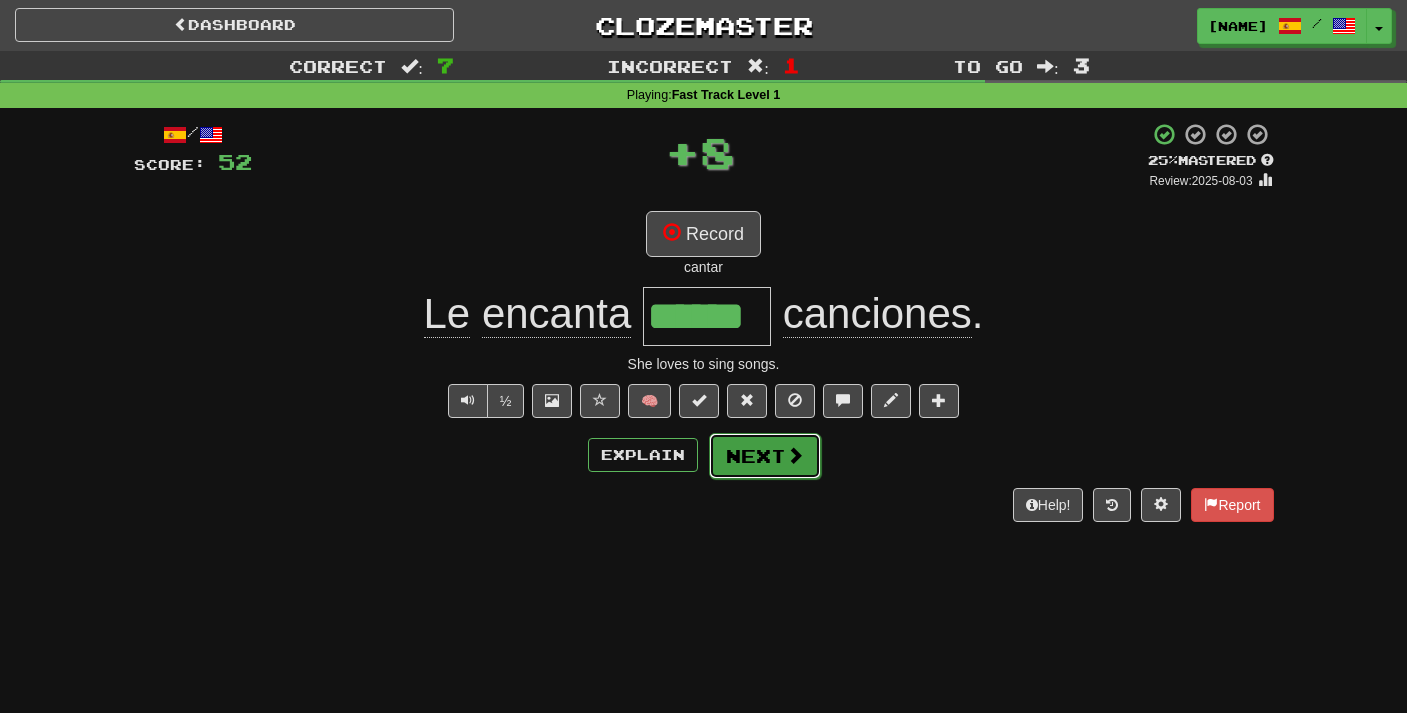 click on "Next" at bounding box center (765, 456) 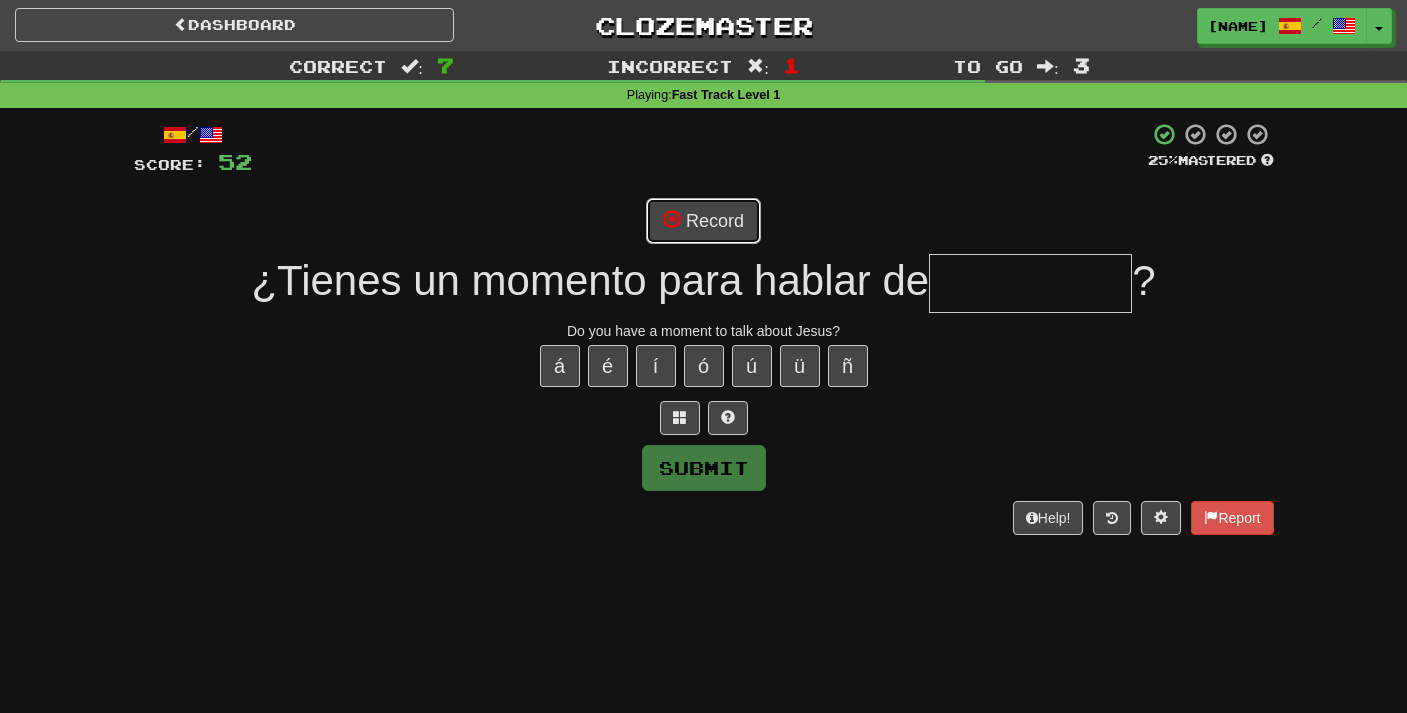 click on "Record" at bounding box center [703, 221] 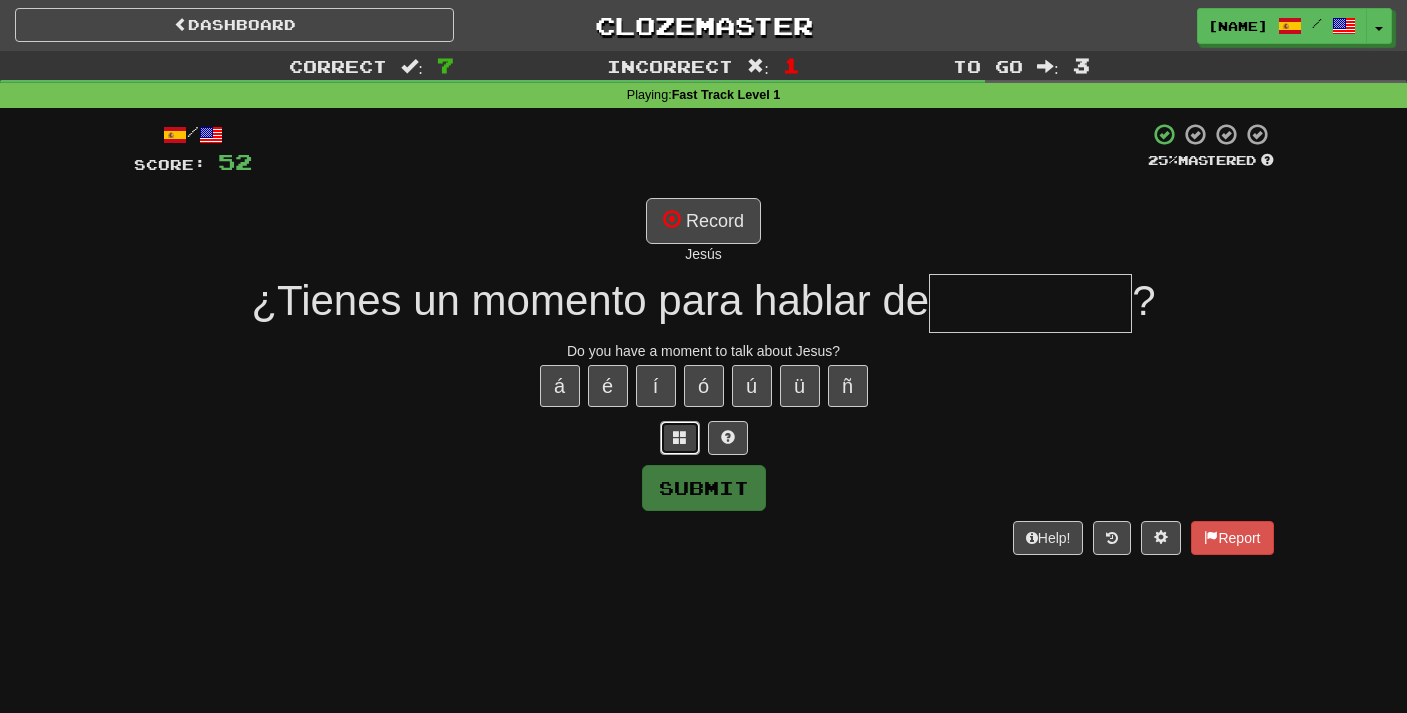click at bounding box center (680, 438) 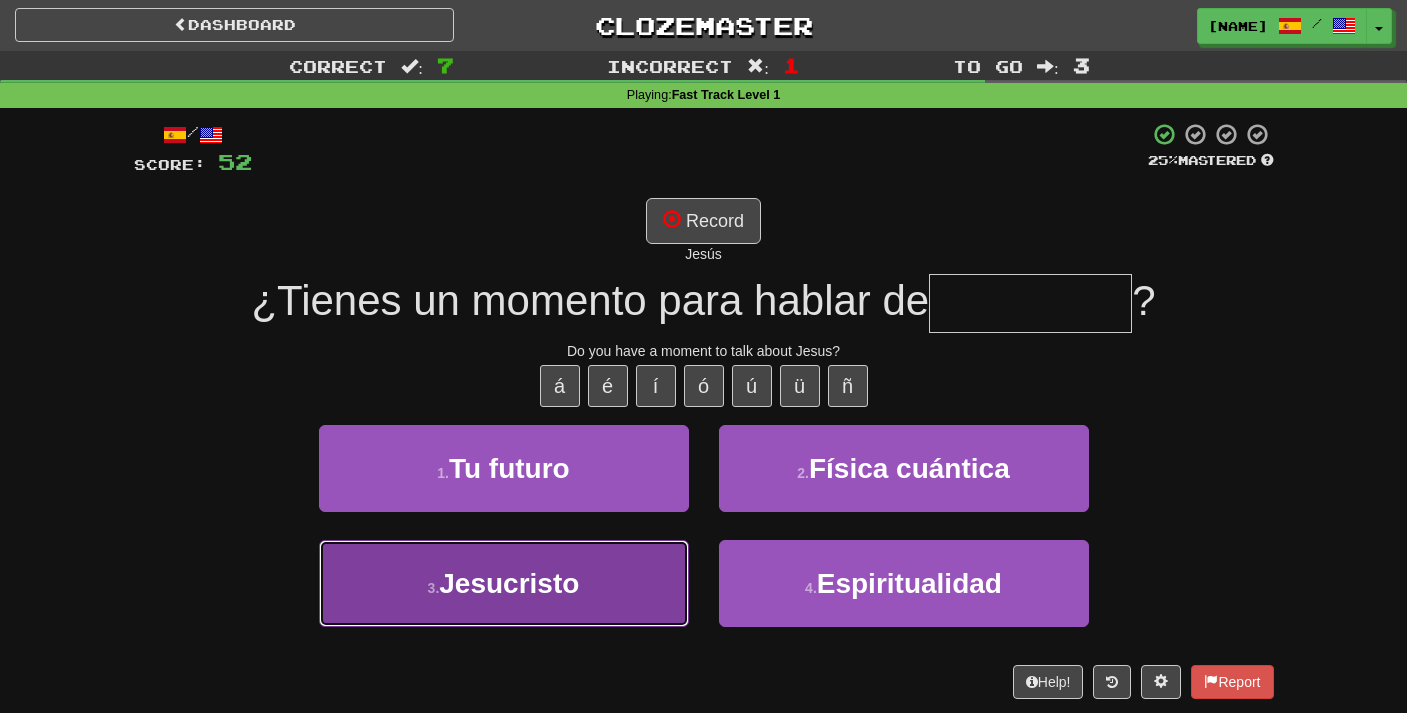 click on "3 .  Jesucristo" at bounding box center (504, 583) 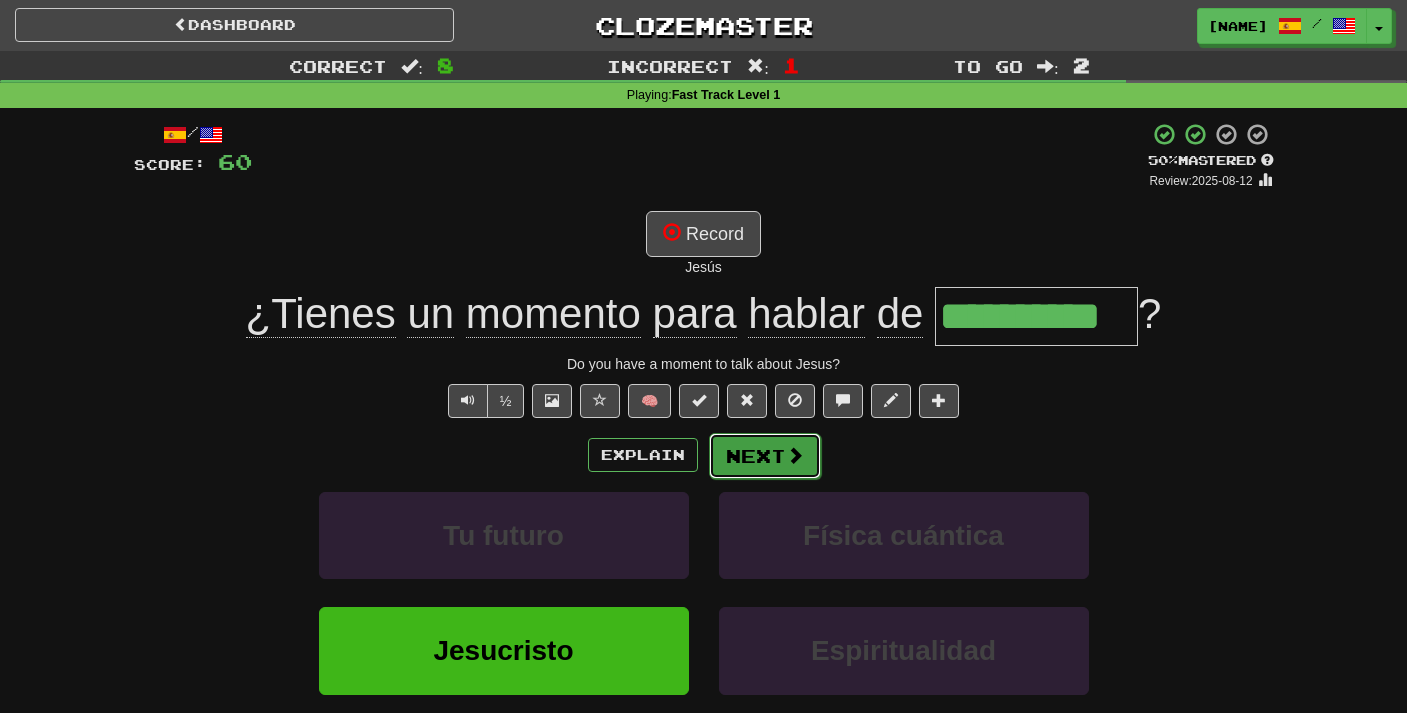 click on "Next" at bounding box center [765, 456] 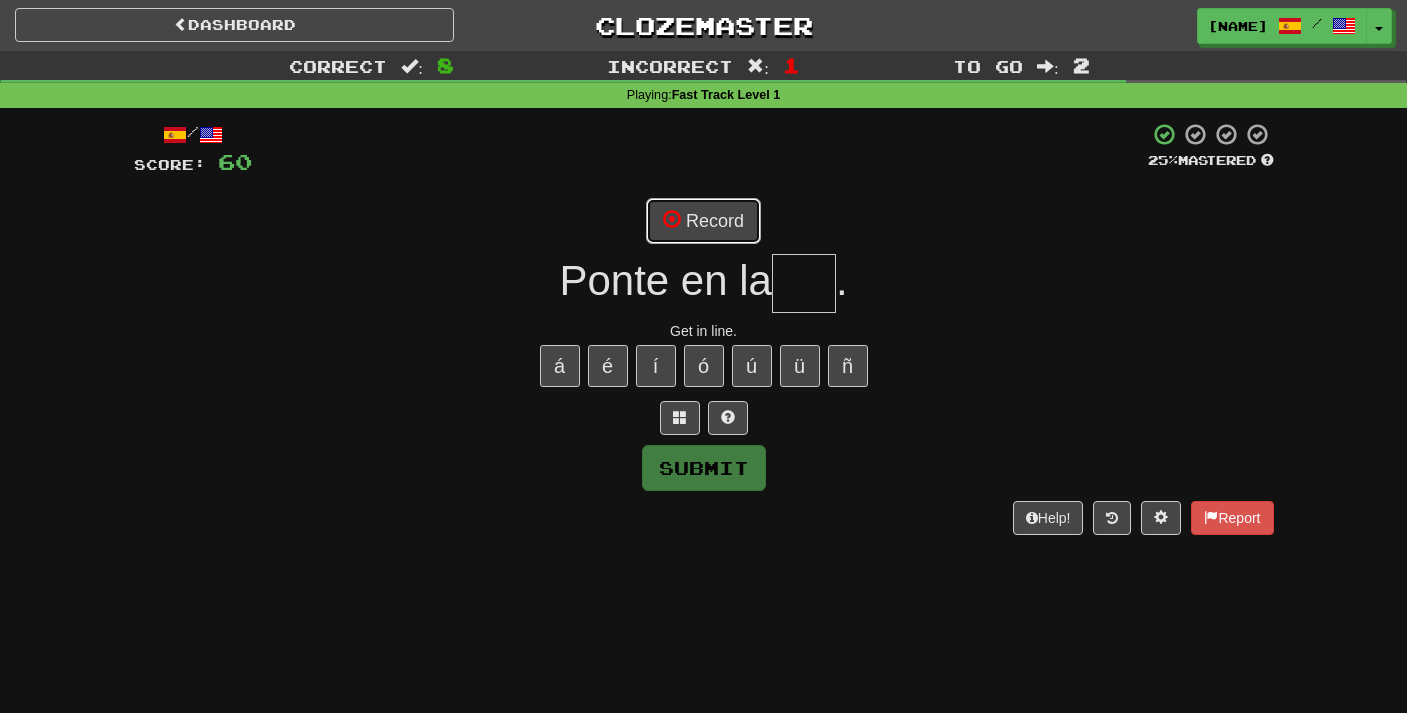 click on "Record" at bounding box center (703, 221) 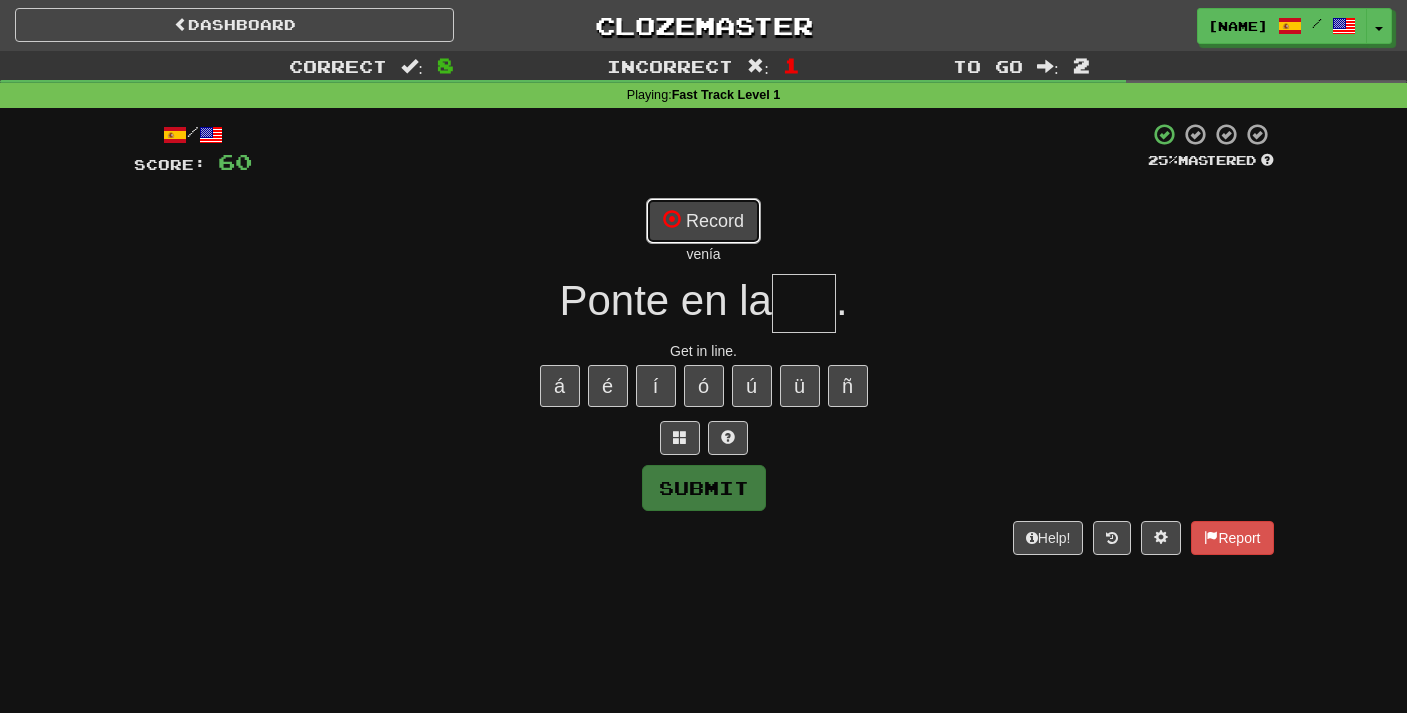 click on "Record" at bounding box center (703, 221) 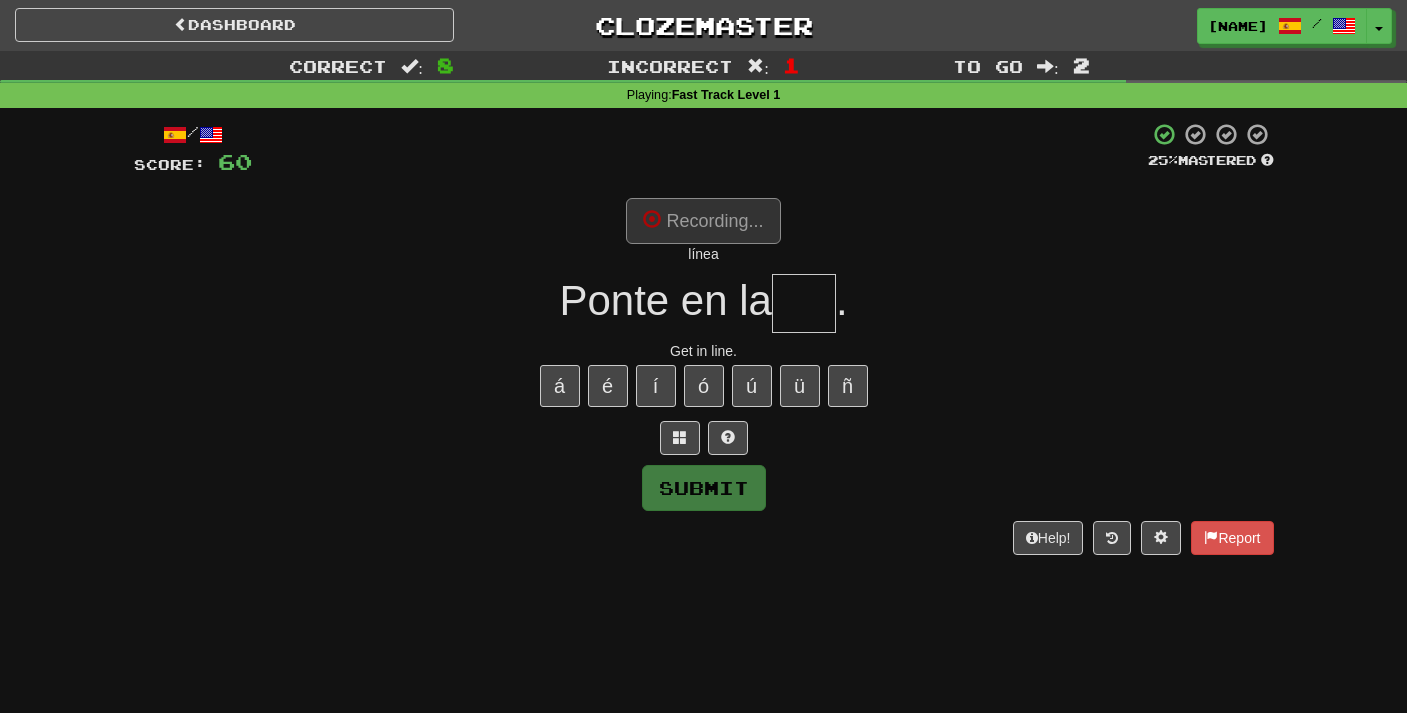 type on "****" 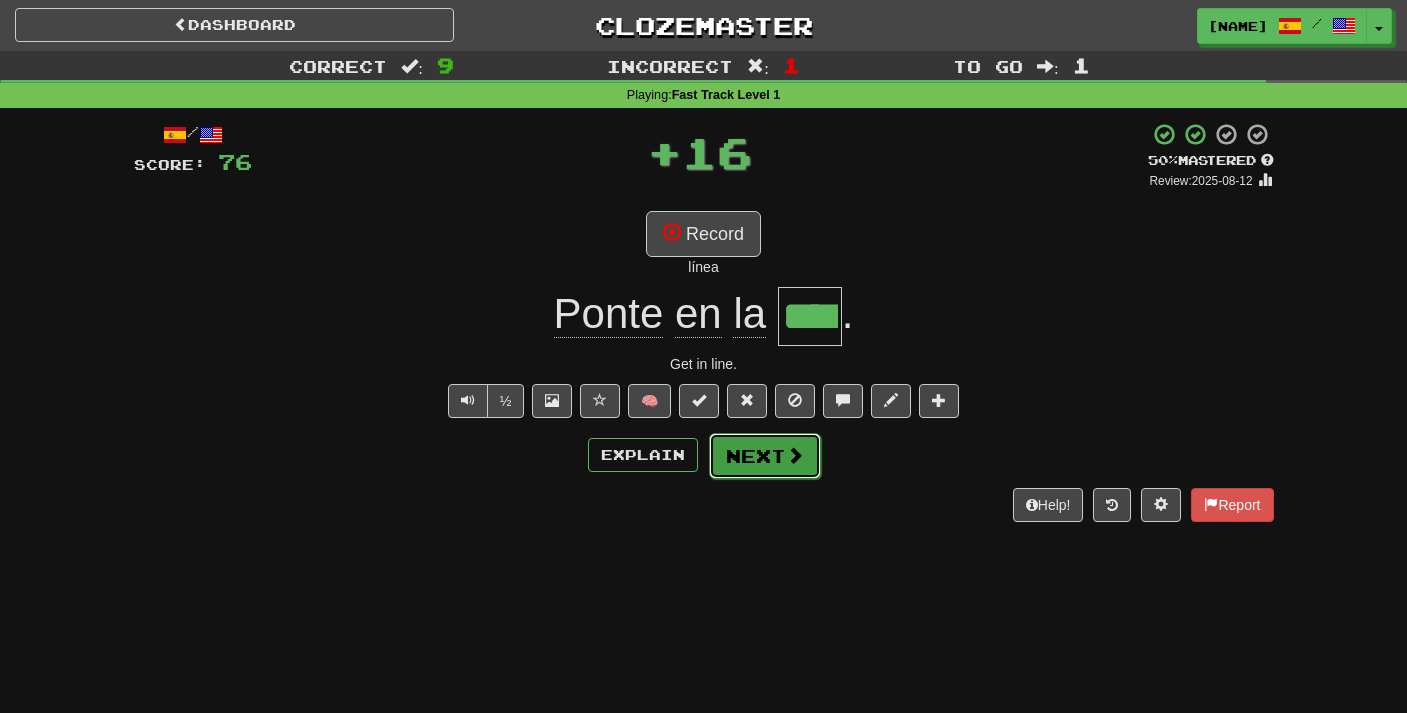 click on "Next" at bounding box center [765, 456] 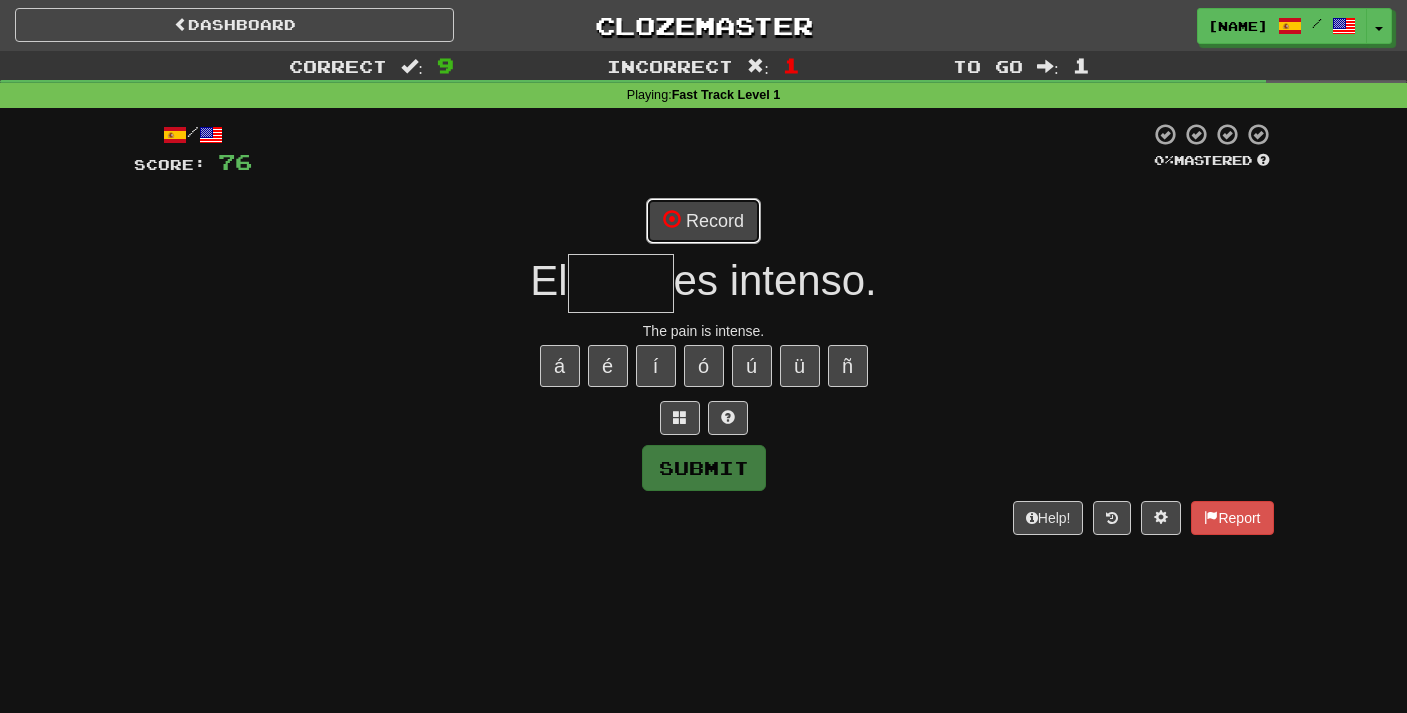 click on "Record" at bounding box center (703, 221) 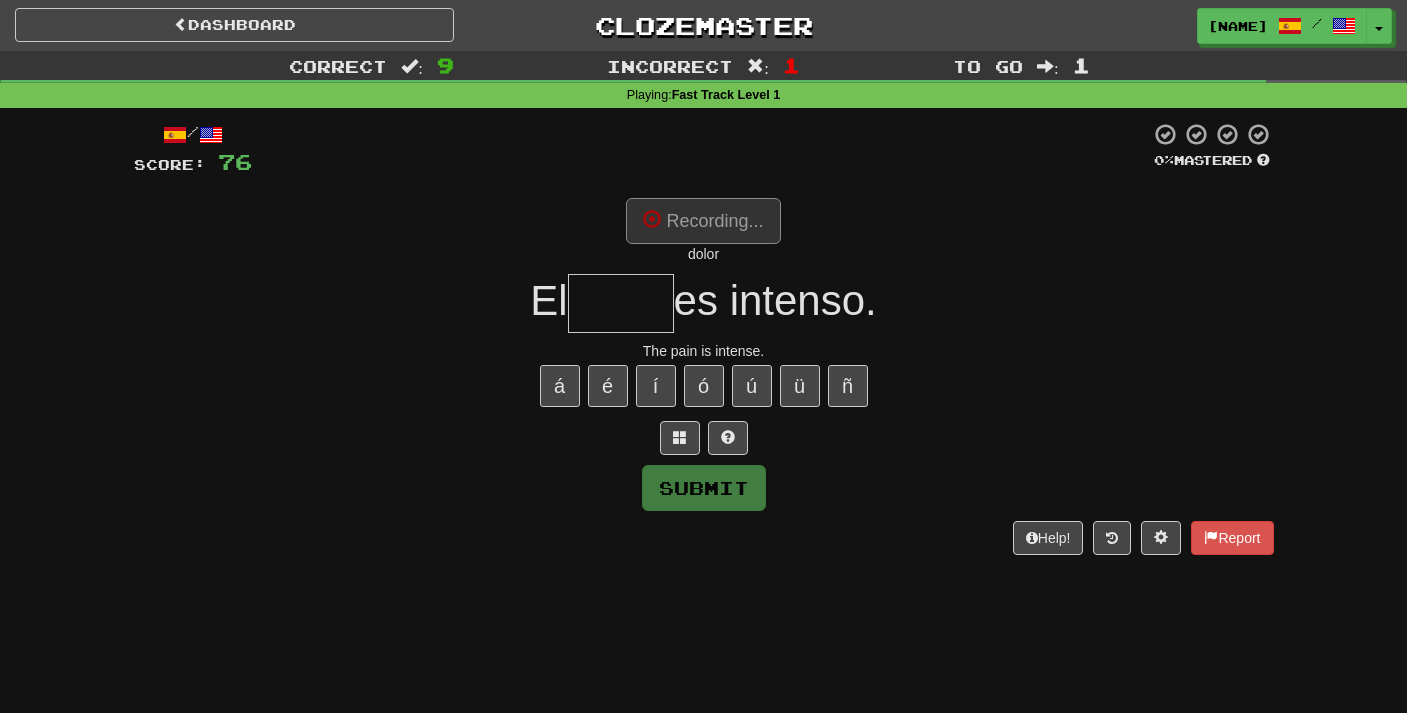 type on "*****" 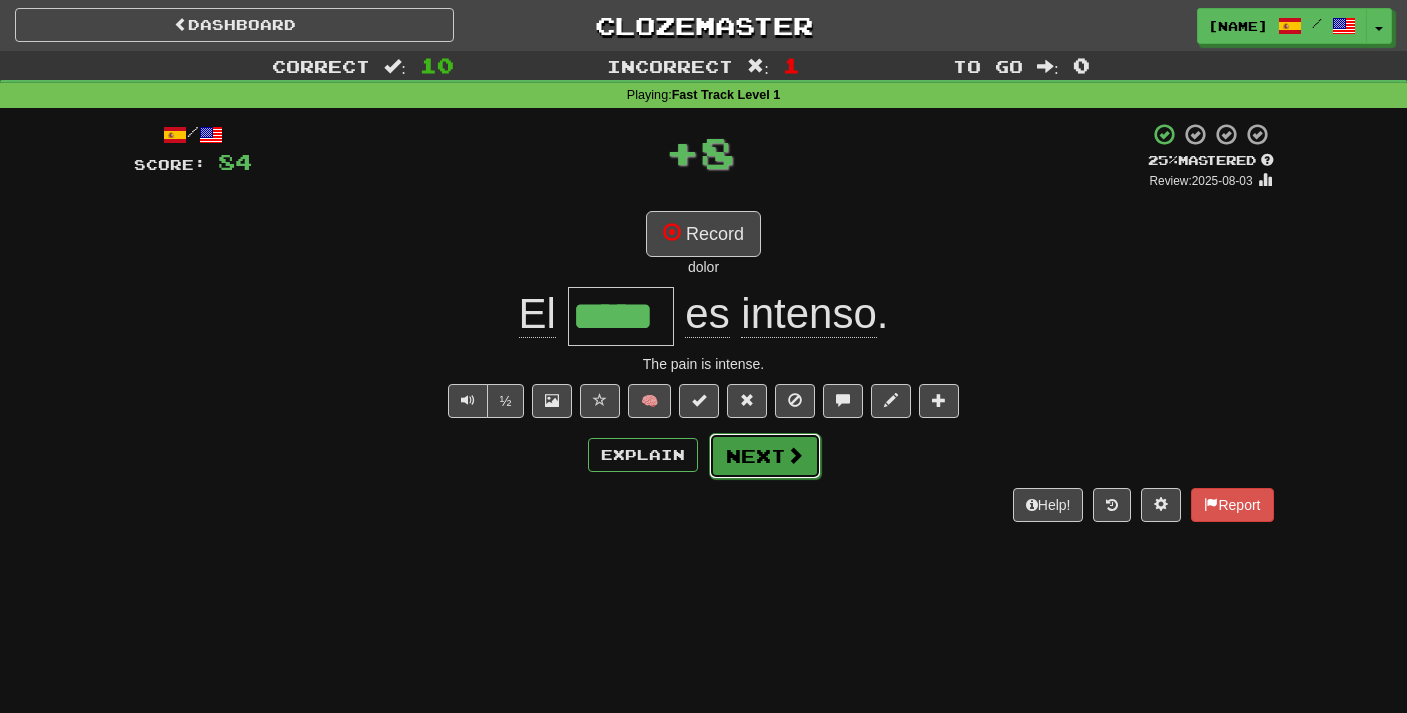 click on "Next" at bounding box center [765, 456] 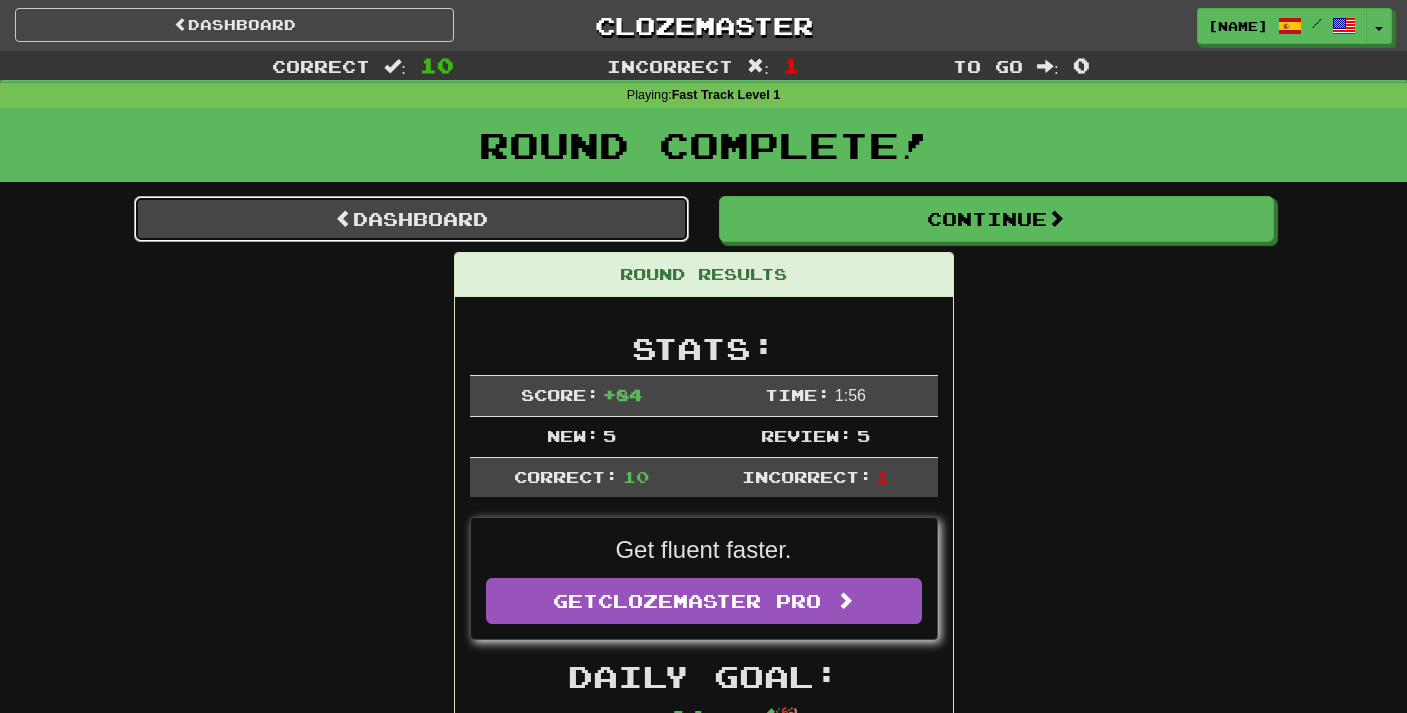 click on "Dashboard" at bounding box center [411, 219] 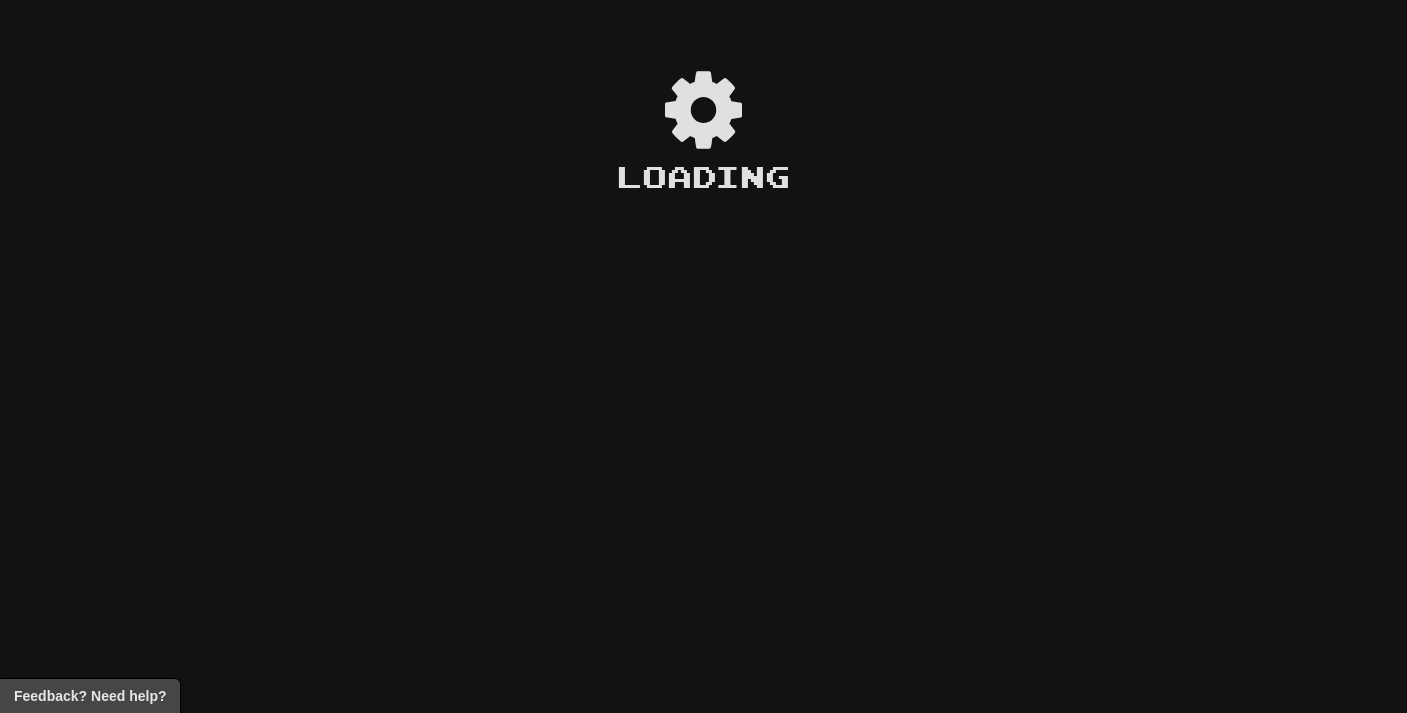 scroll, scrollTop: 0, scrollLeft: 0, axis: both 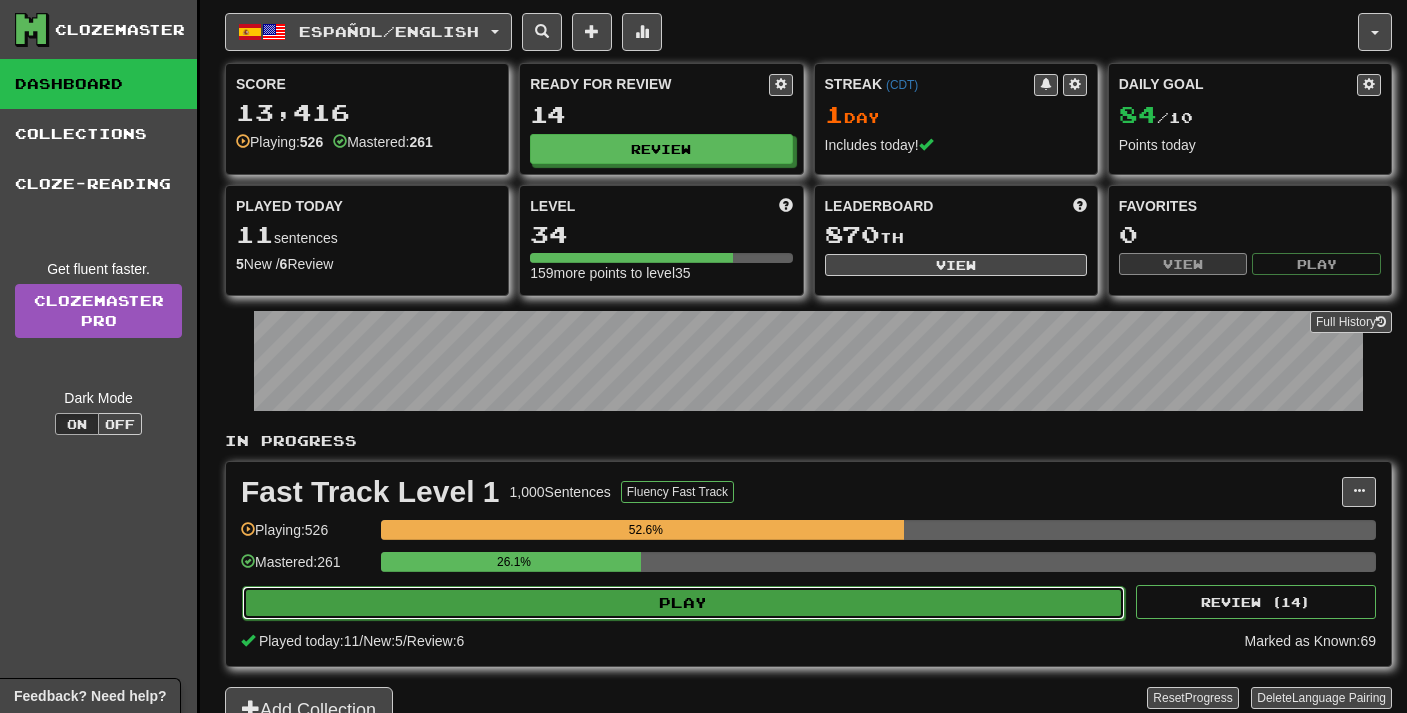 click on "Play" at bounding box center (683, 603) 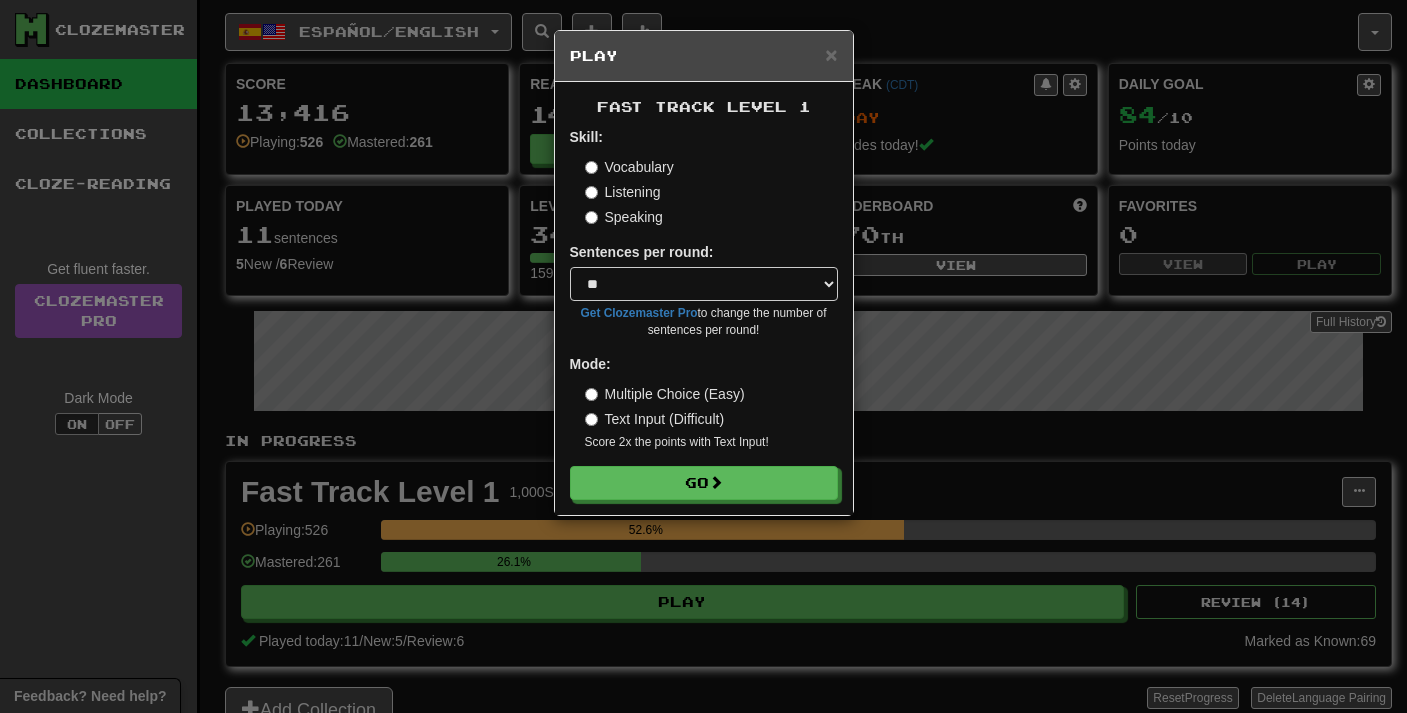 click on "Listening" at bounding box center (623, 192) 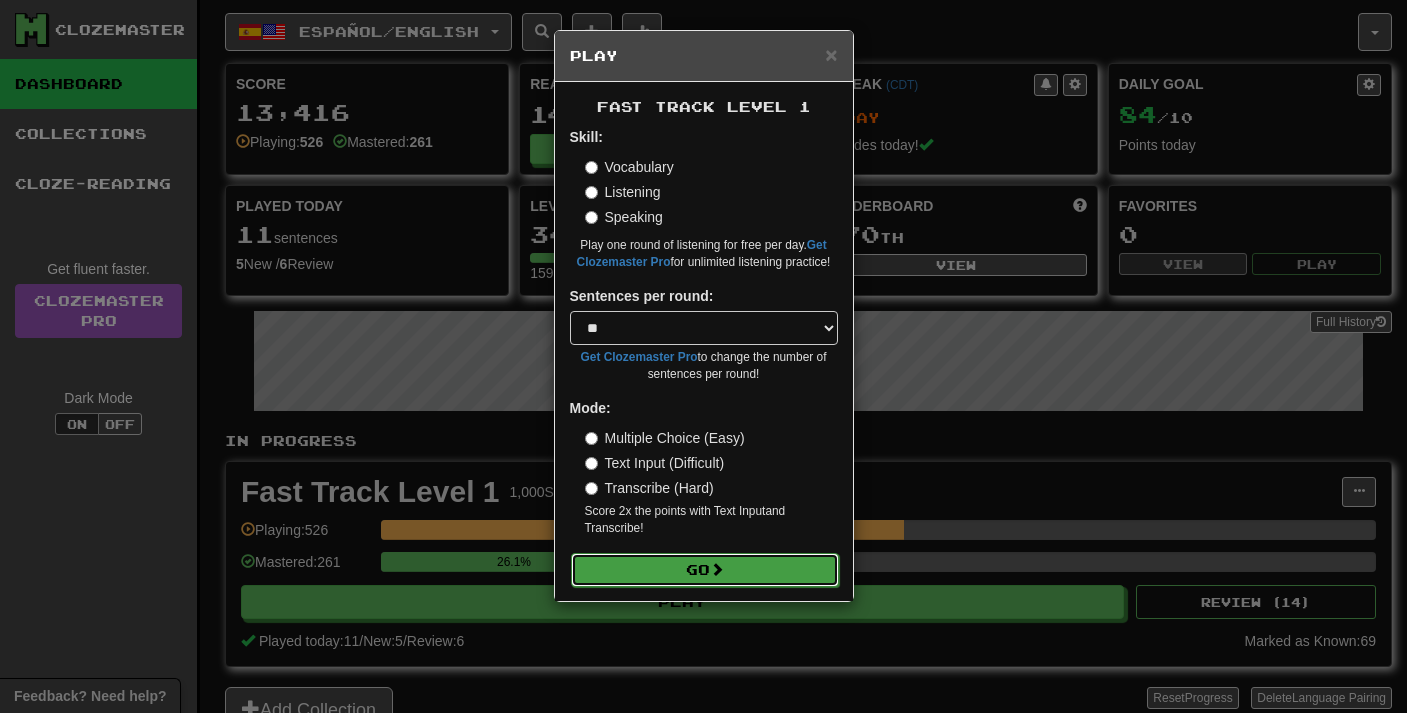 click at bounding box center (717, 569) 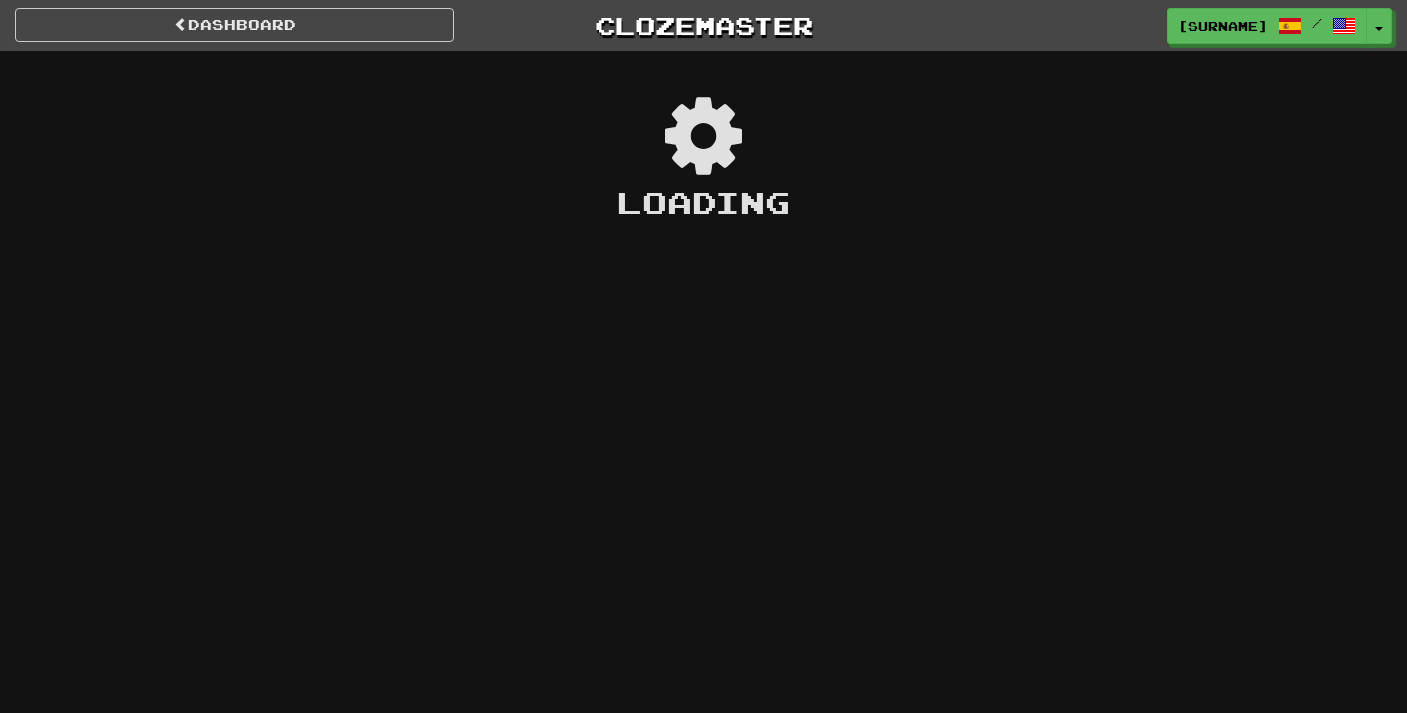 scroll, scrollTop: 0, scrollLeft: 0, axis: both 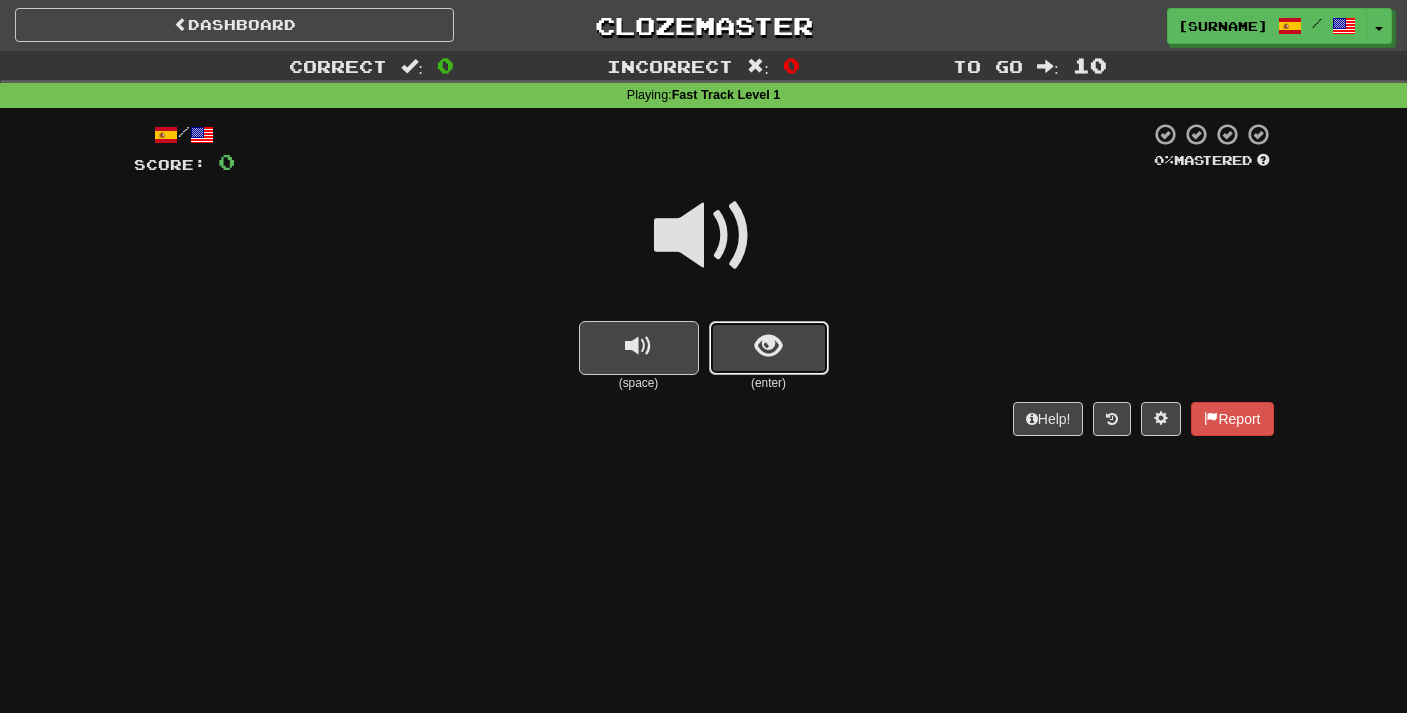 click at bounding box center [769, 348] 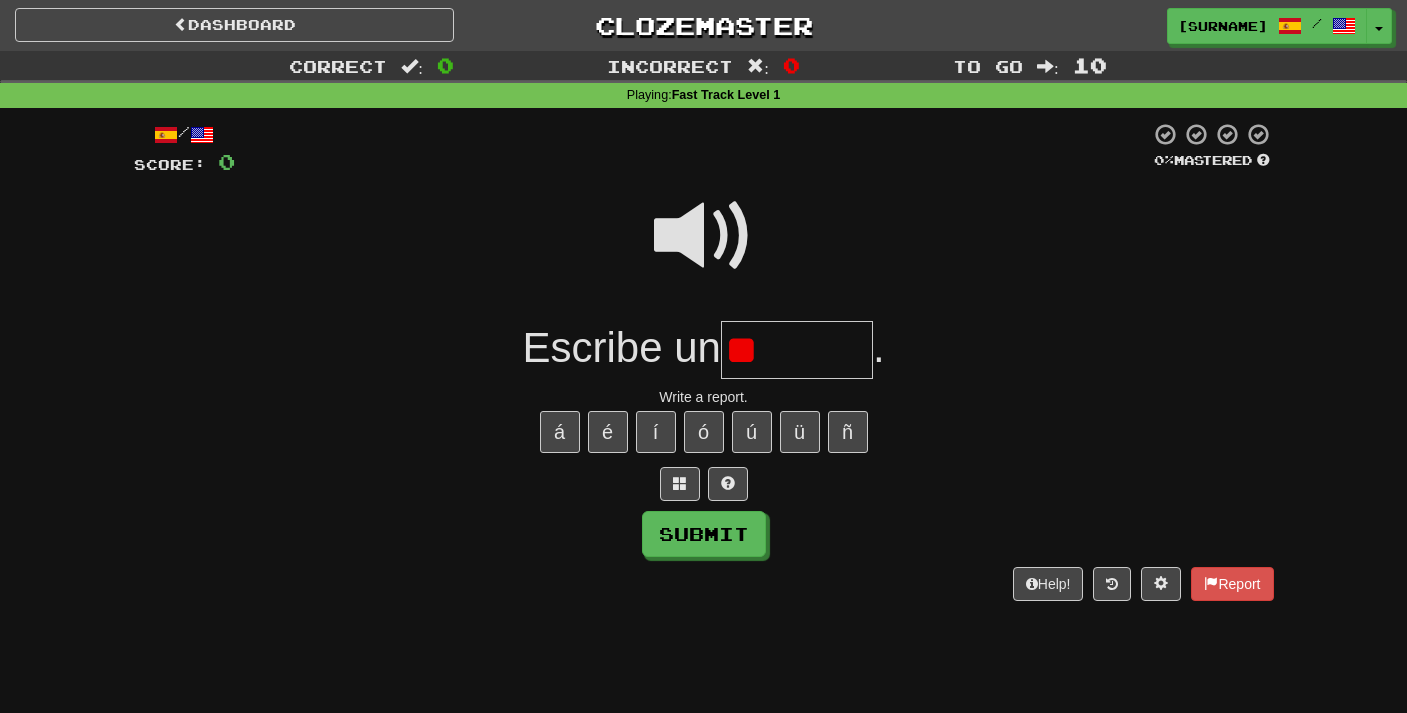 type on "*" 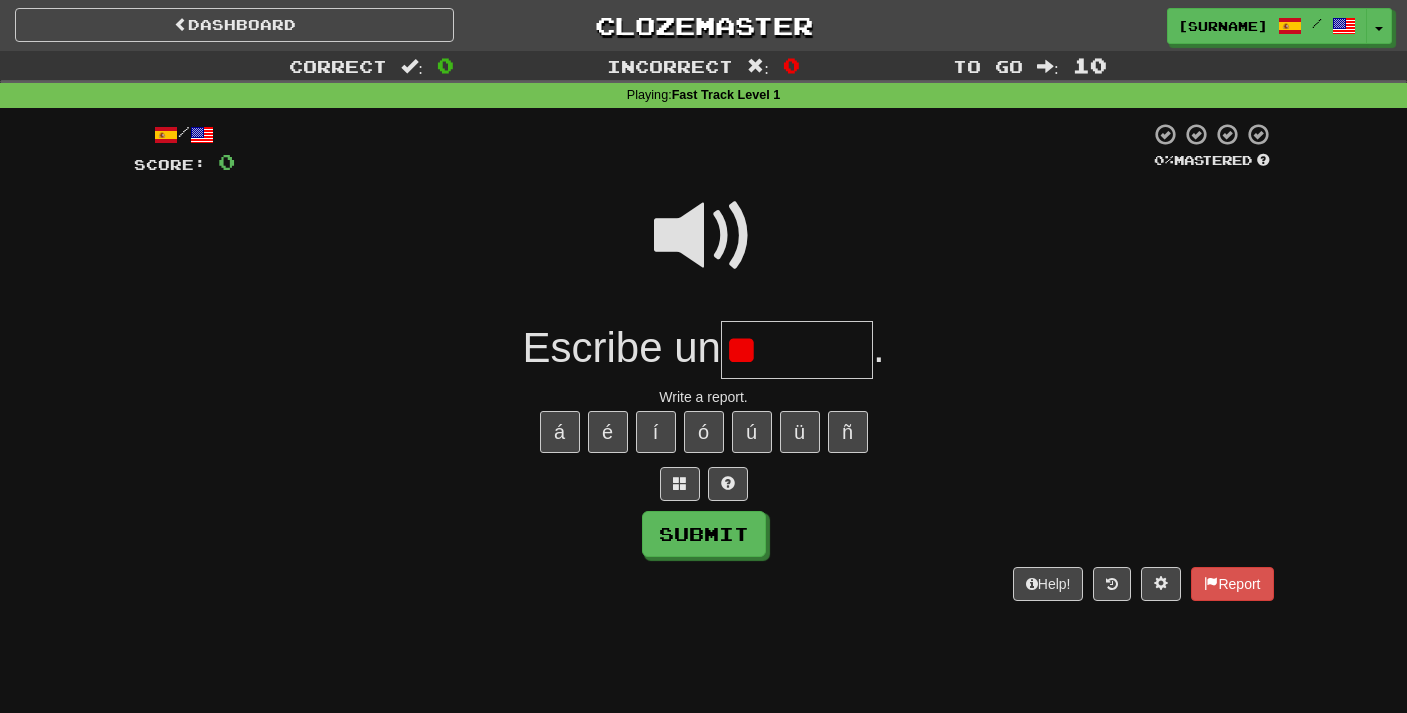 type on "*" 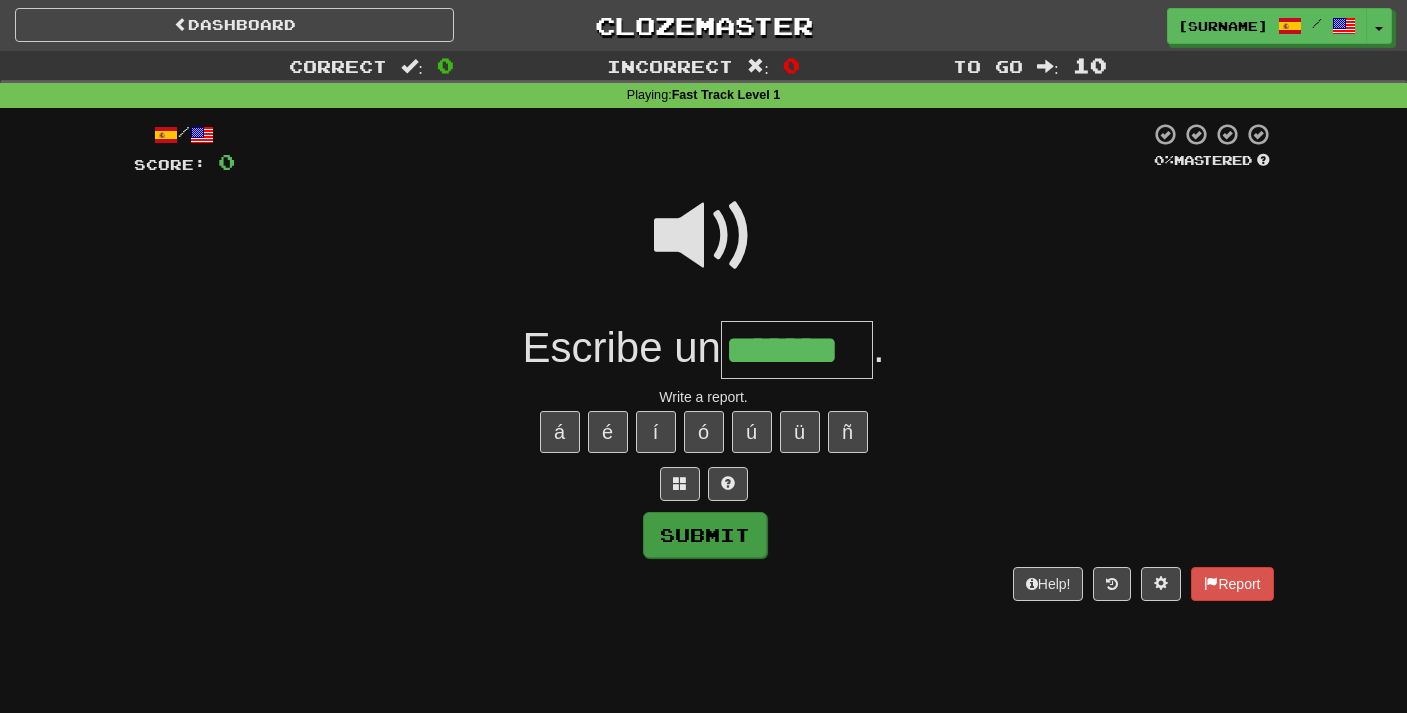 type on "*******" 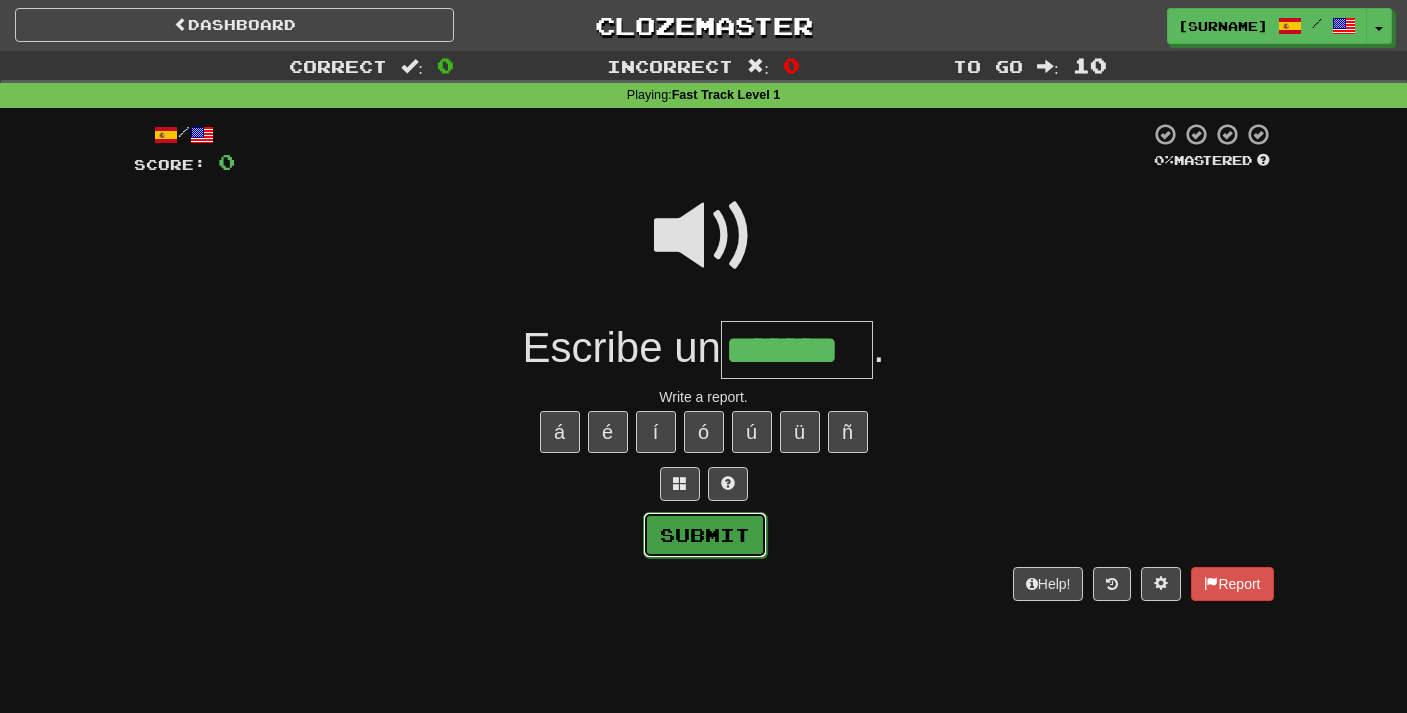 click on "Submit" at bounding box center (705, 535) 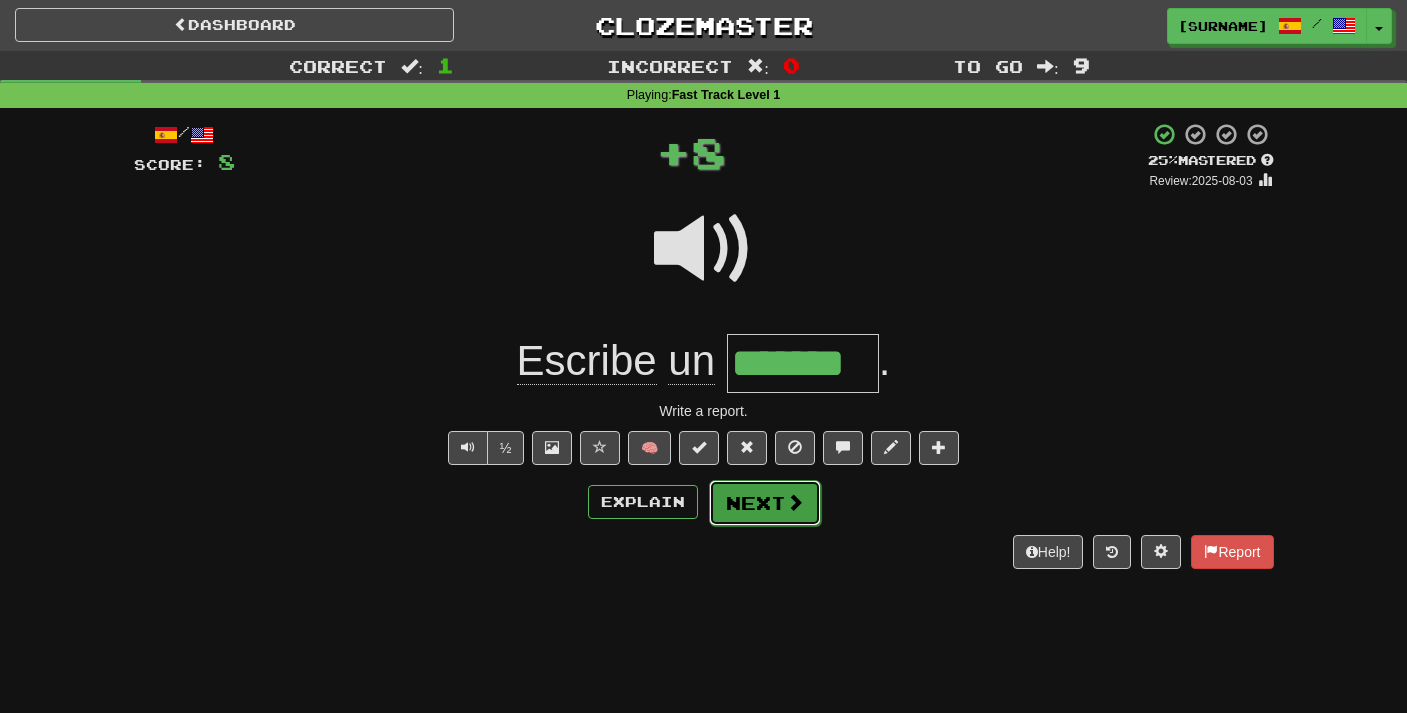 click on "Next" at bounding box center [765, 503] 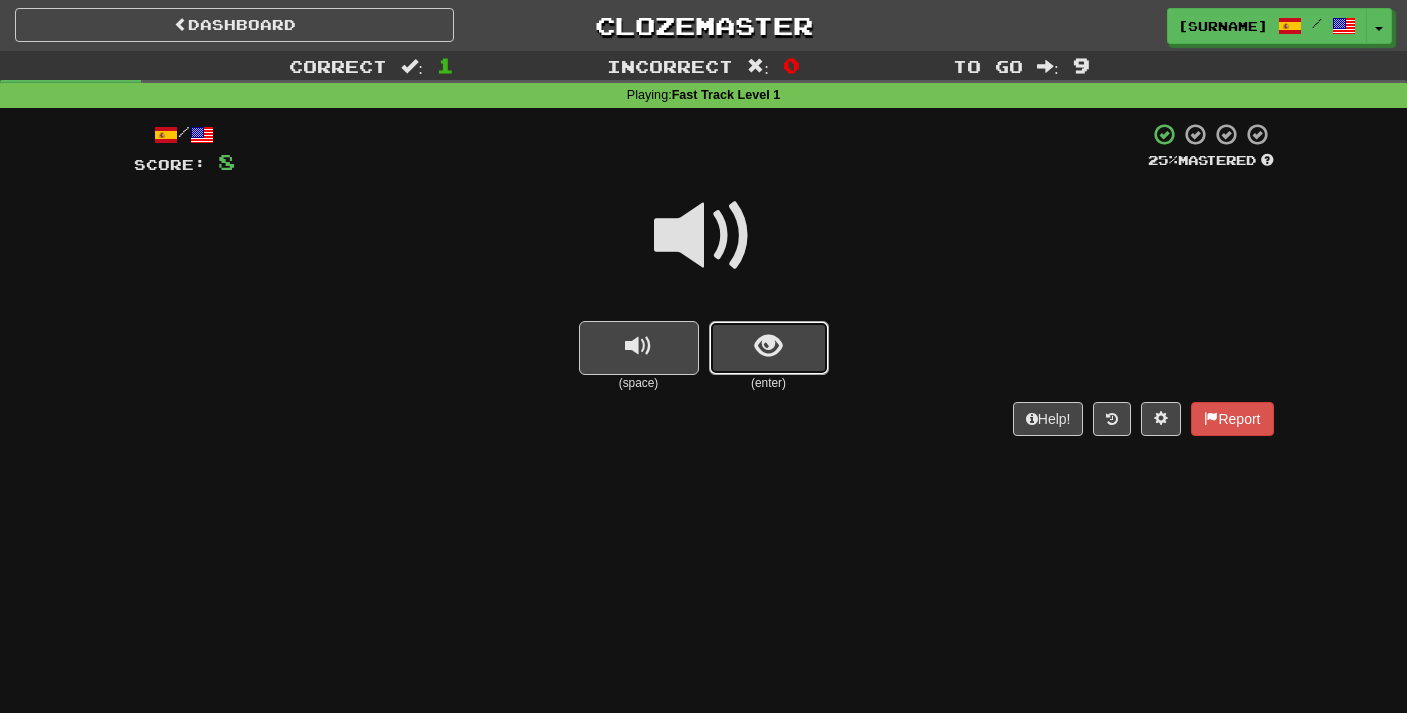 click at bounding box center [769, 348] 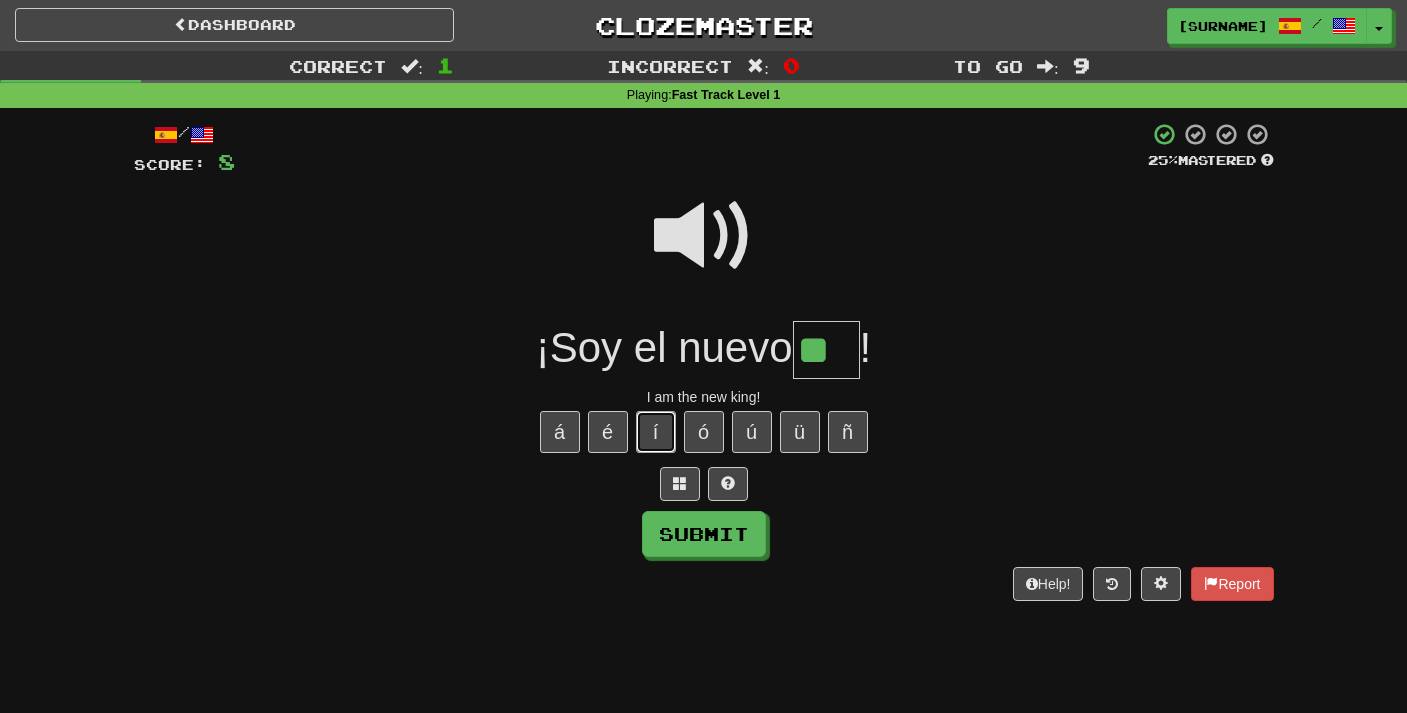 click on "í" at bounding box center [656, 432] 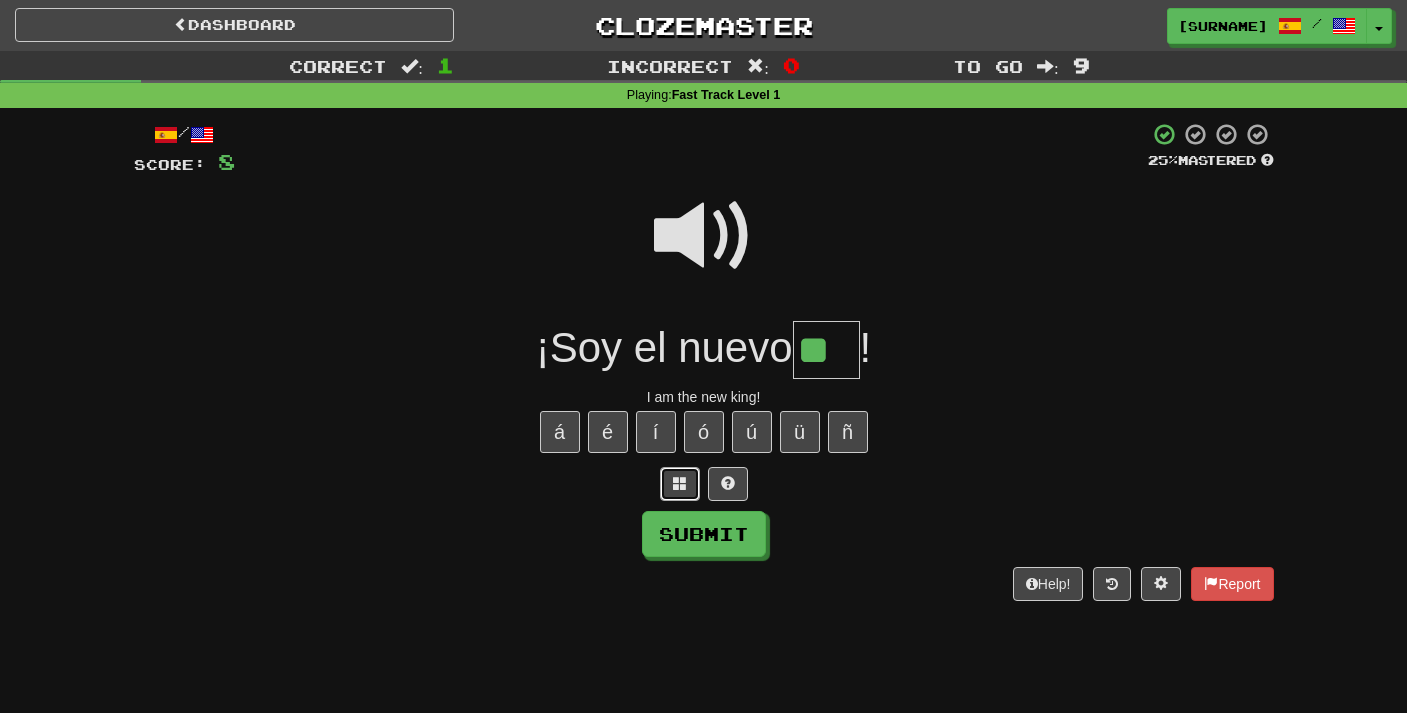 click at bounding box center (680, 484) 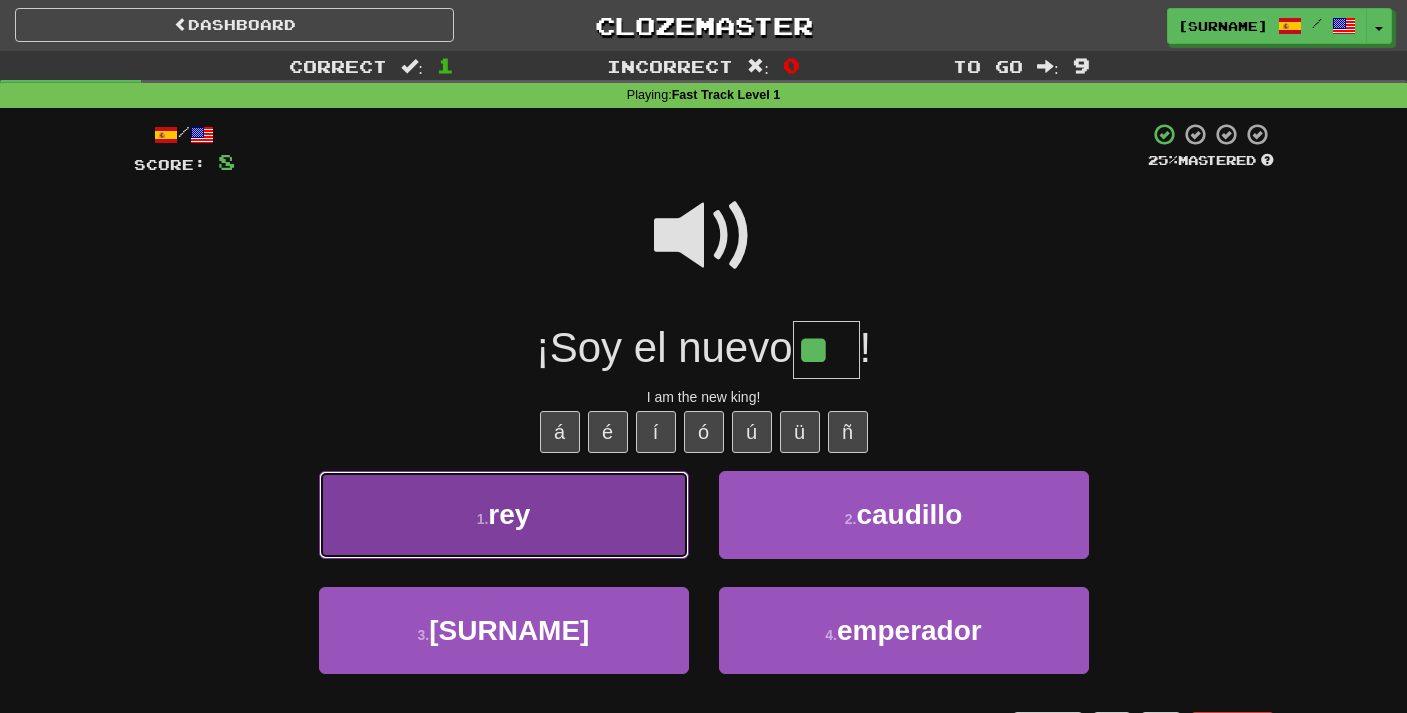 click on "1 .  rey" at bounding box center (504, 514) 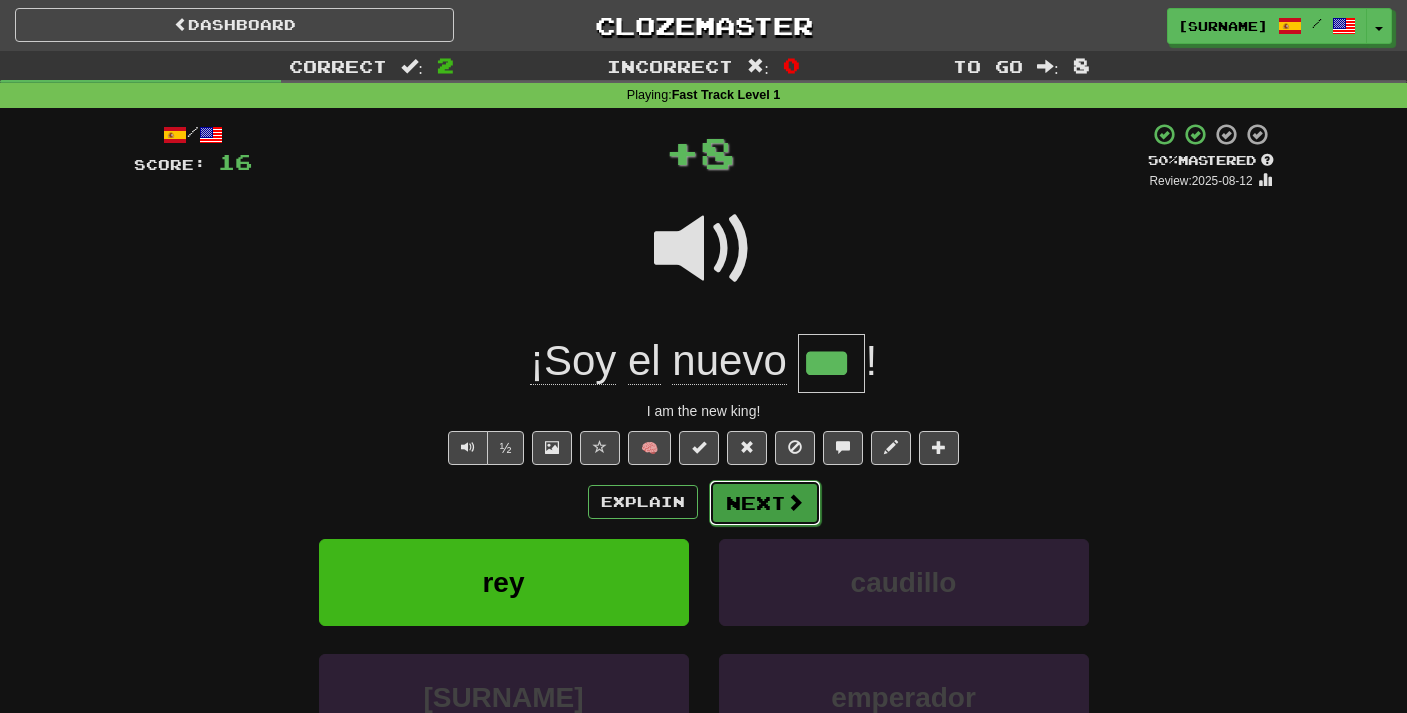 click on "Next" at bounding box center (765, 503) 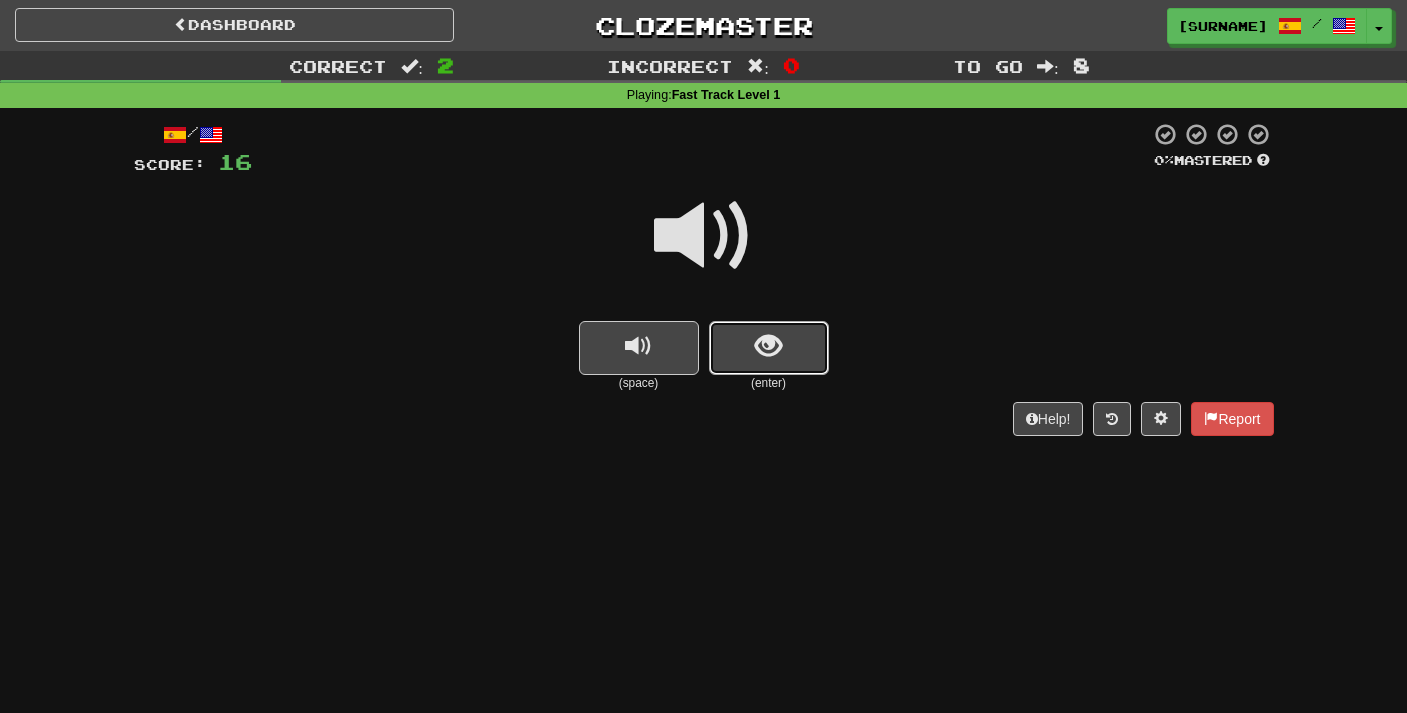 click at bounding box center (768, 346) 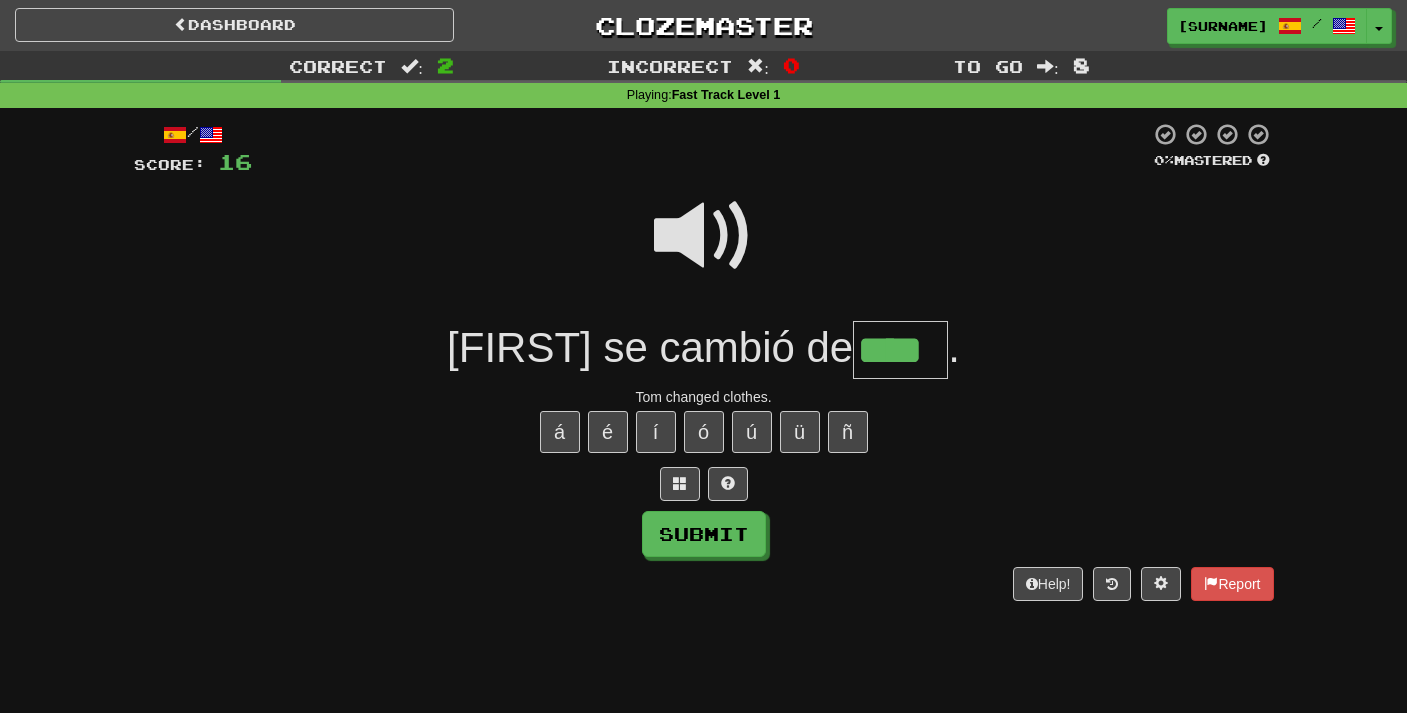 type on "****" 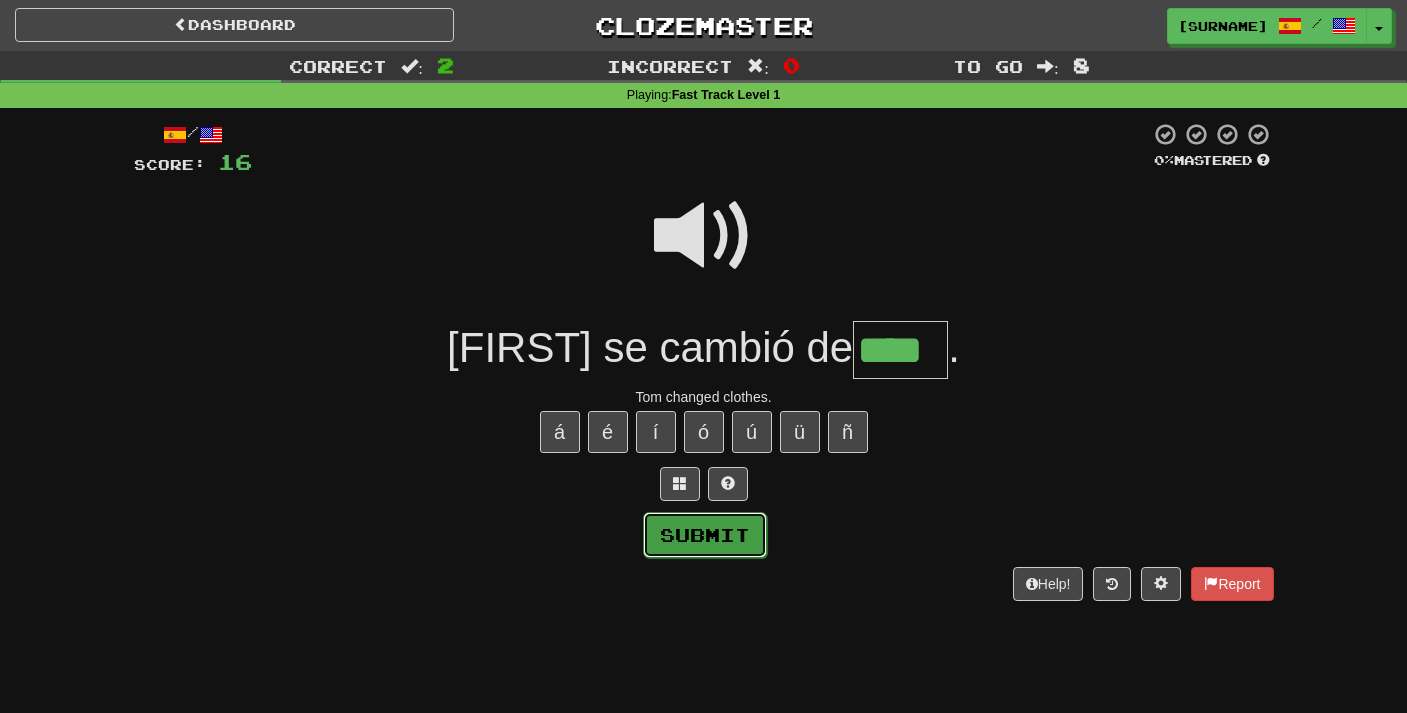 click on "Submit" at bounding box center [705, 535] 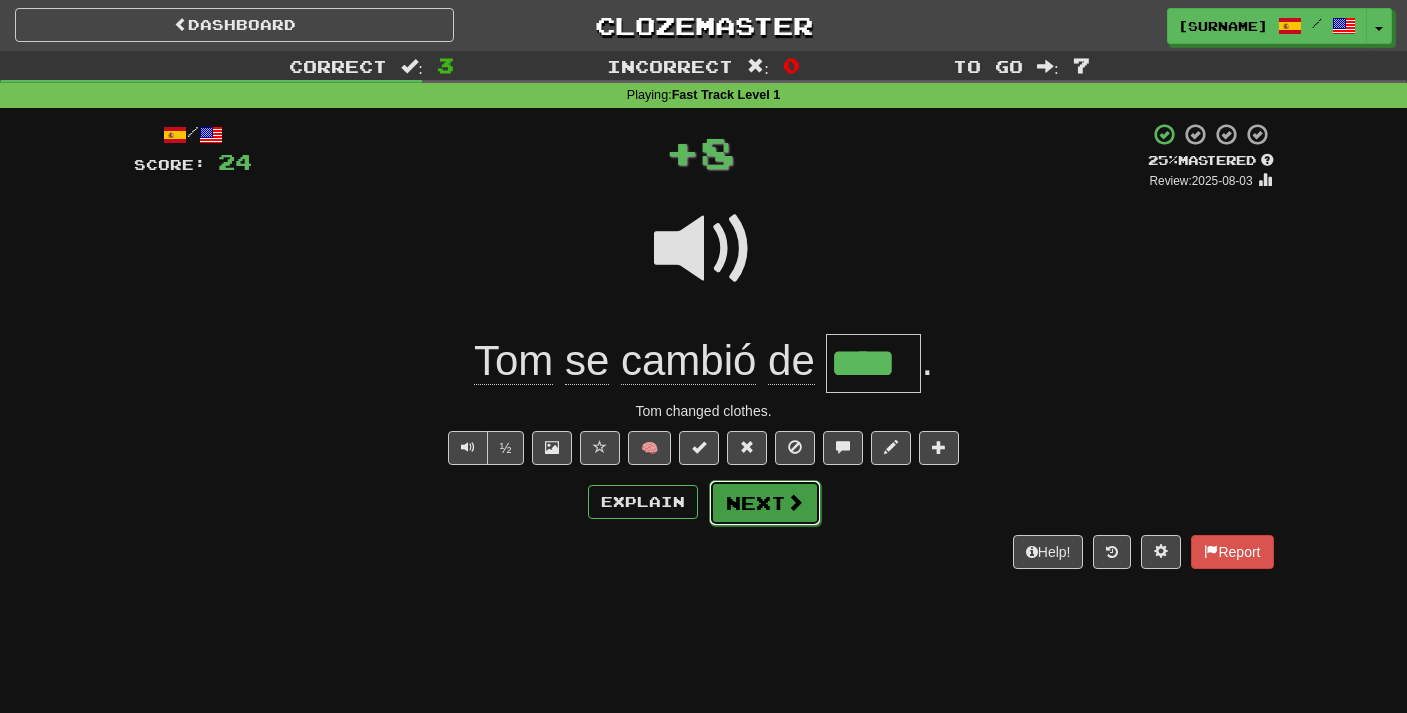 click on "Next" at bounding box center (765, 503) 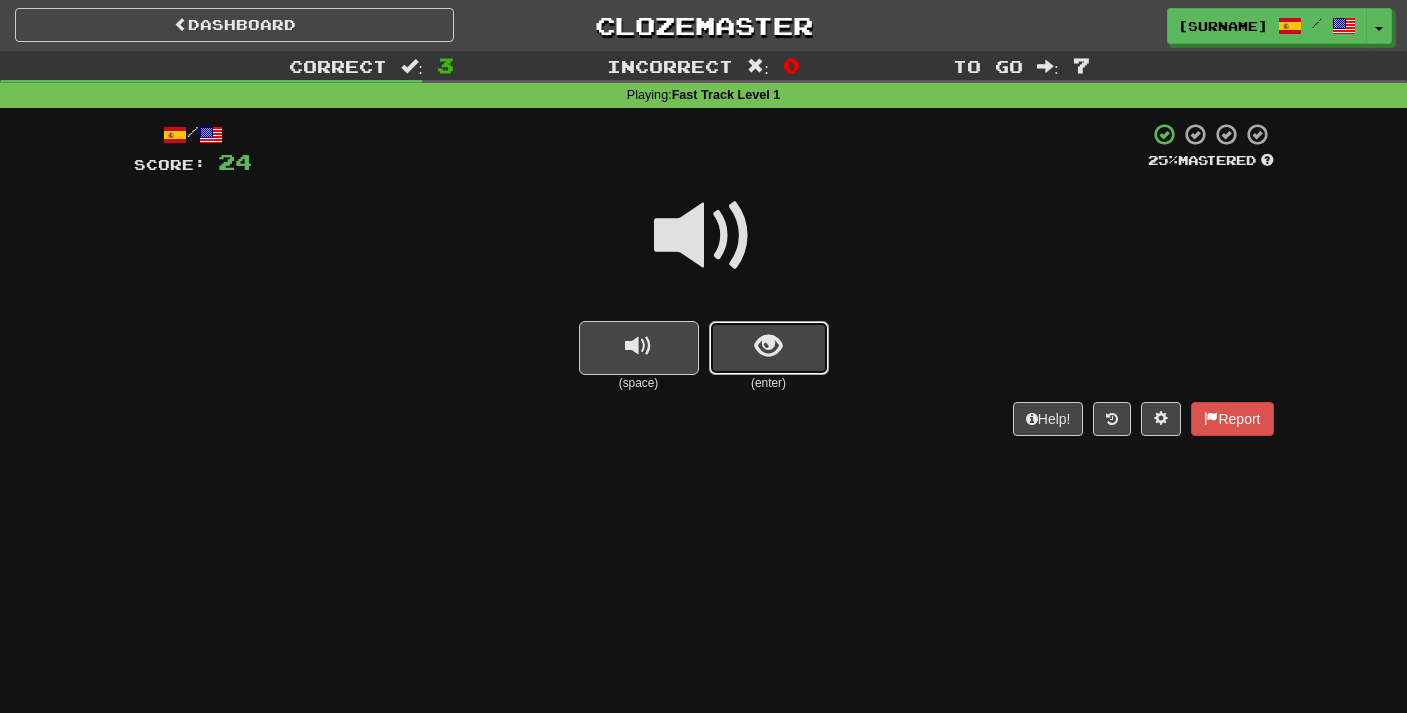 click at bounding box center (768, 346) 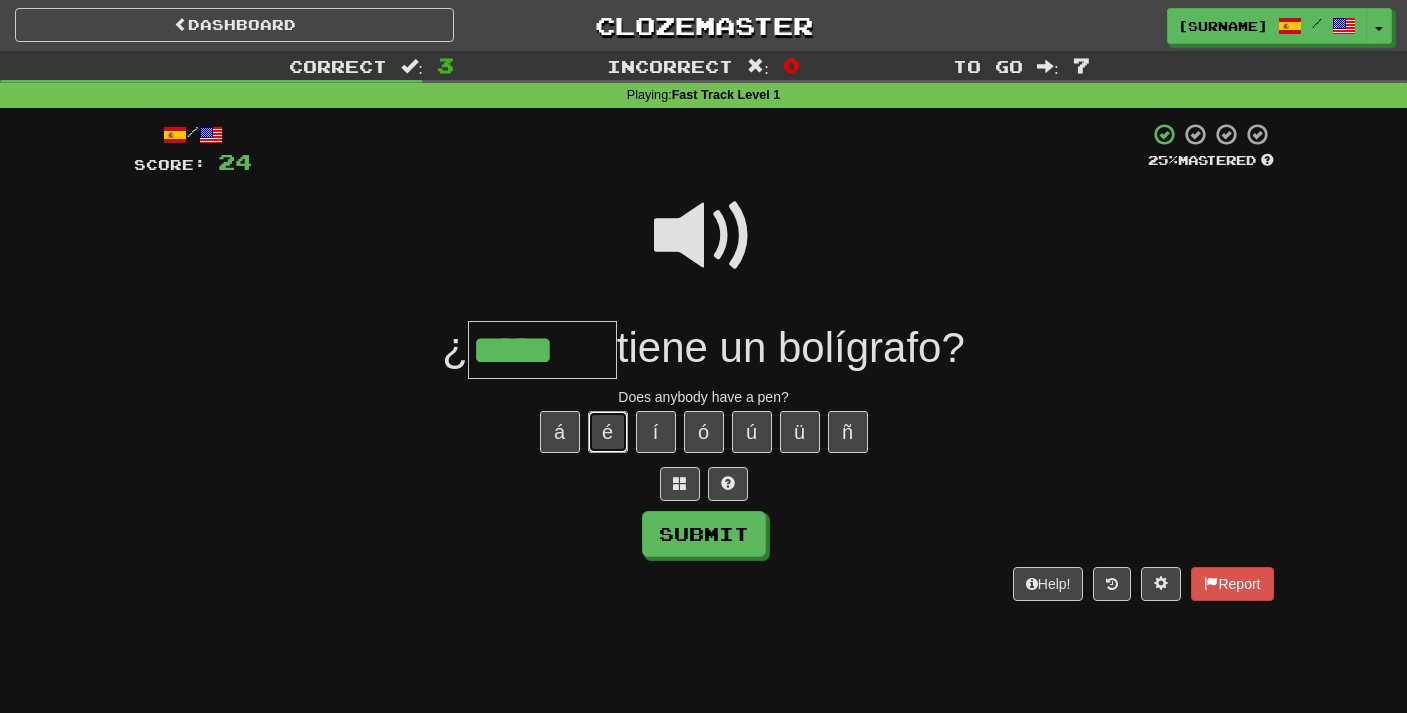 click on "é" at bounding box center [608, 432] 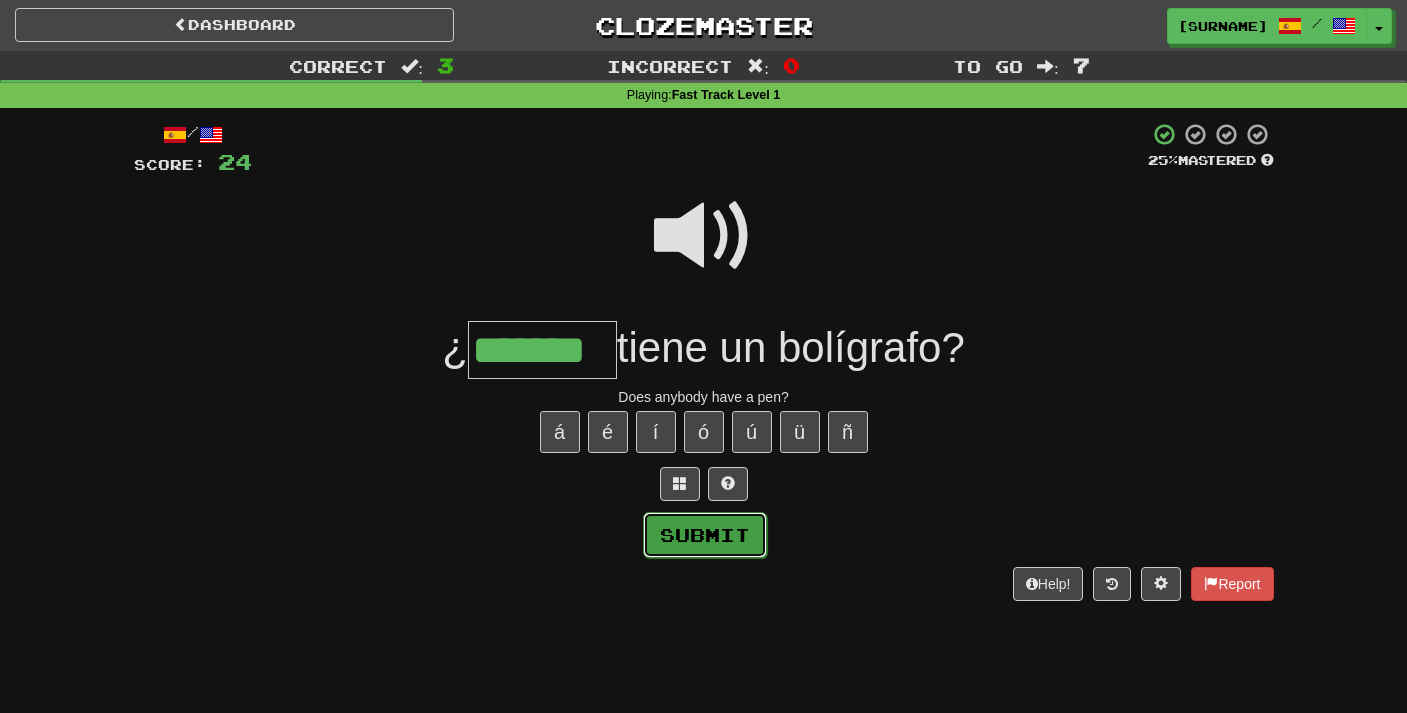 click on "Submit" at bounding box center [705, 535] 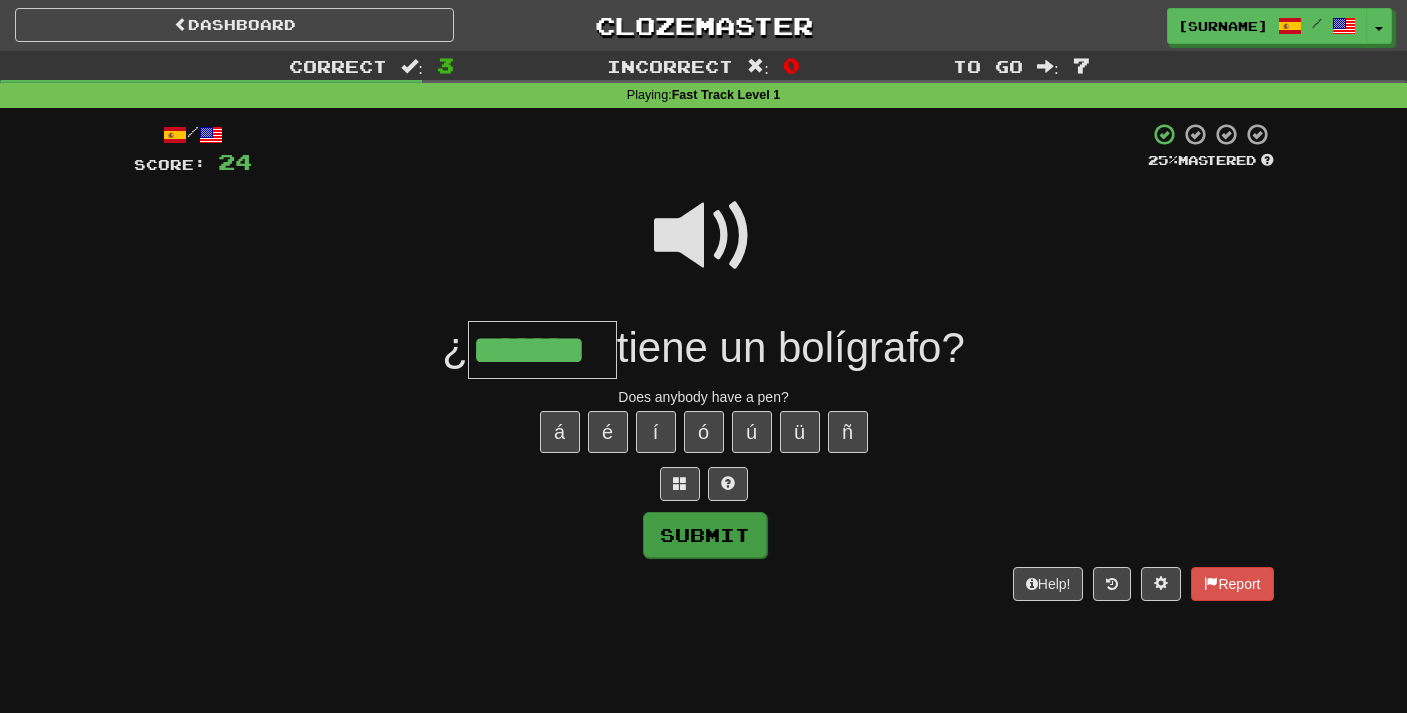 type on "*******" 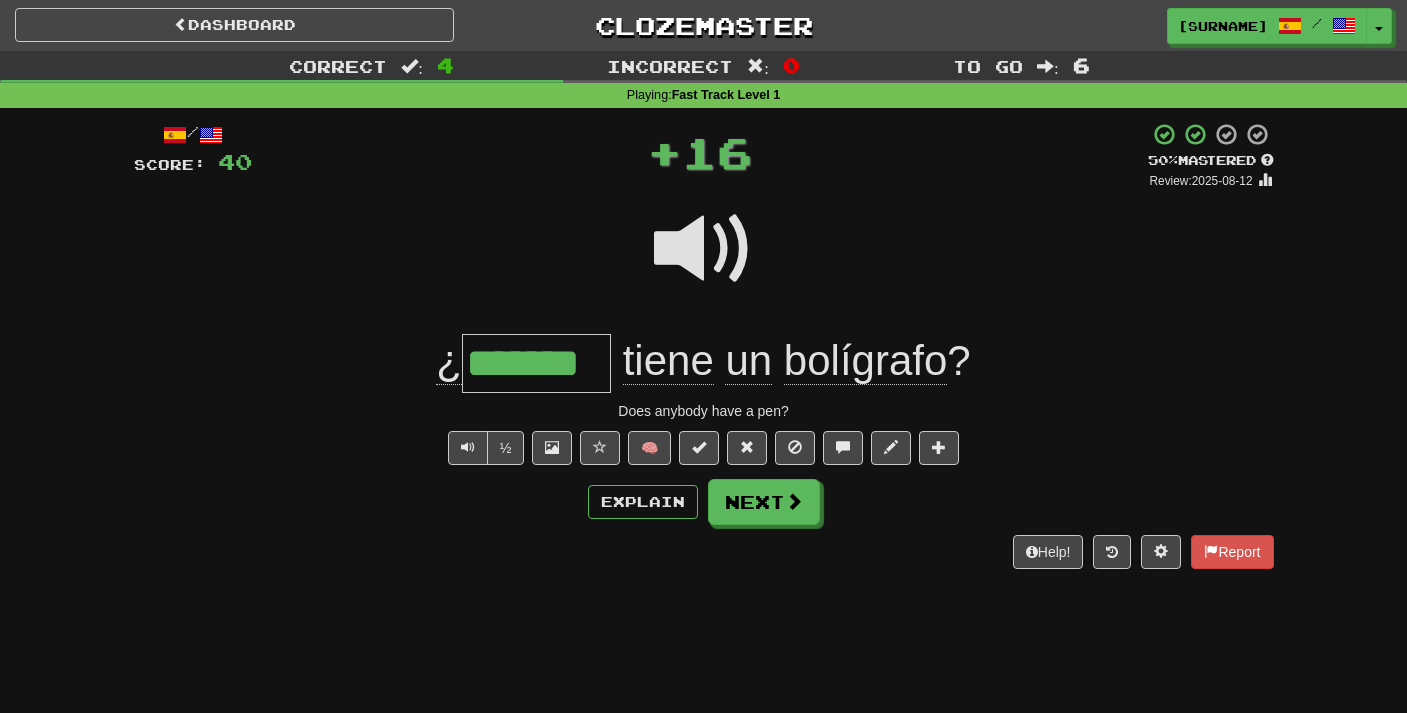 click on "/  Score:   40 + 16 50 %  Mastered Review:  2025-08-12 ¿ *******   tiene   un   bolígrafo ? Does anybody have a pen? ½ 🧠 Explain Next  Help!  Report" at bounding box center [704, 345] 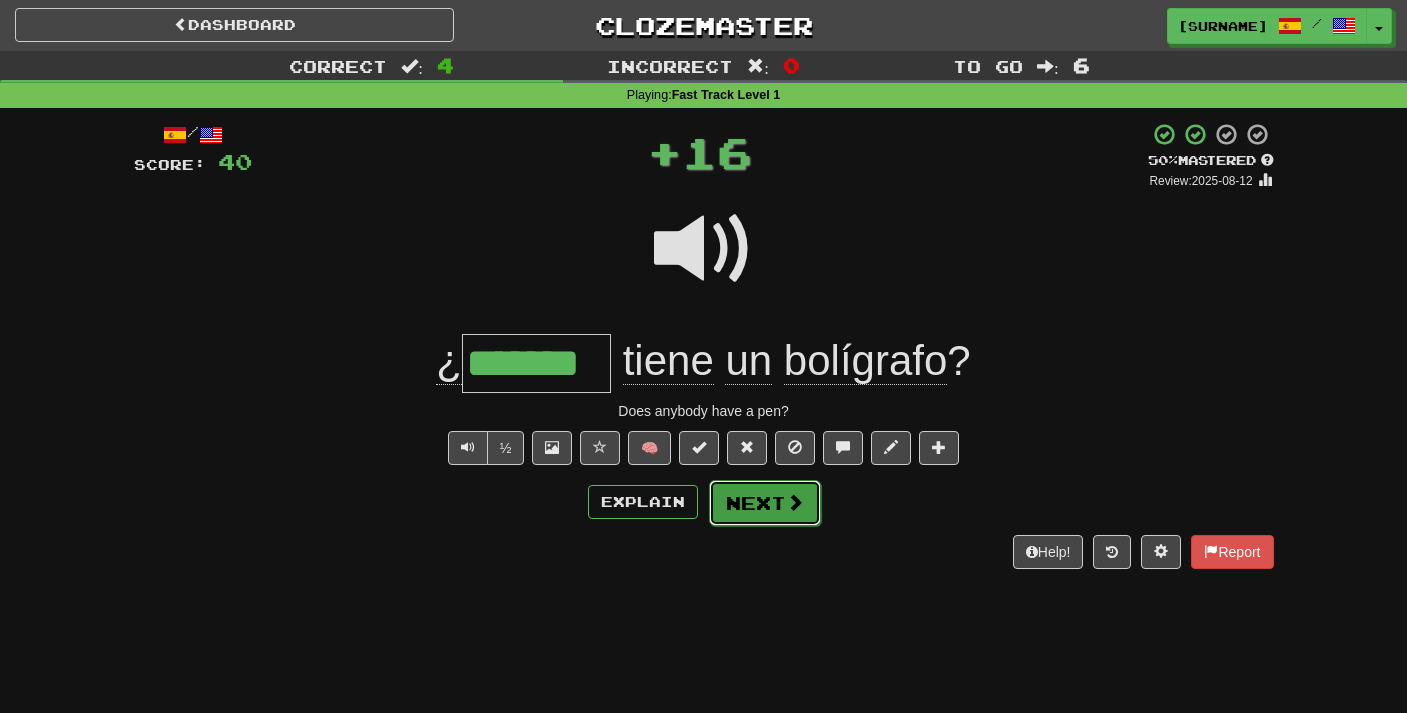 click at bounding box center [795, 502] 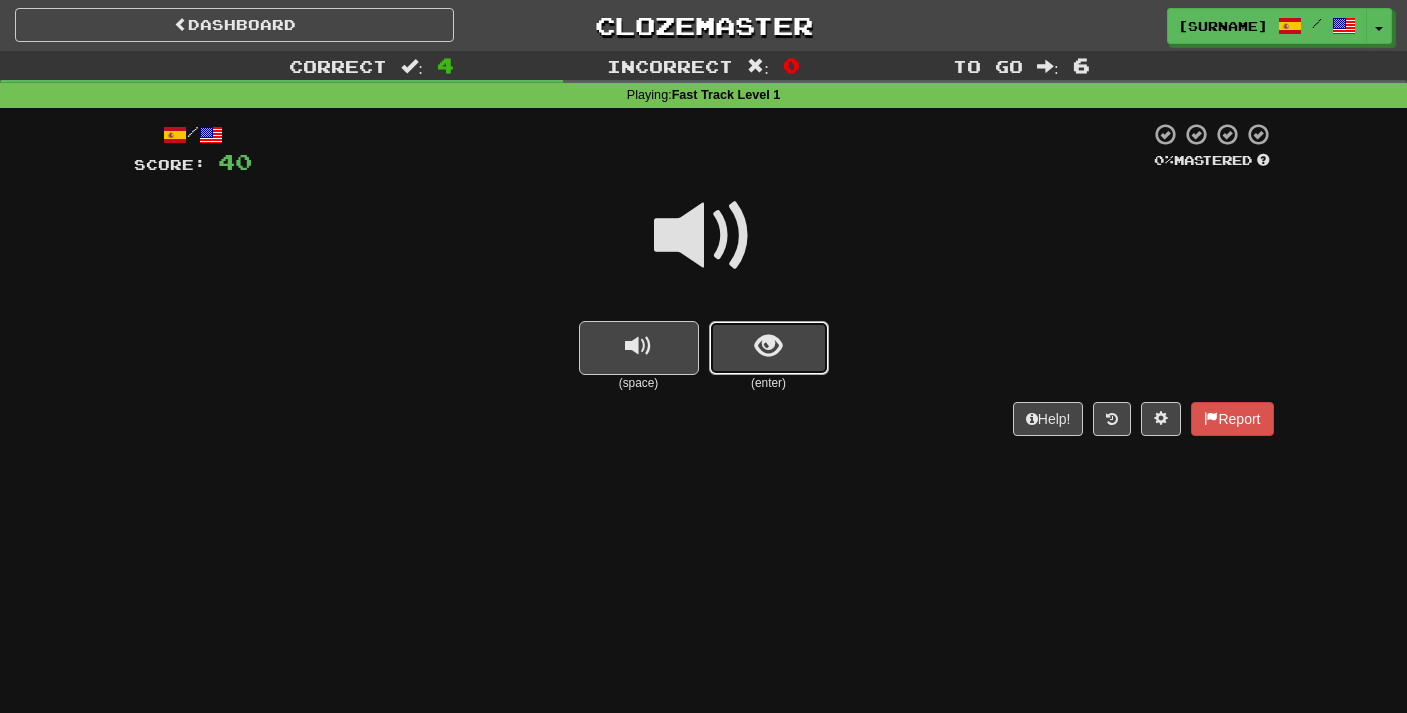 click at bounding box center (768, 346) 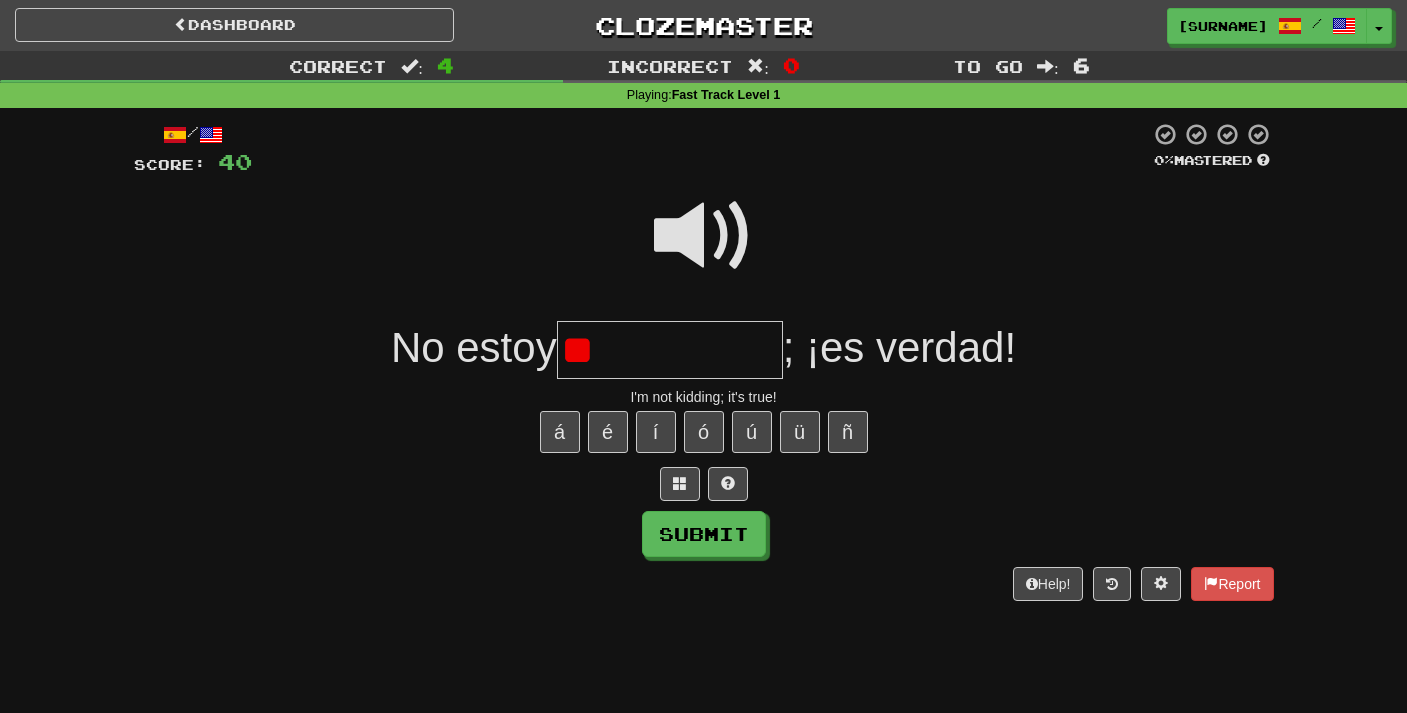 type on "*" 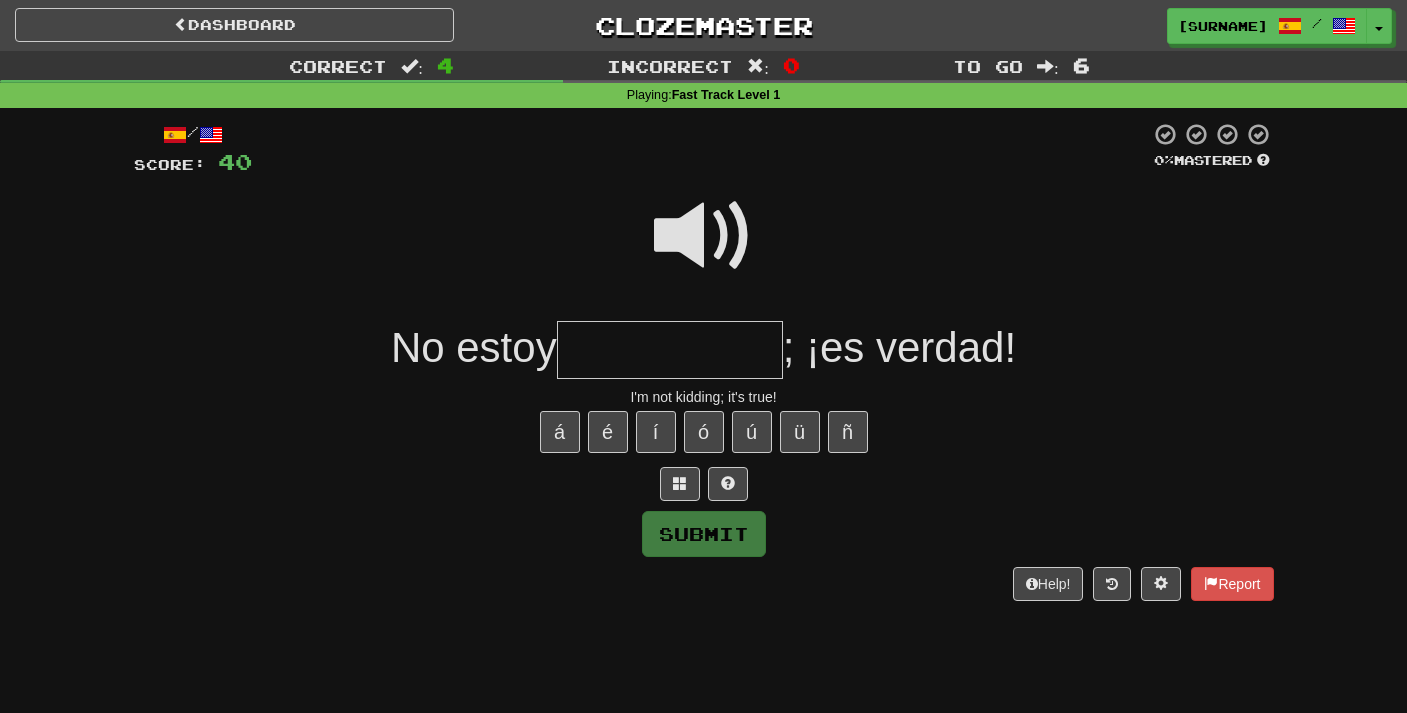 click at bounding box center [704, 236] 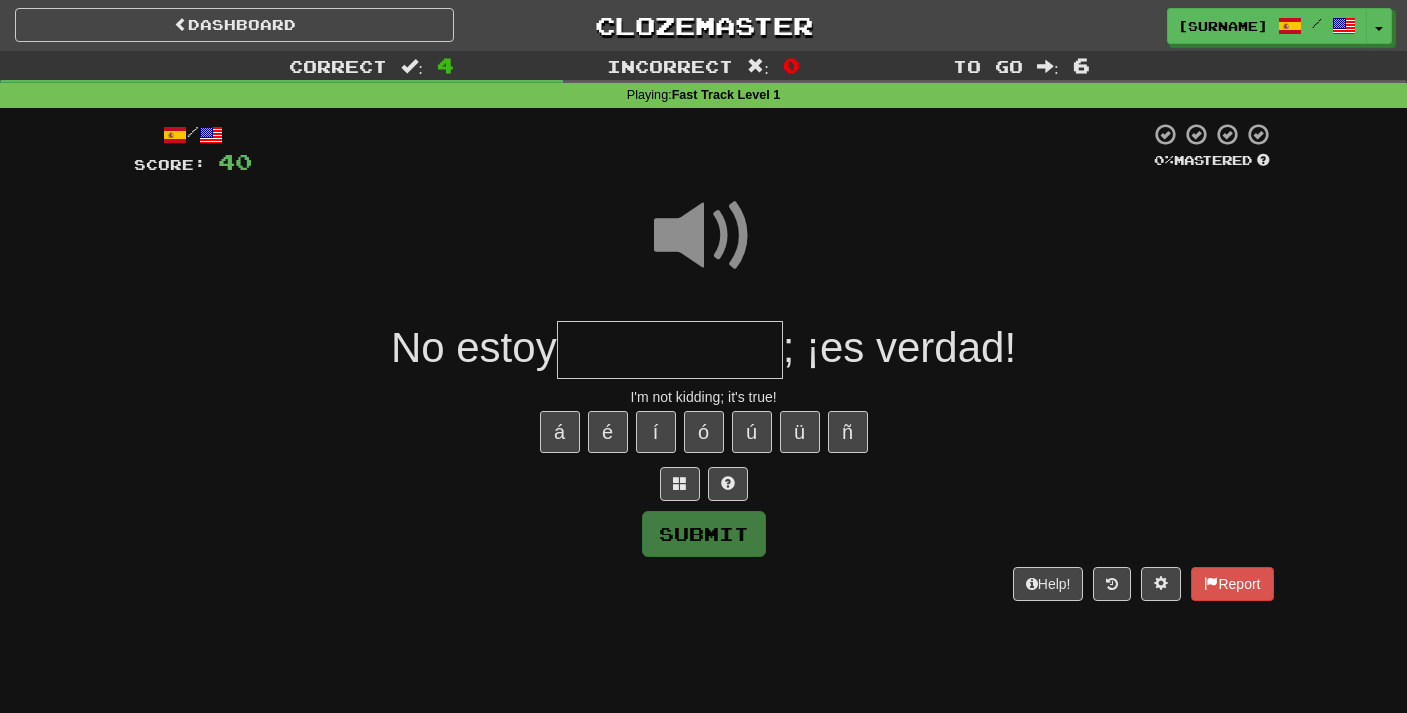 click at bounding box center (670, 350) 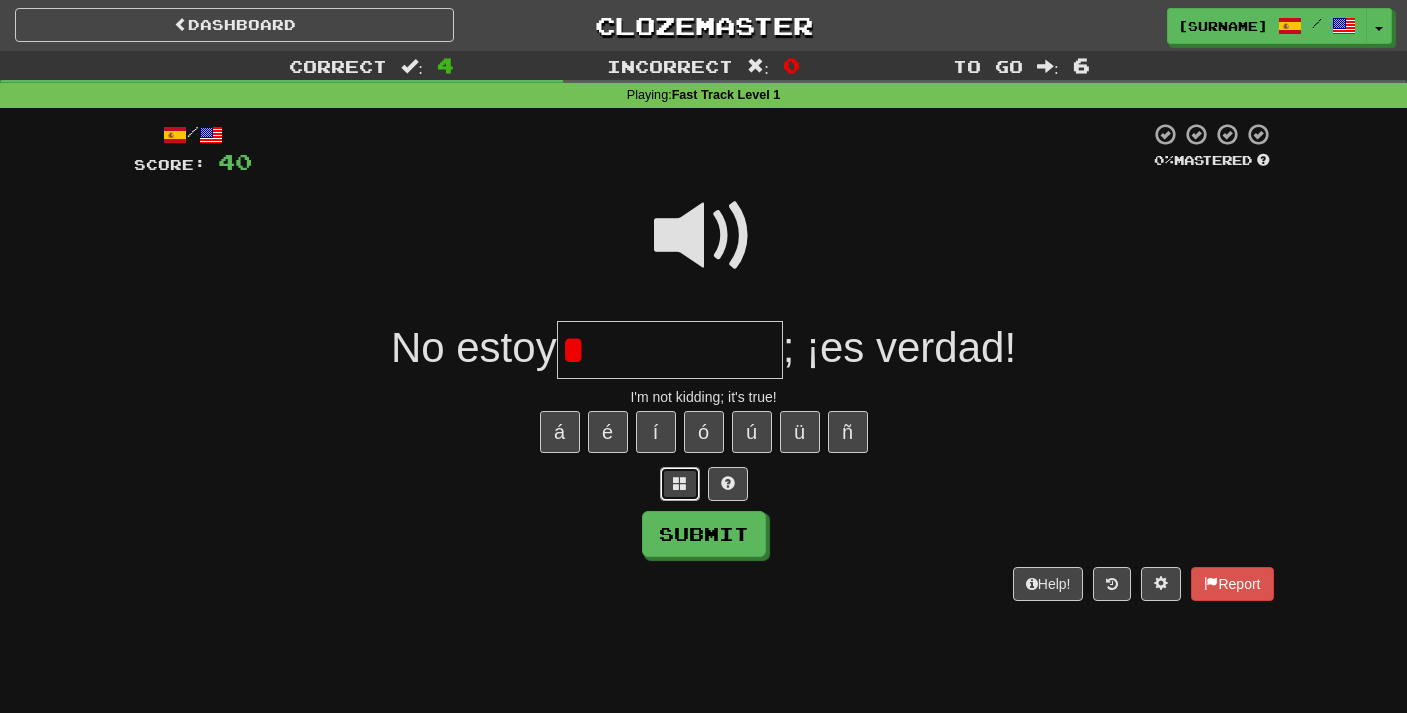 click at bounding box center [680, 484] 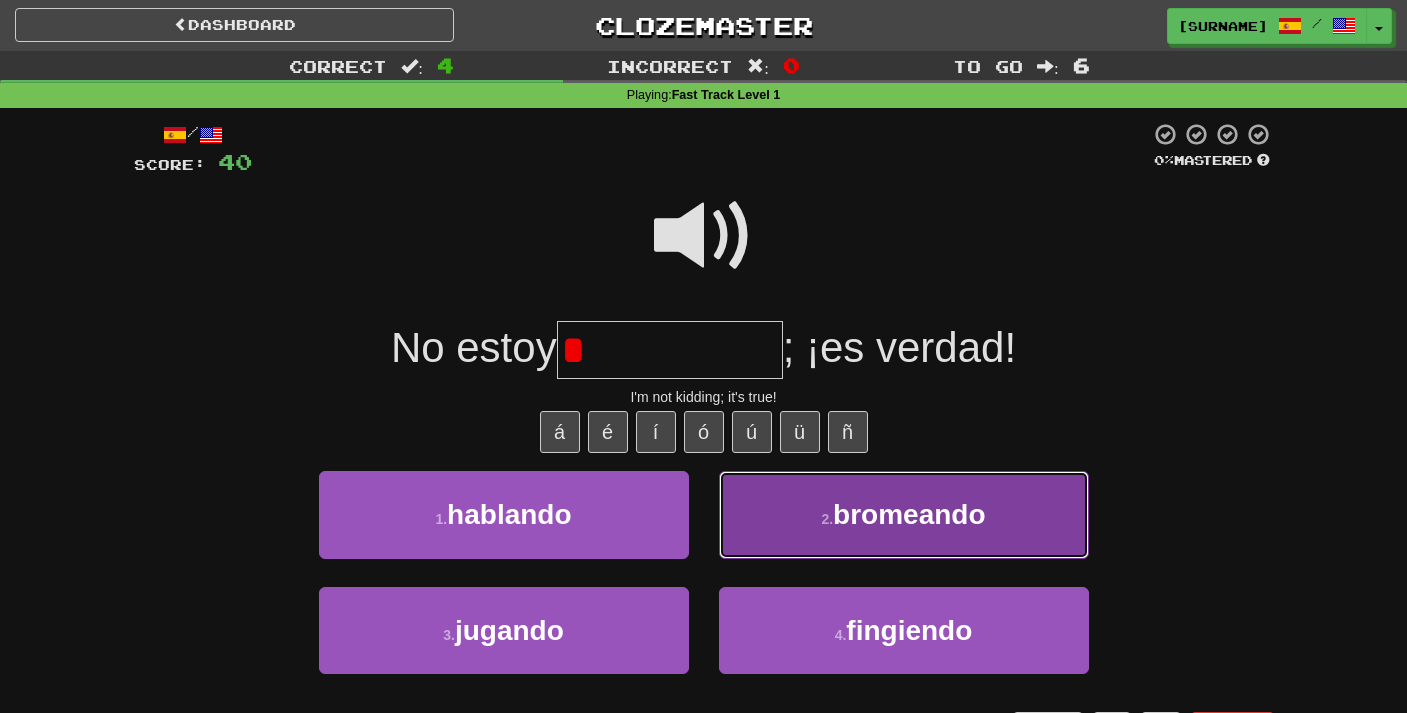 click on "2 .  bromeando" at bounding box center (904, 514) 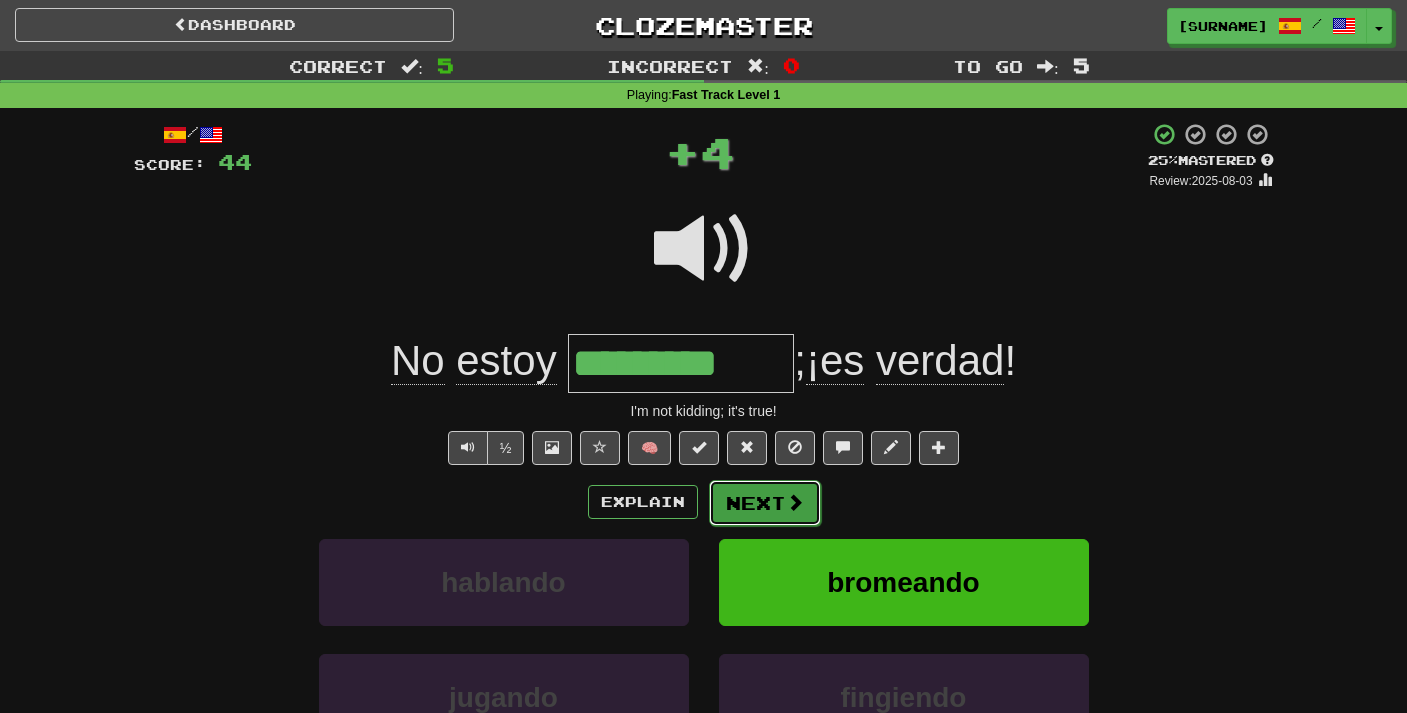 click on "Next" at bounding box center (765, 503) 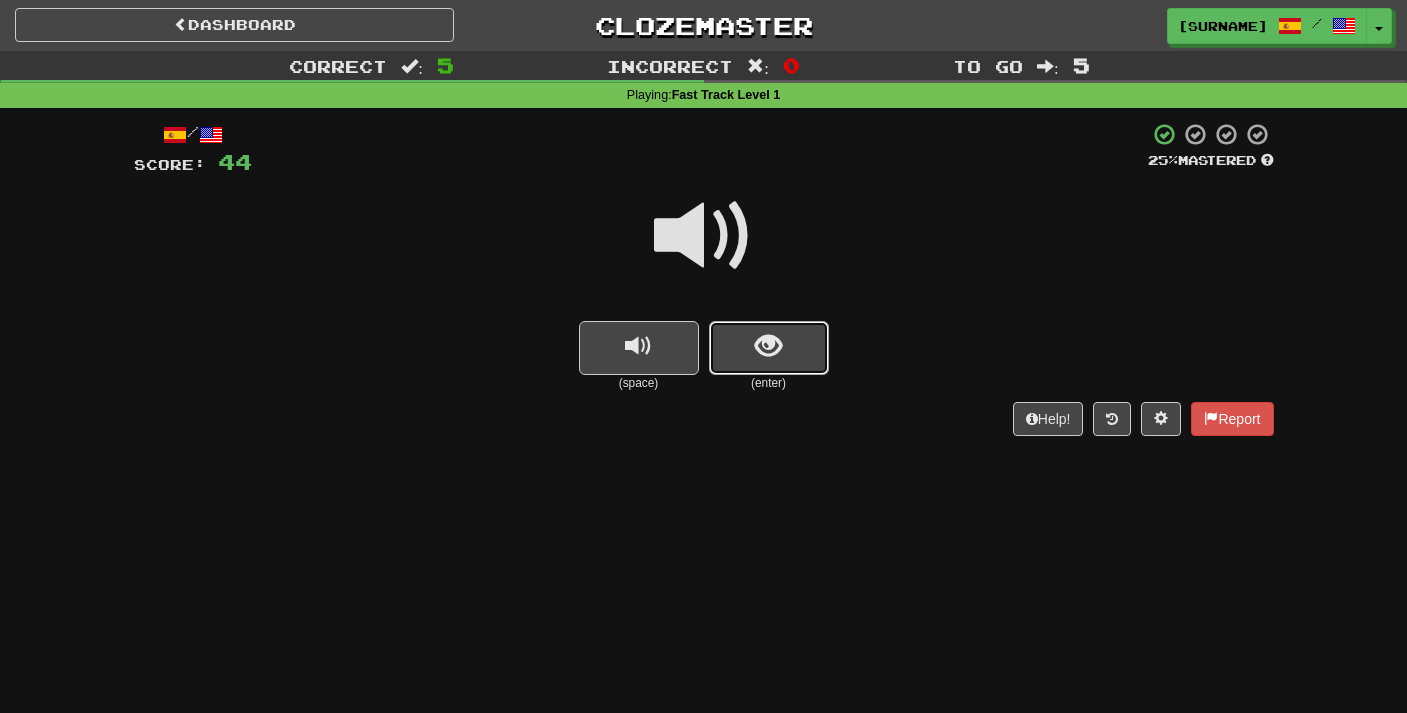 click at bounding box center [768, 346] 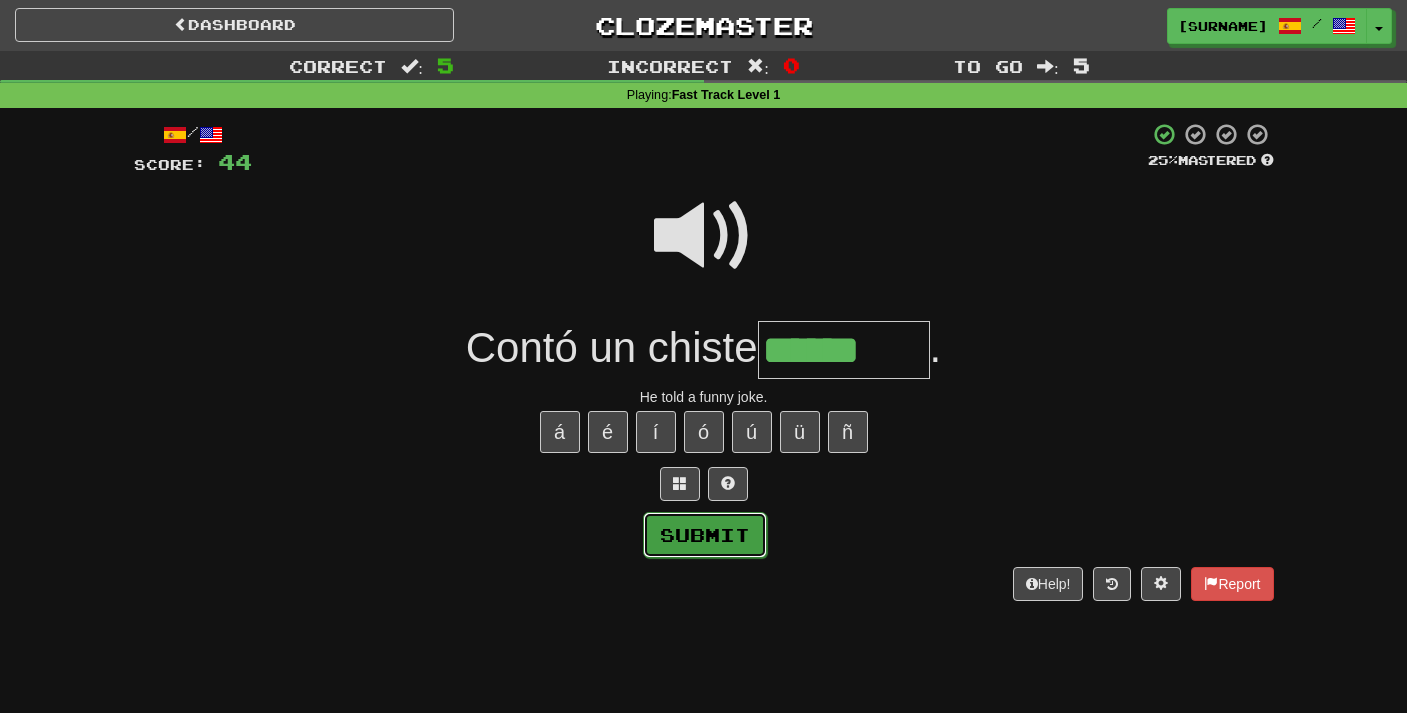 click on "Submit" at bounding box center [705, 535] 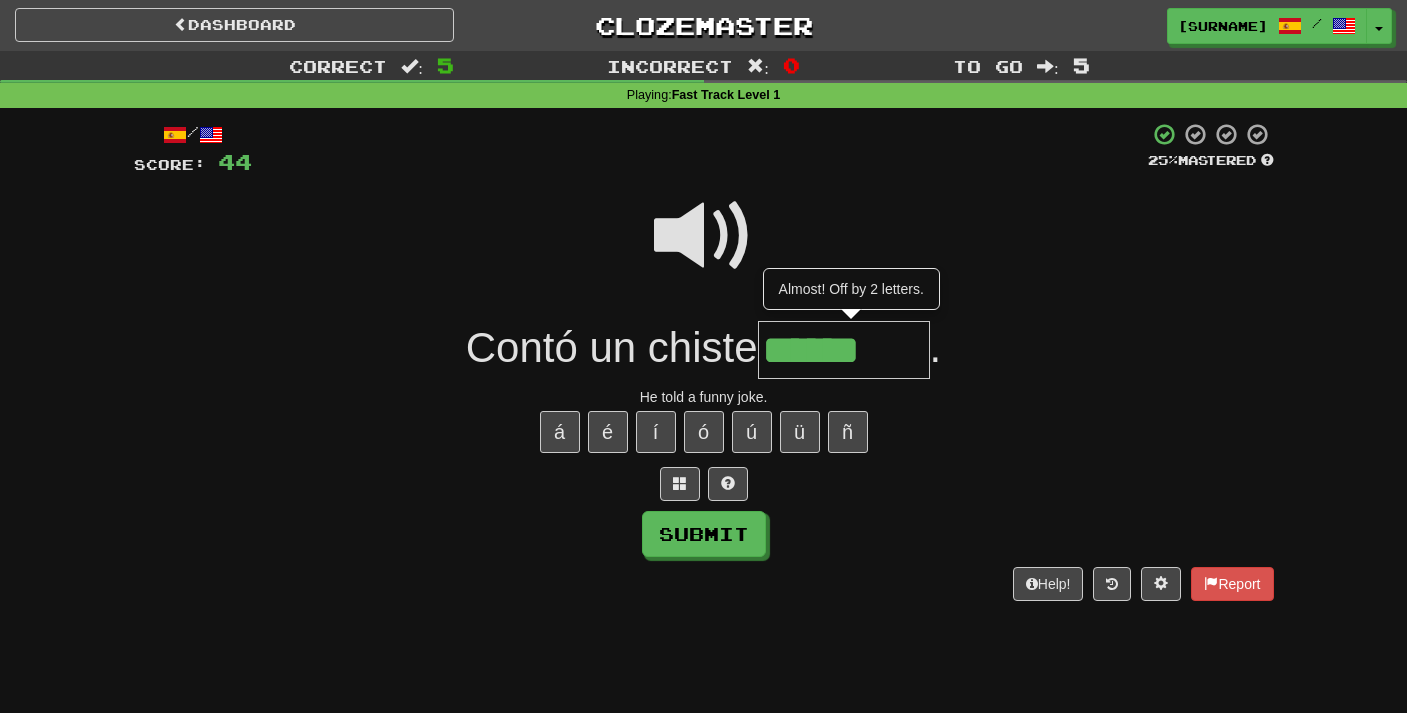 click on "******" at bounding box center (844, 350) 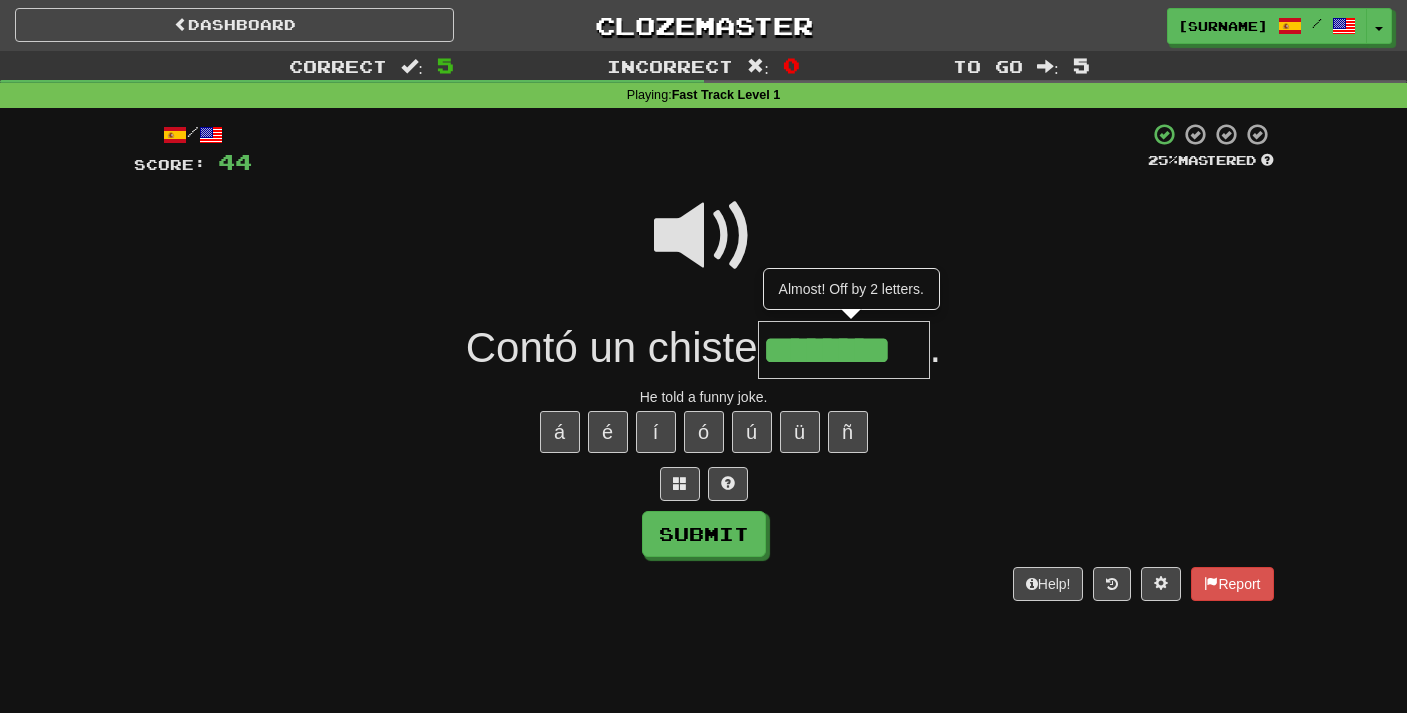 type on "********" 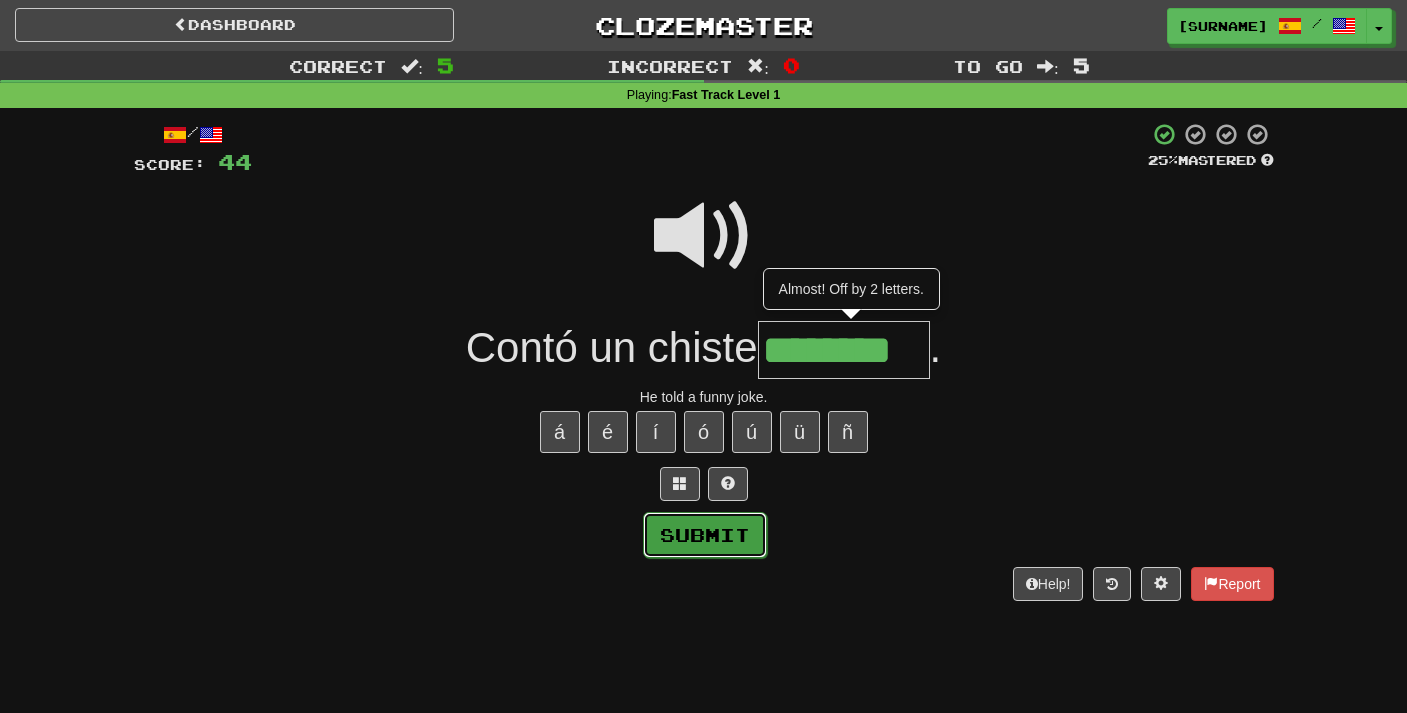 click on "Submit" at bounding box center [705, 535] 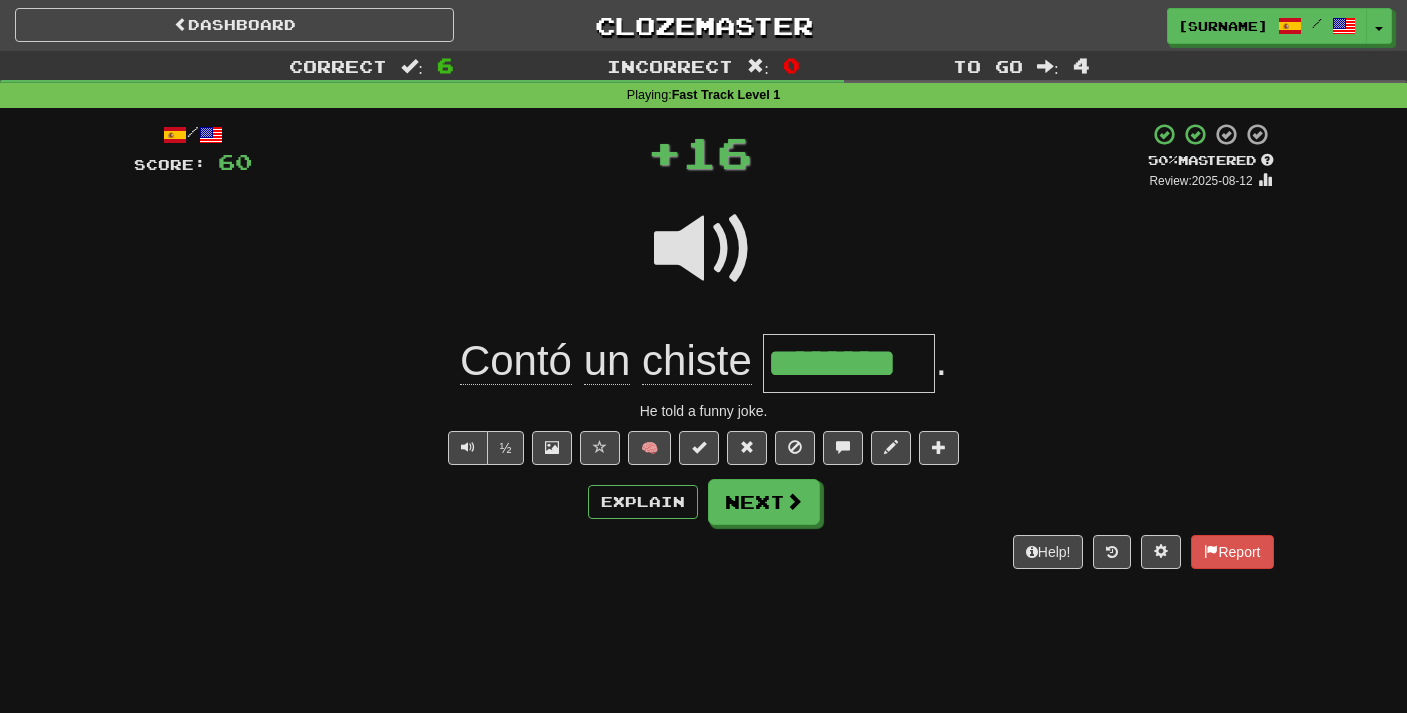 click on "/  Score:   60 + 16 50 %  Mastered Review:  2025-08-12 Contó   un   chiste   ******** . He told a funny joke. ½ 🧠 Explain Next  Help!  Report" at bounding box center (704, 345) 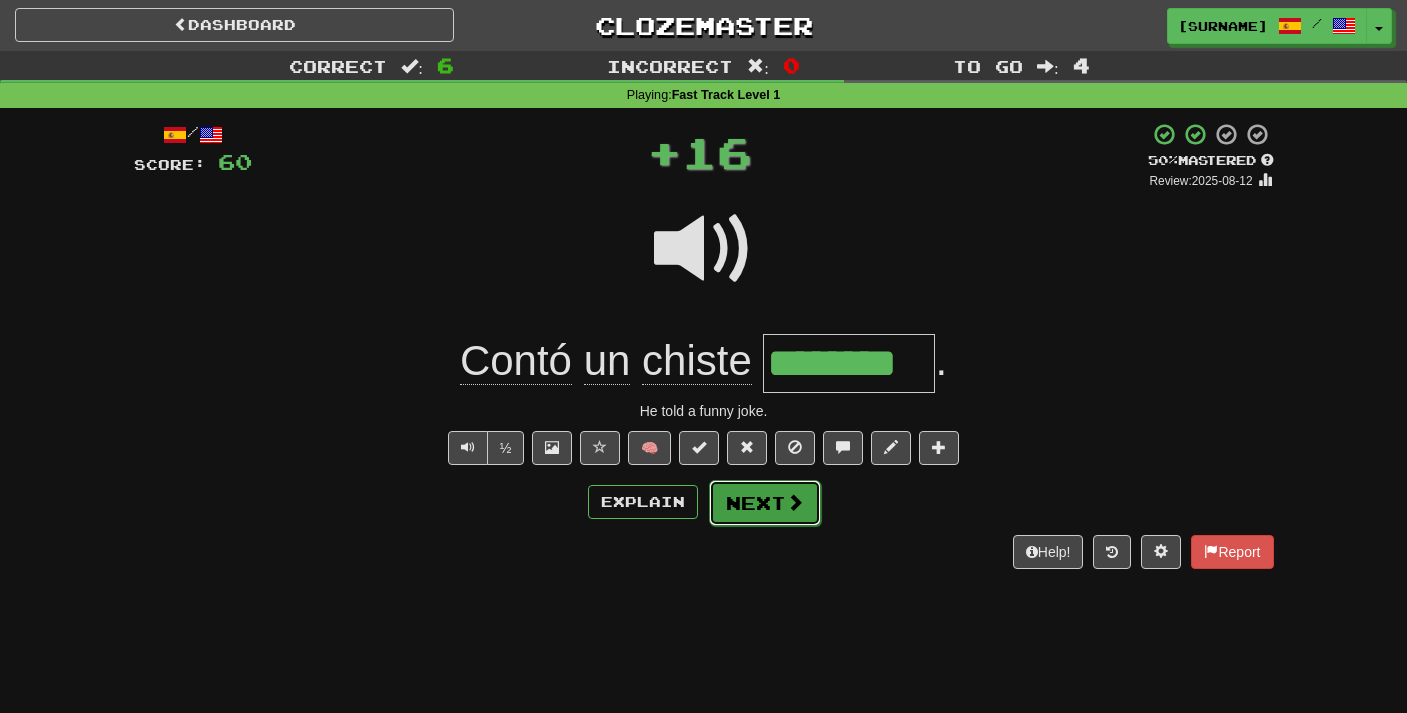 click on "Next" at bounding box center (765, 503) 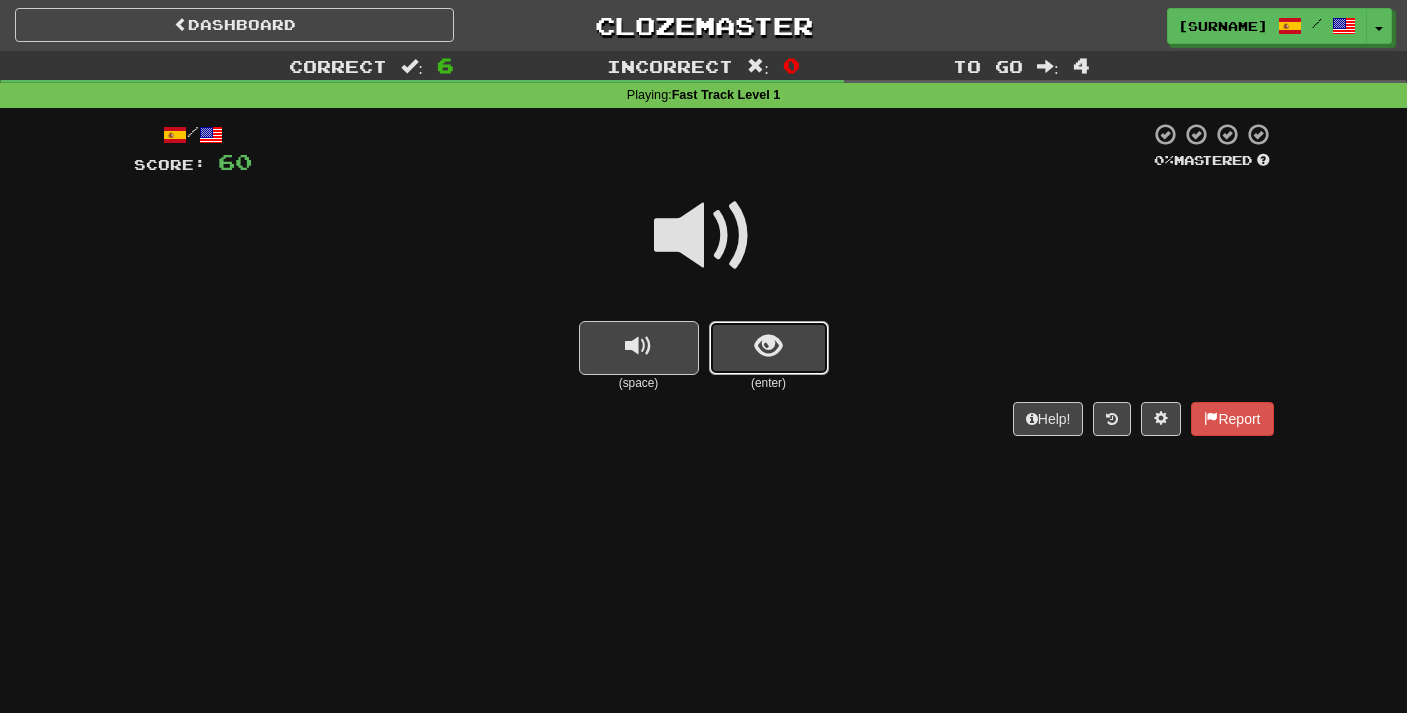 click at bounding box center [769, 348] 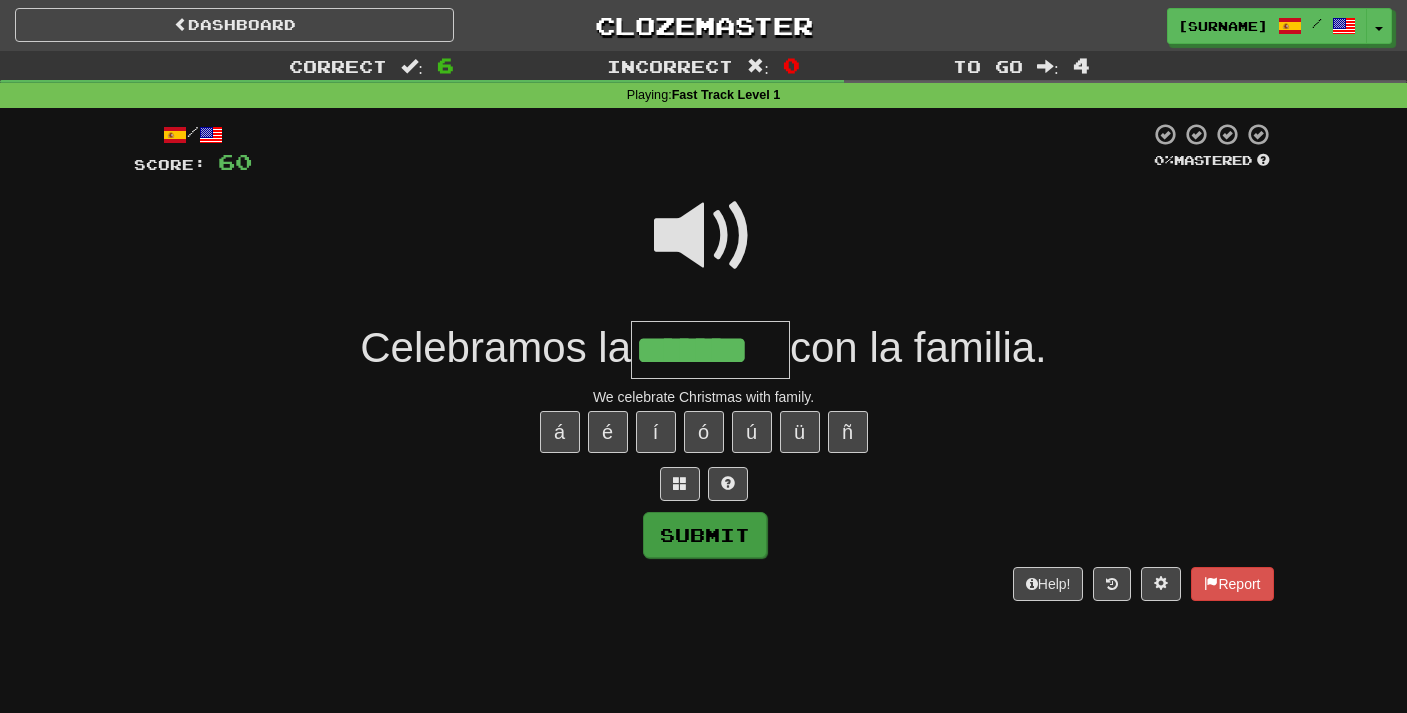 type on "*******" 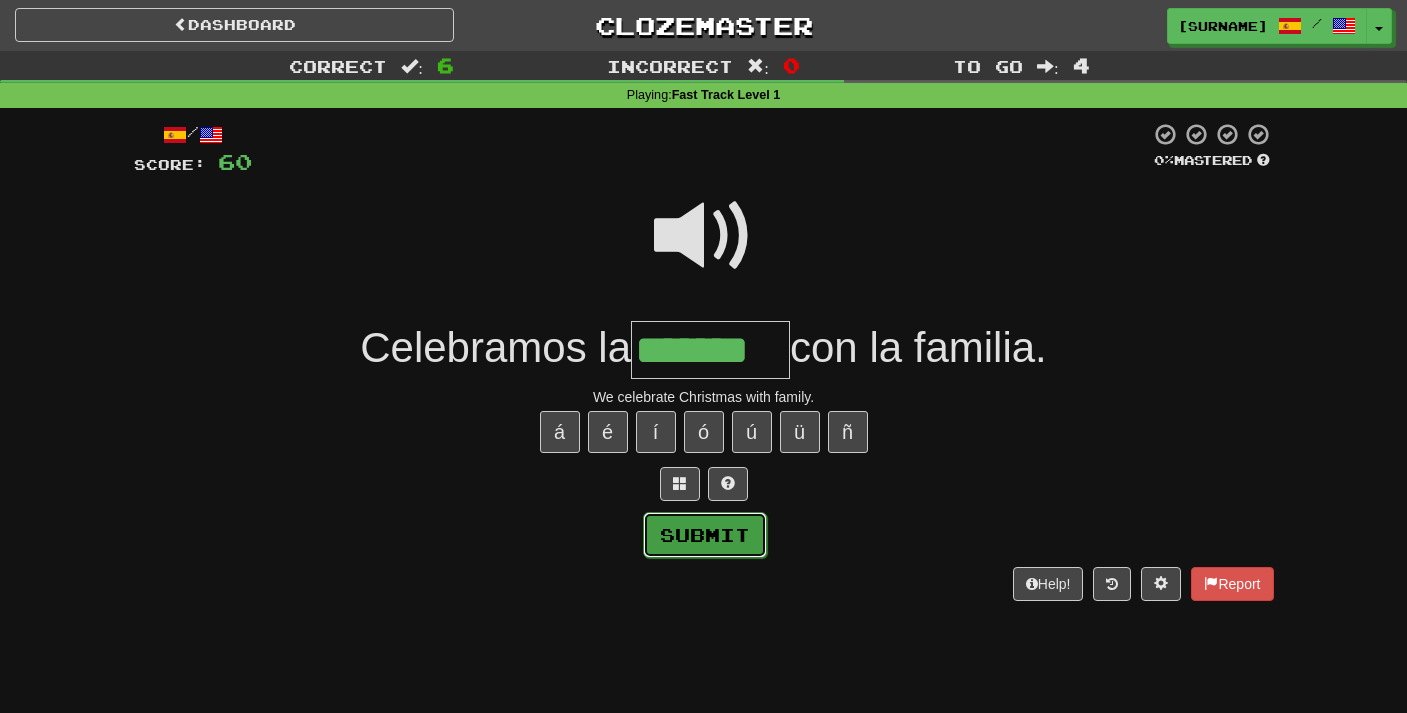 click on "Submit" at bounding box center (705, 535) 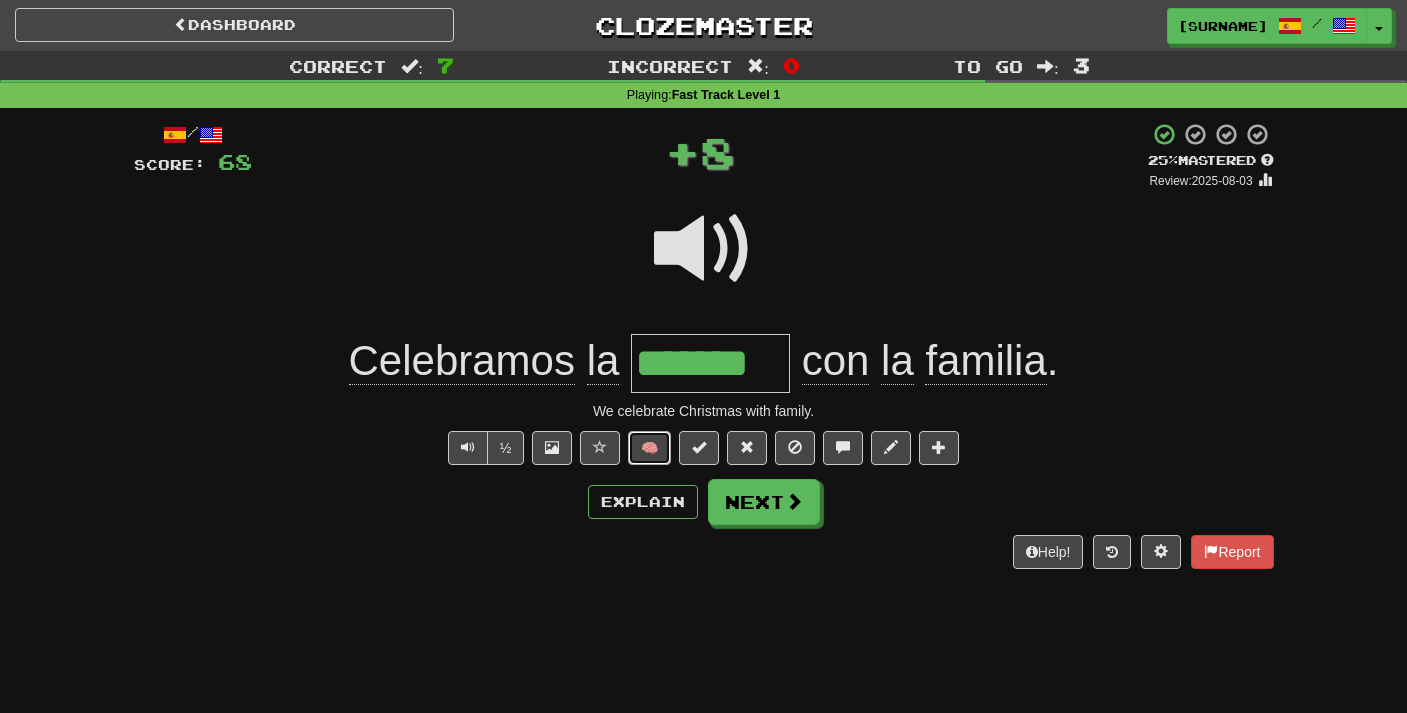 click on "🧠" at bounding box center (649, 448) 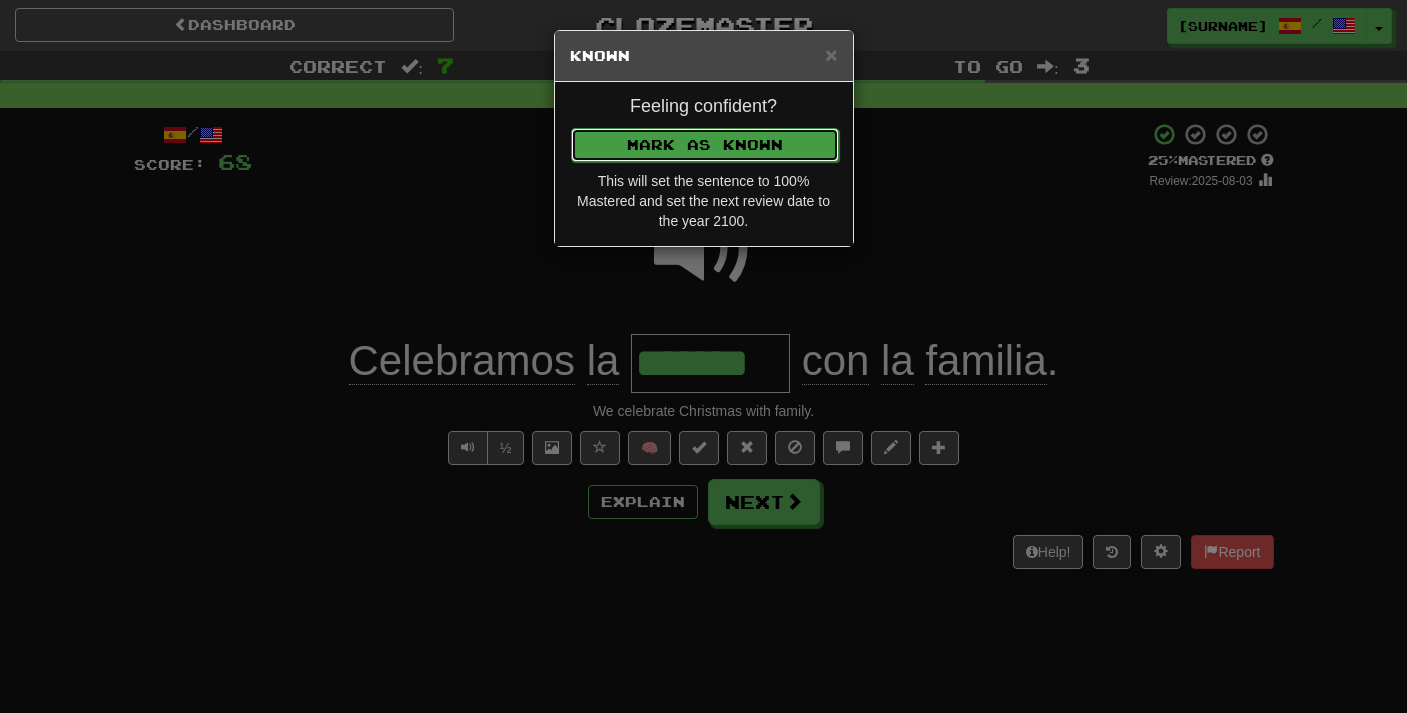 click on "Mark as Known" at bounding box center [705, 145] 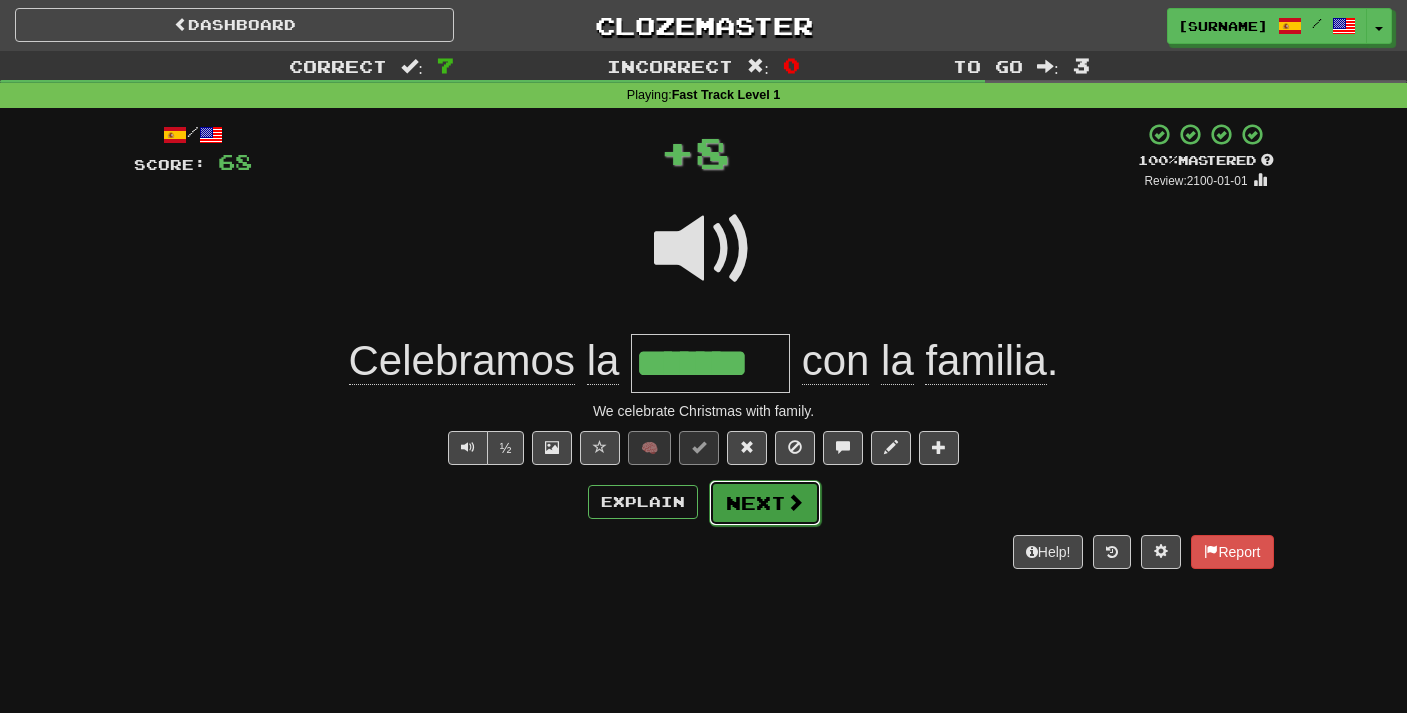 click on "Next" at bounding box center (765, 503) 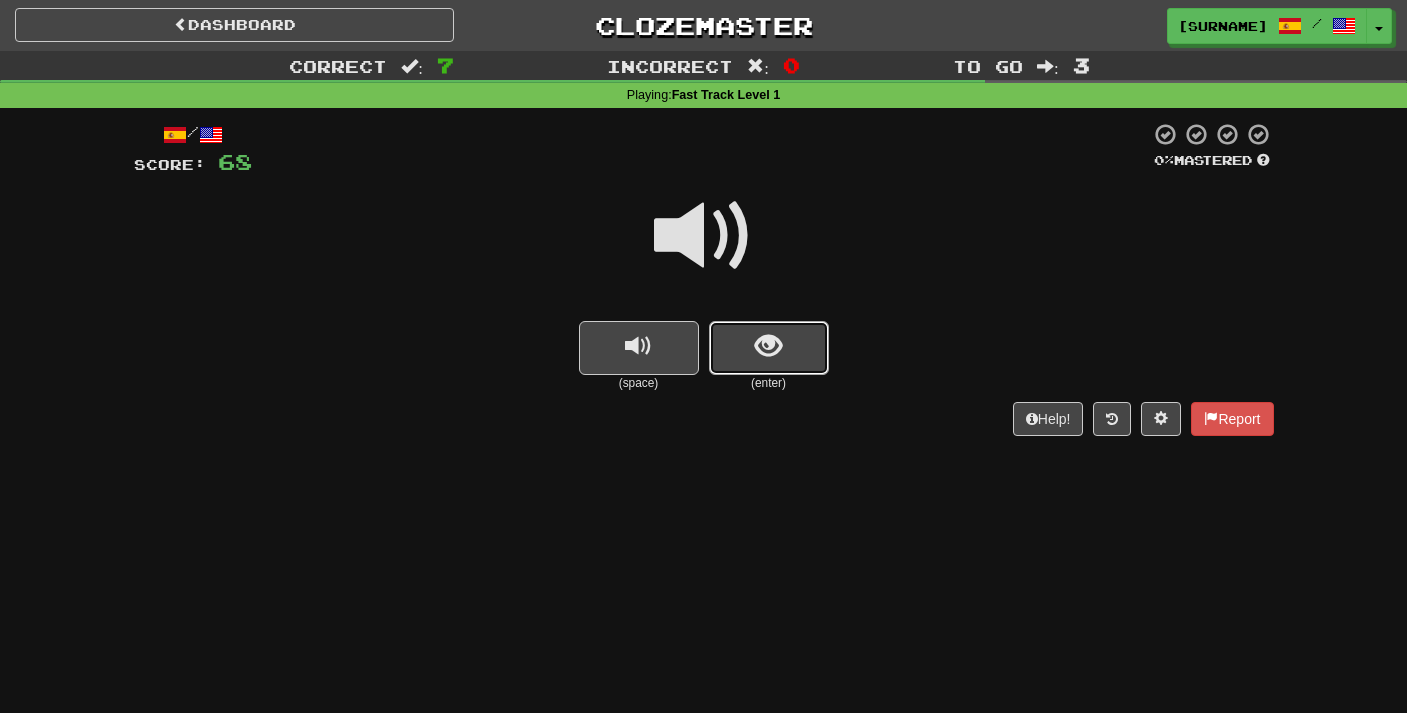click at bounding box center (769, 348) 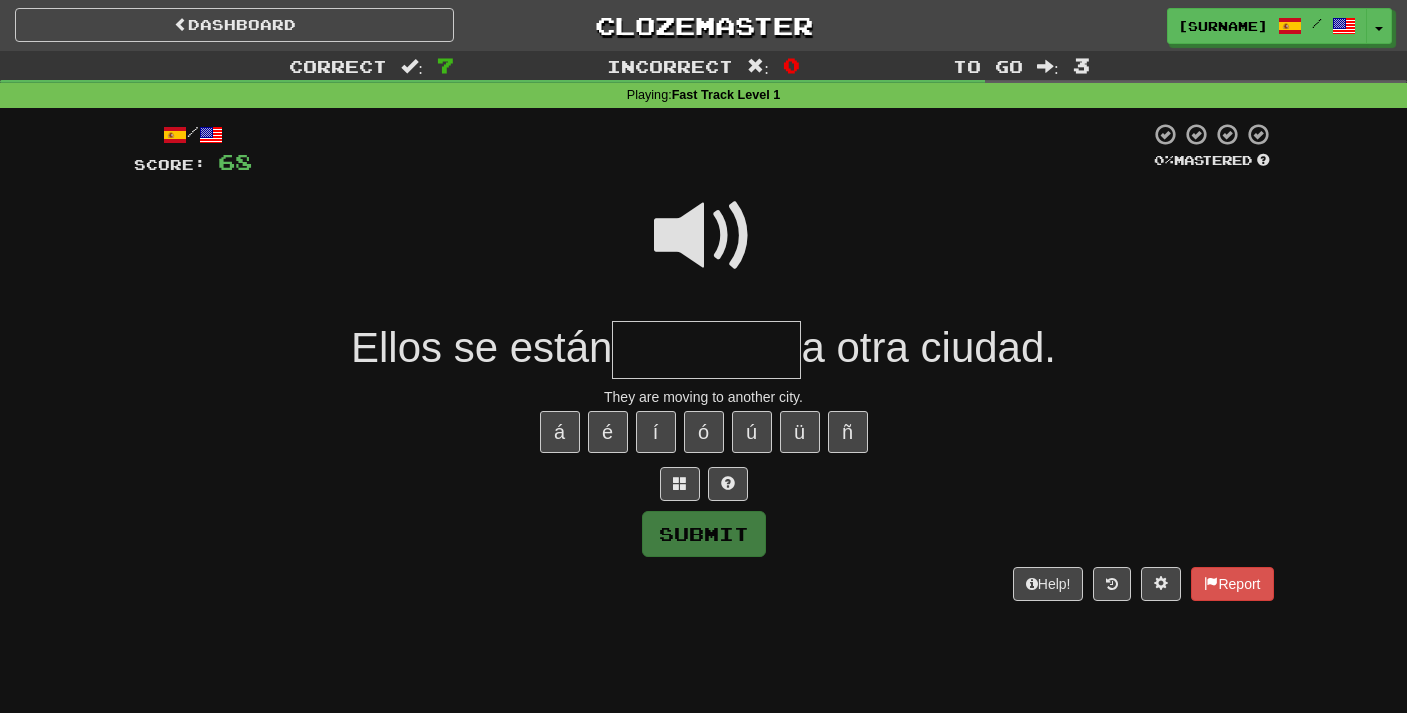 type on "*" 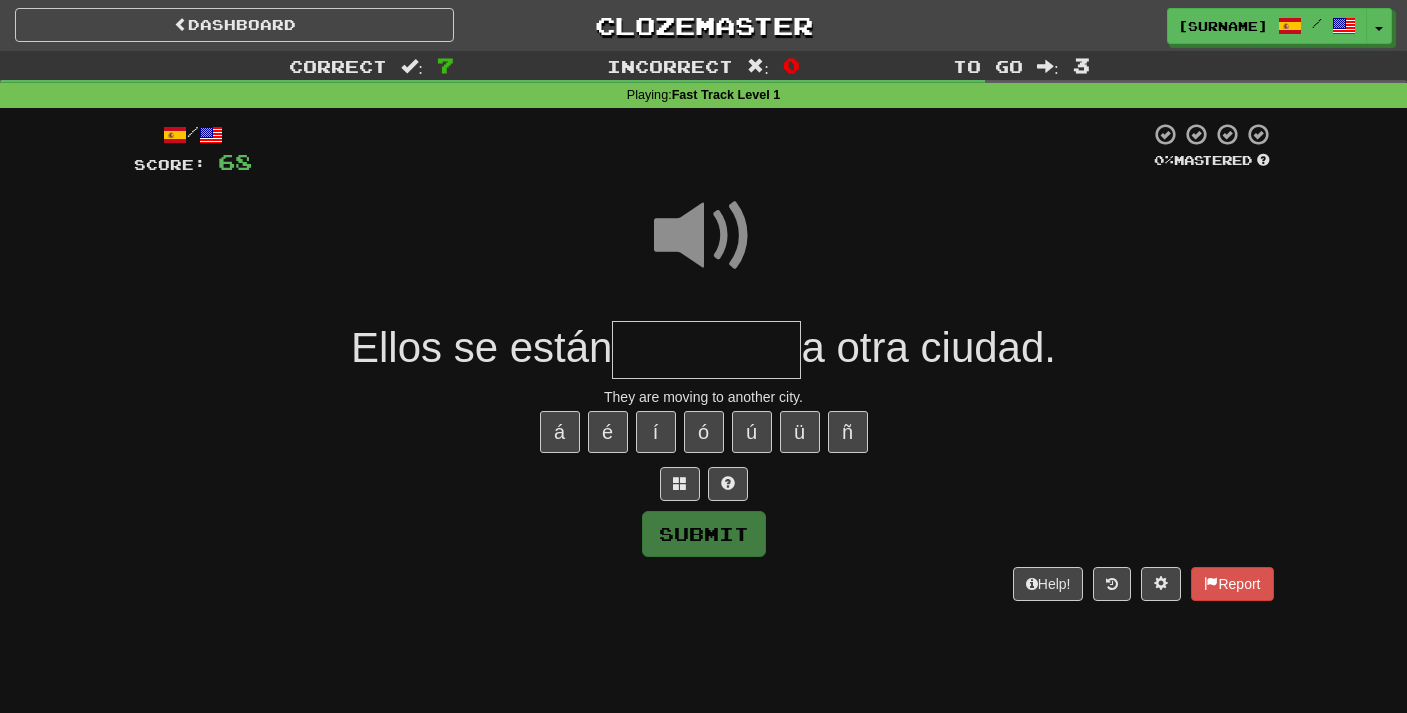 click at bounding box center (706, 350) 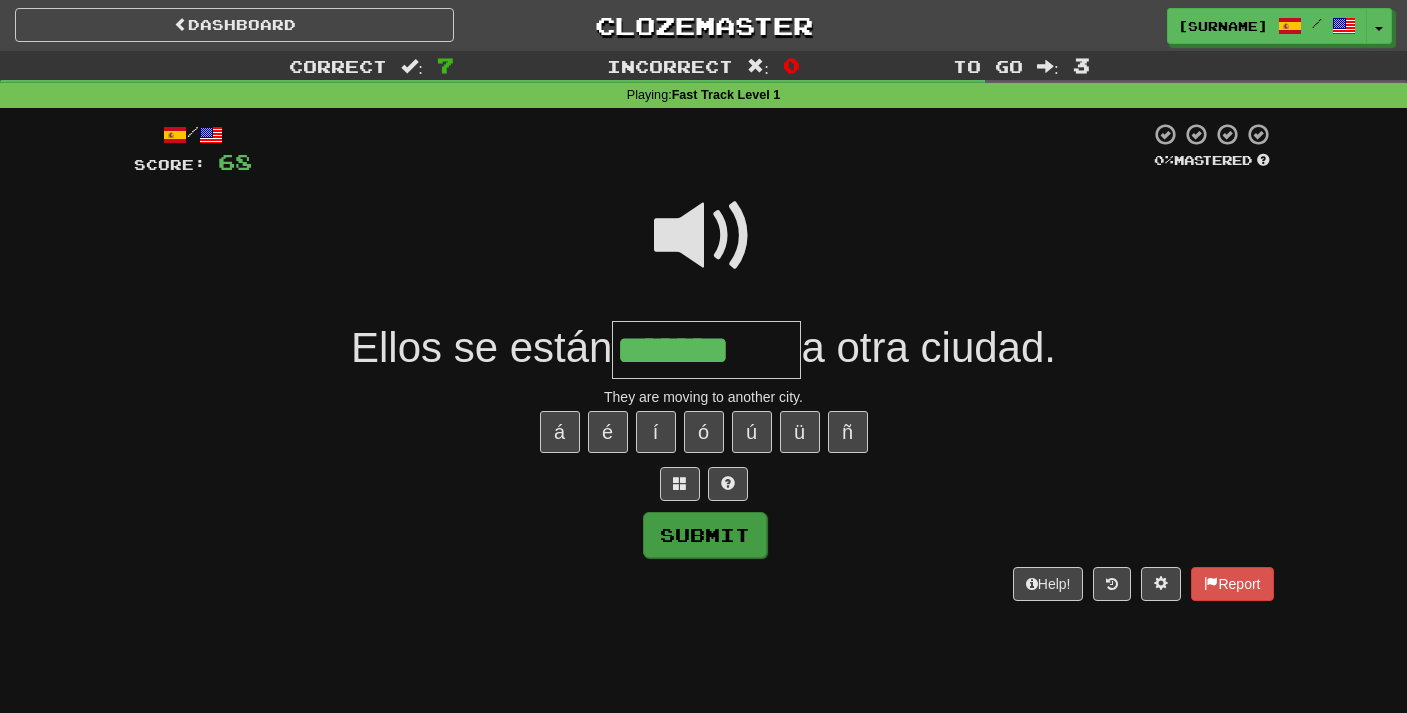 type on "*******" 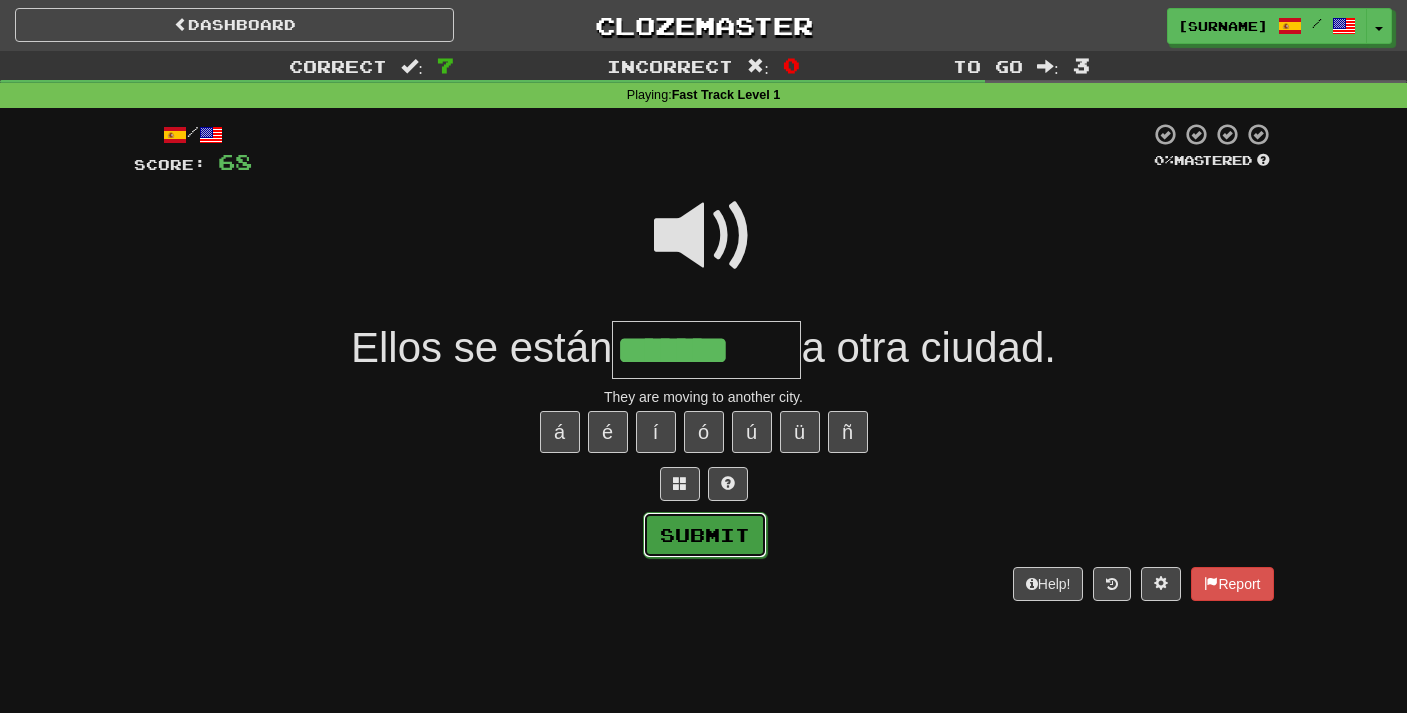 click on "Submit" at bounding box center [705, 535] 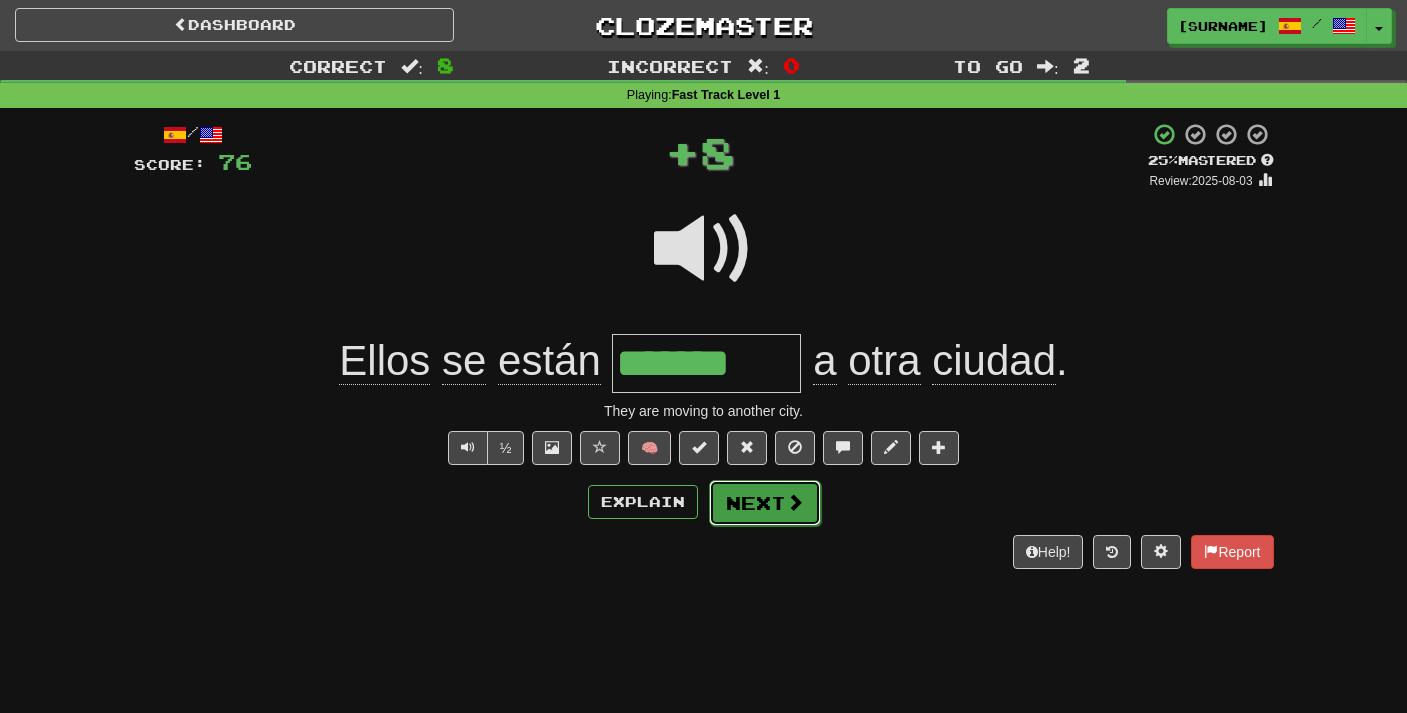 click on "Next" at bounding box center [765, 503] 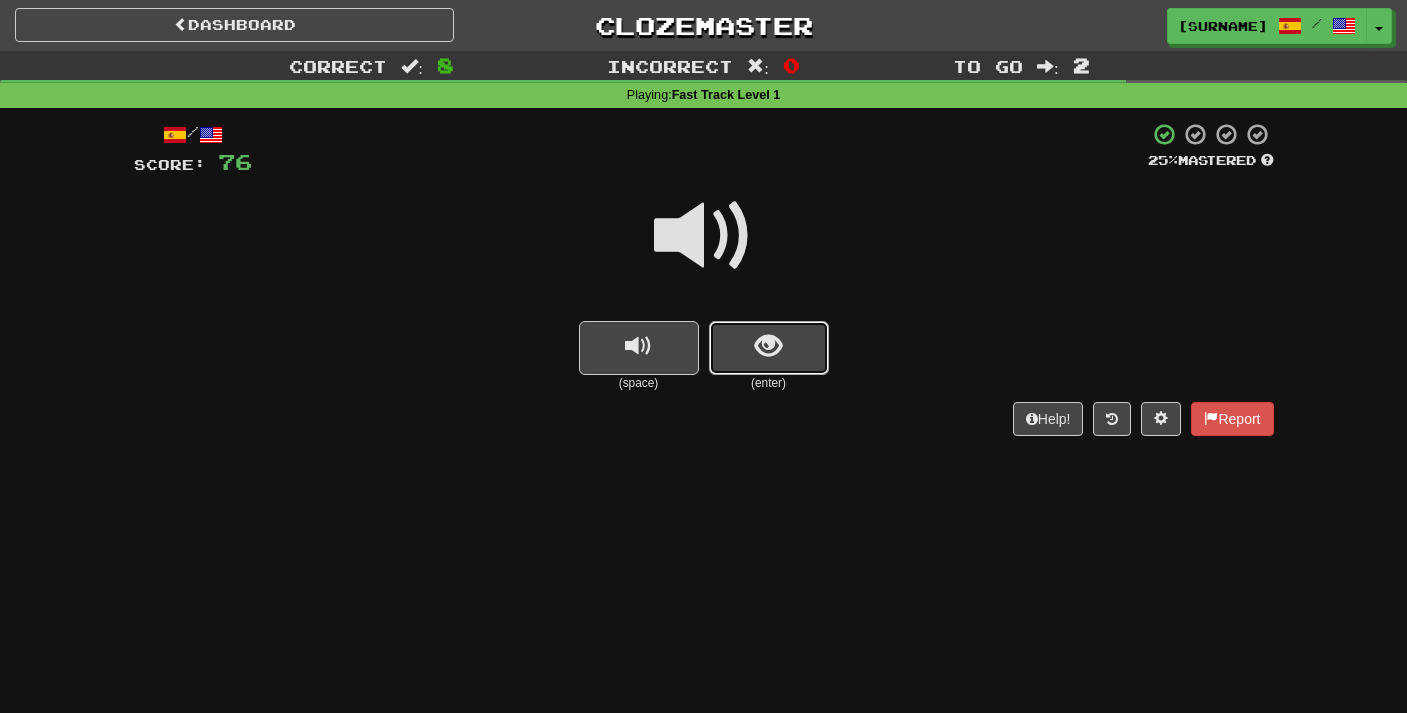 click at bounding box center [769, 348] 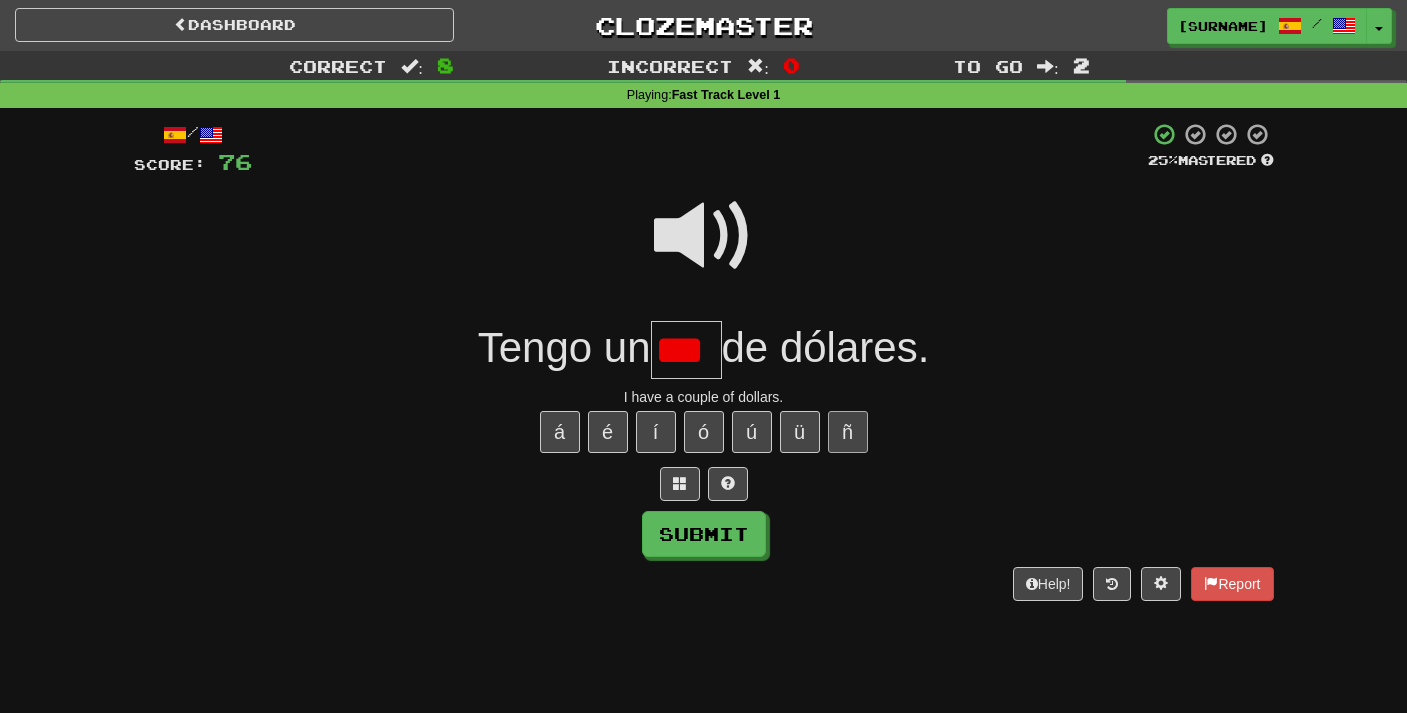 scroll, scrollTop: 0, scrollLeft: 0, axis: both 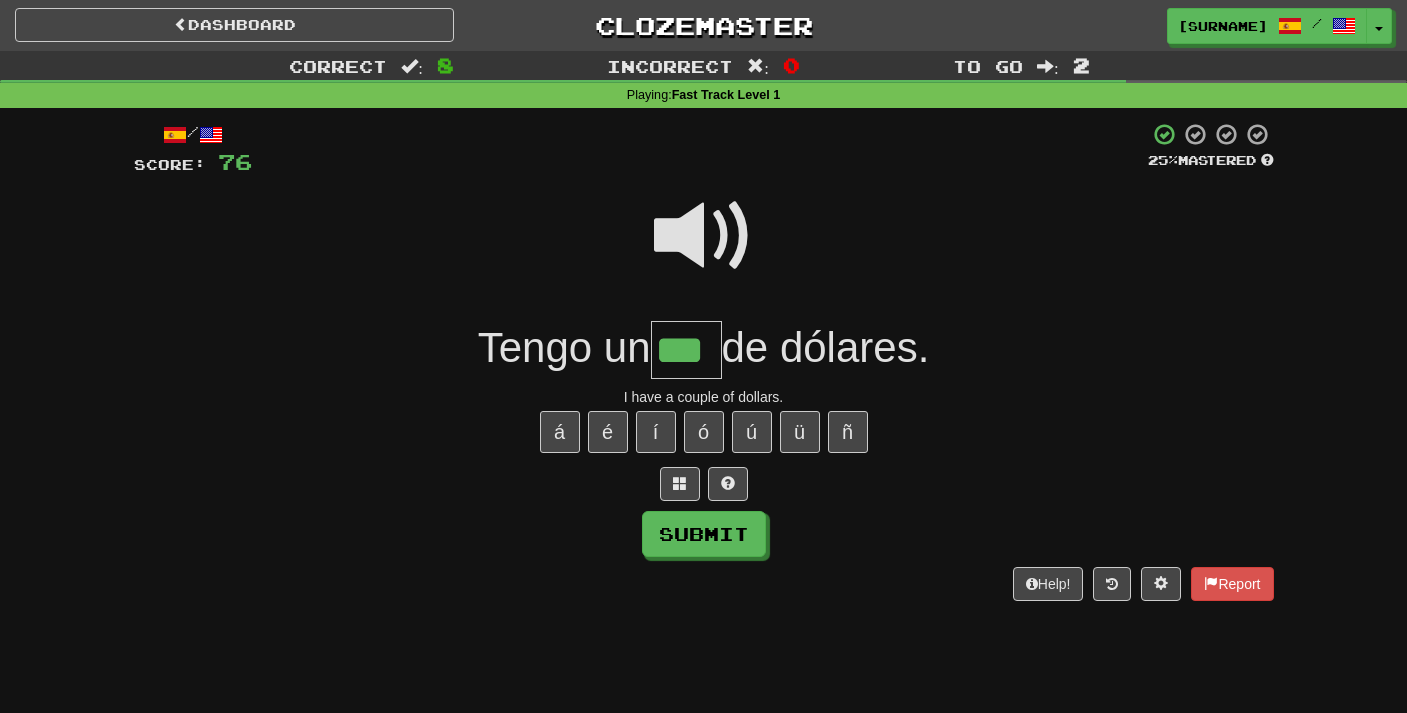 click at bounding box center (704, 236) 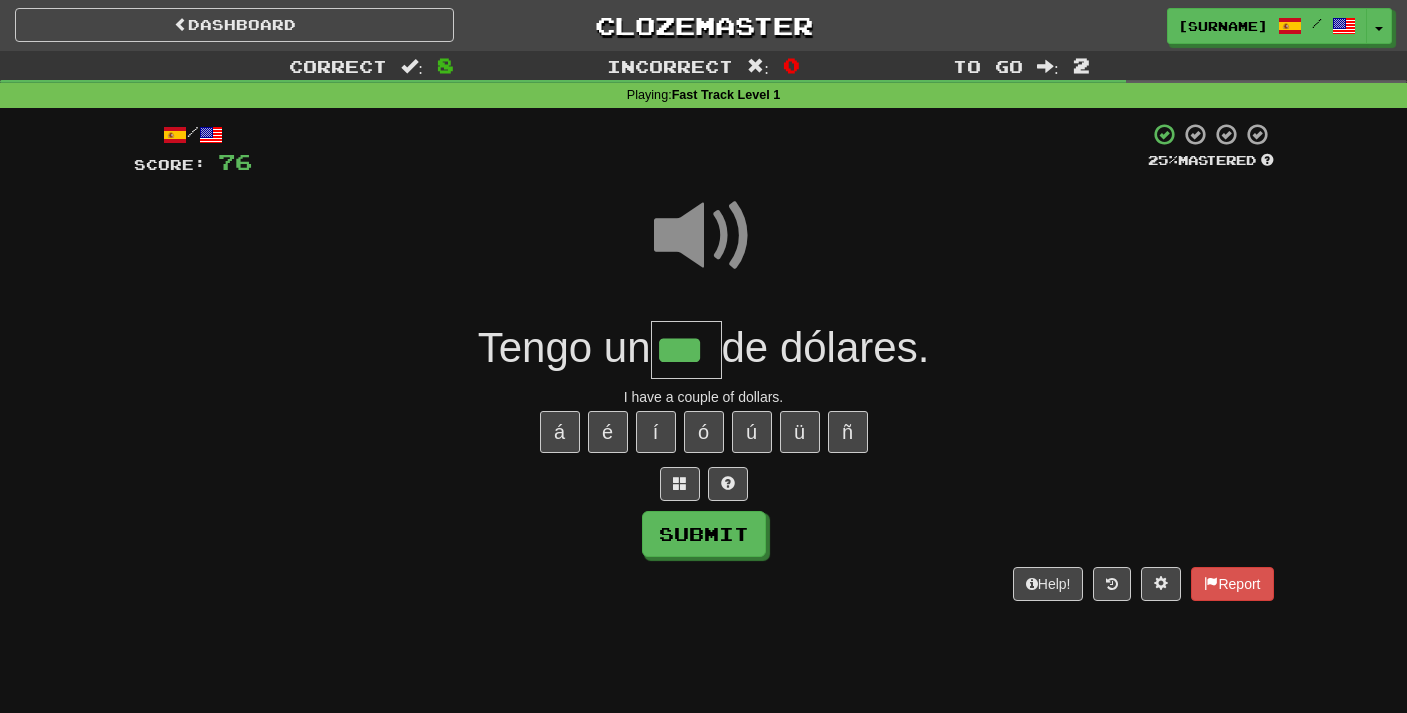 click on "***" at bounding box center (686, 350) 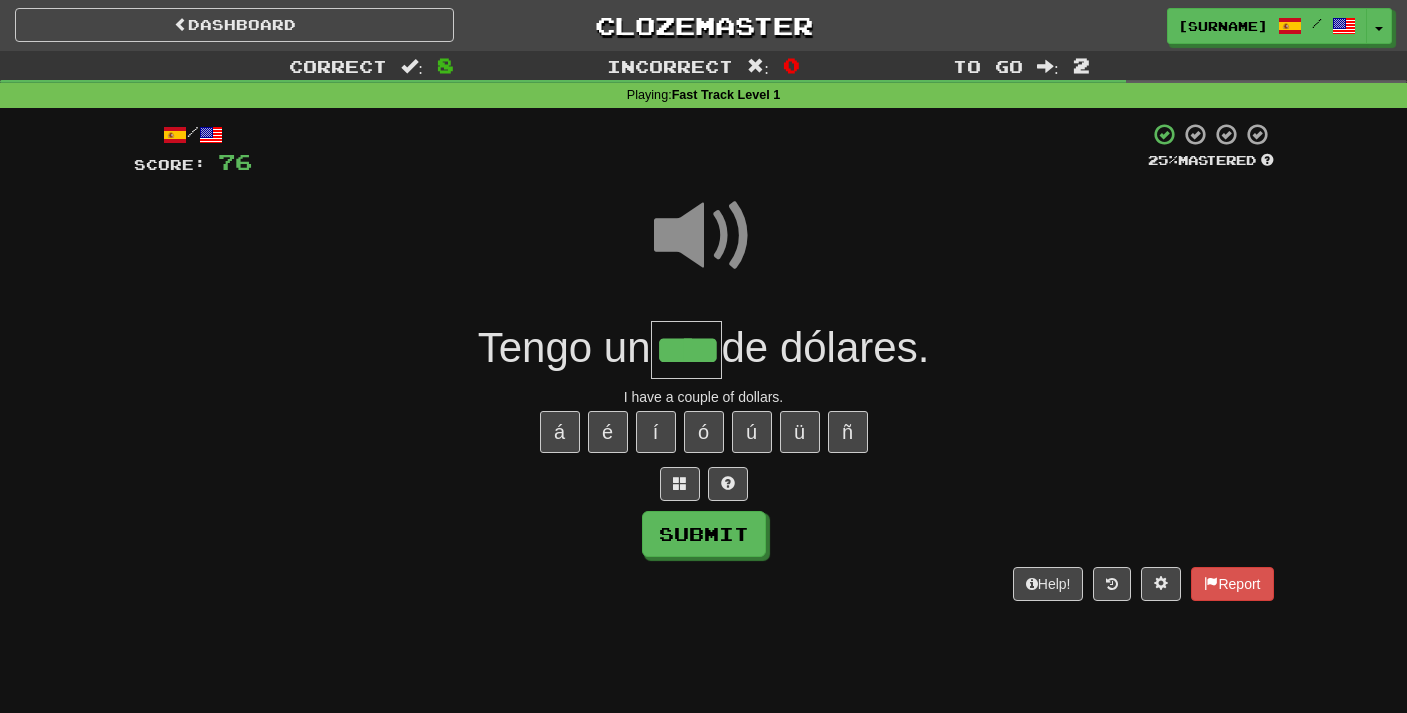 scroll, scrollTop: 0, scrollLeft: 11, axis: horizontal 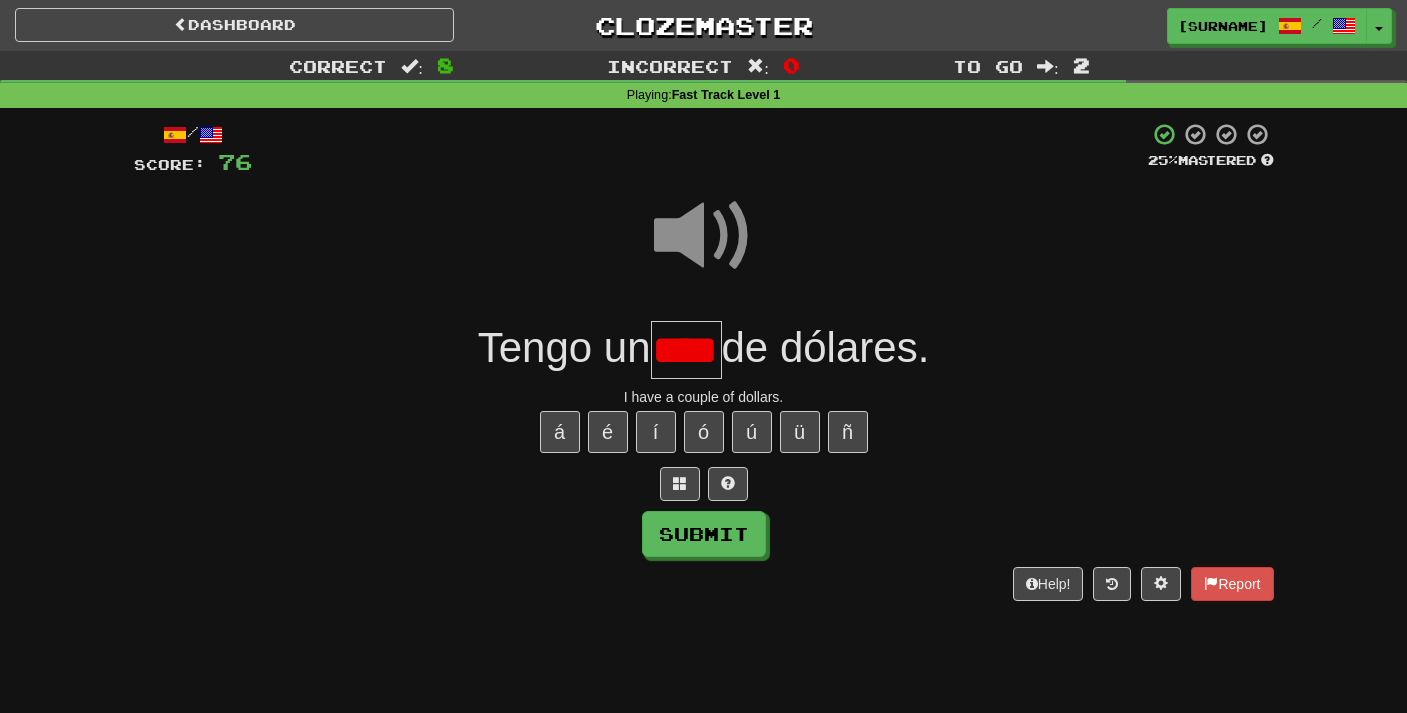 type on "***" 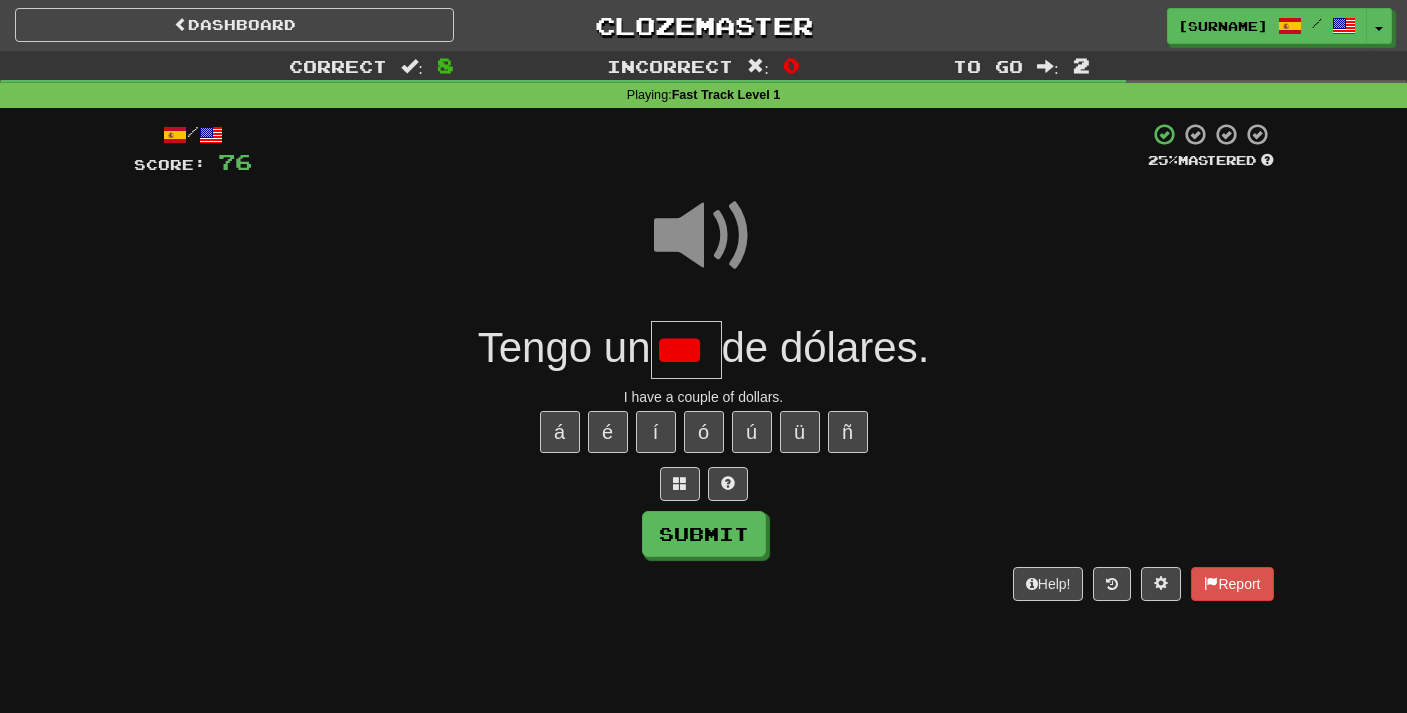scroll, scrollTop: 0, scrollLeft: 0, axis: both 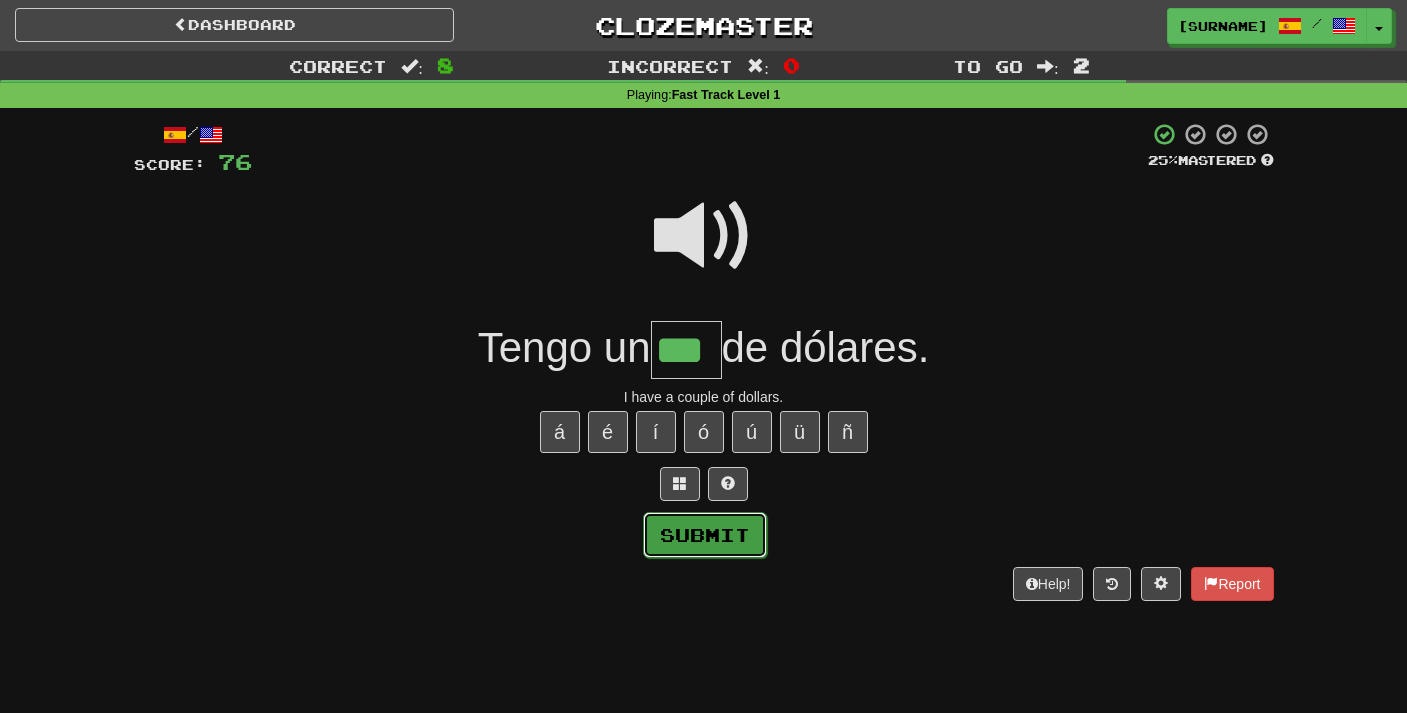 click on "Submit" at bounding box center (705, 535) 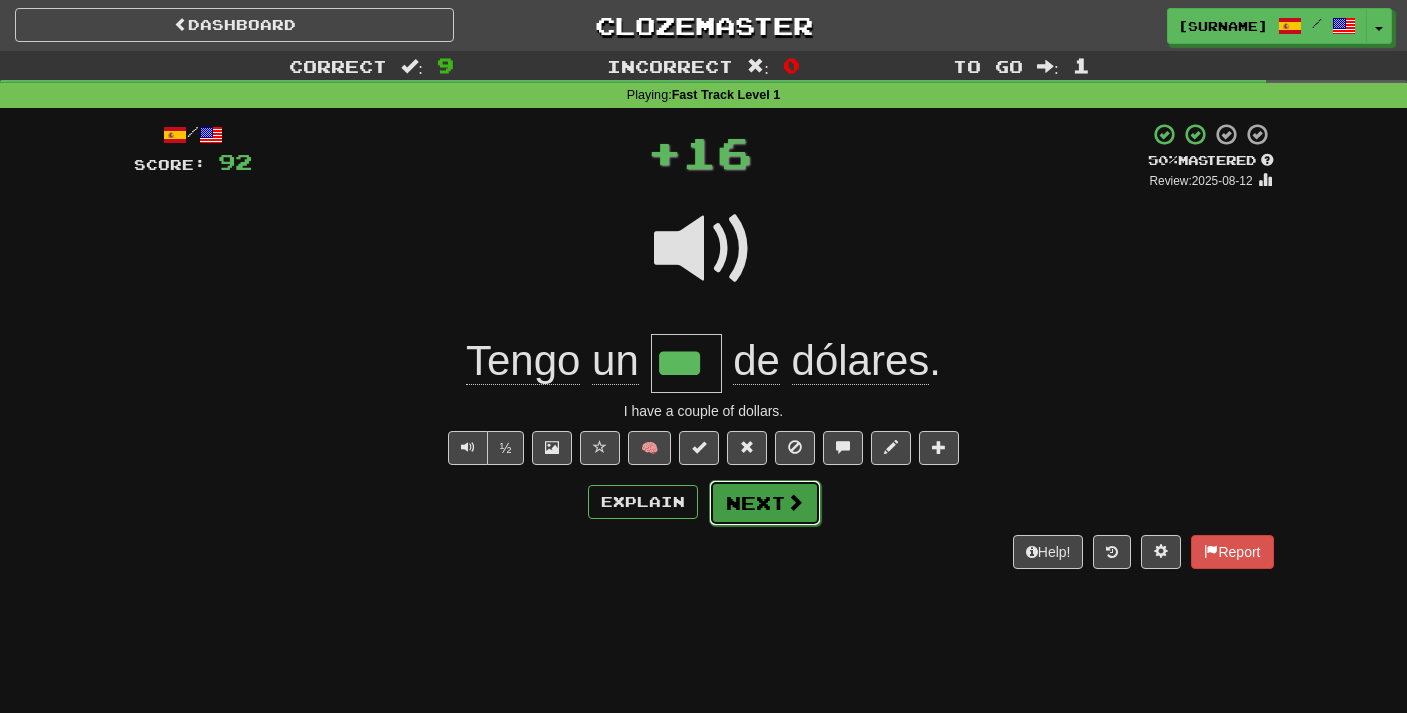 click on "Next" at bounding box center (765, 503) 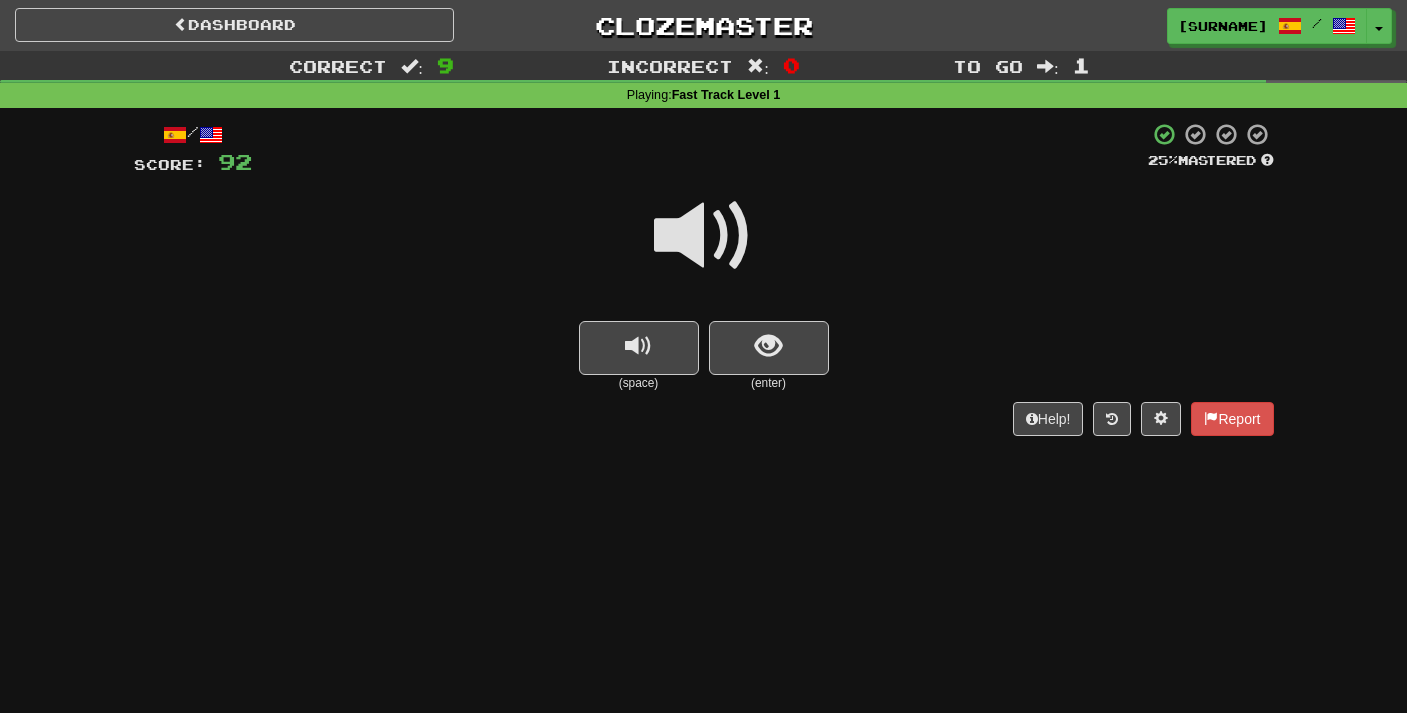 click at bounding box center (704, 249) 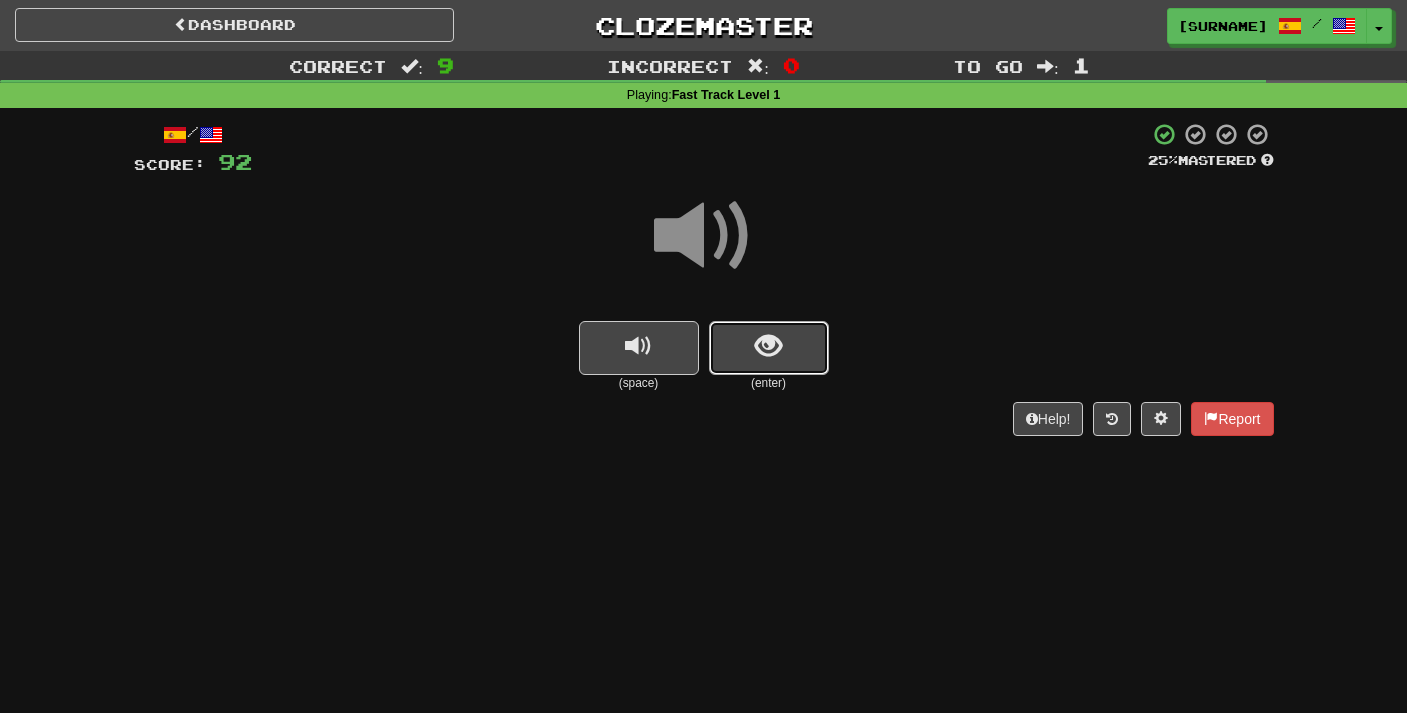 click at bounding box center [768, 346] 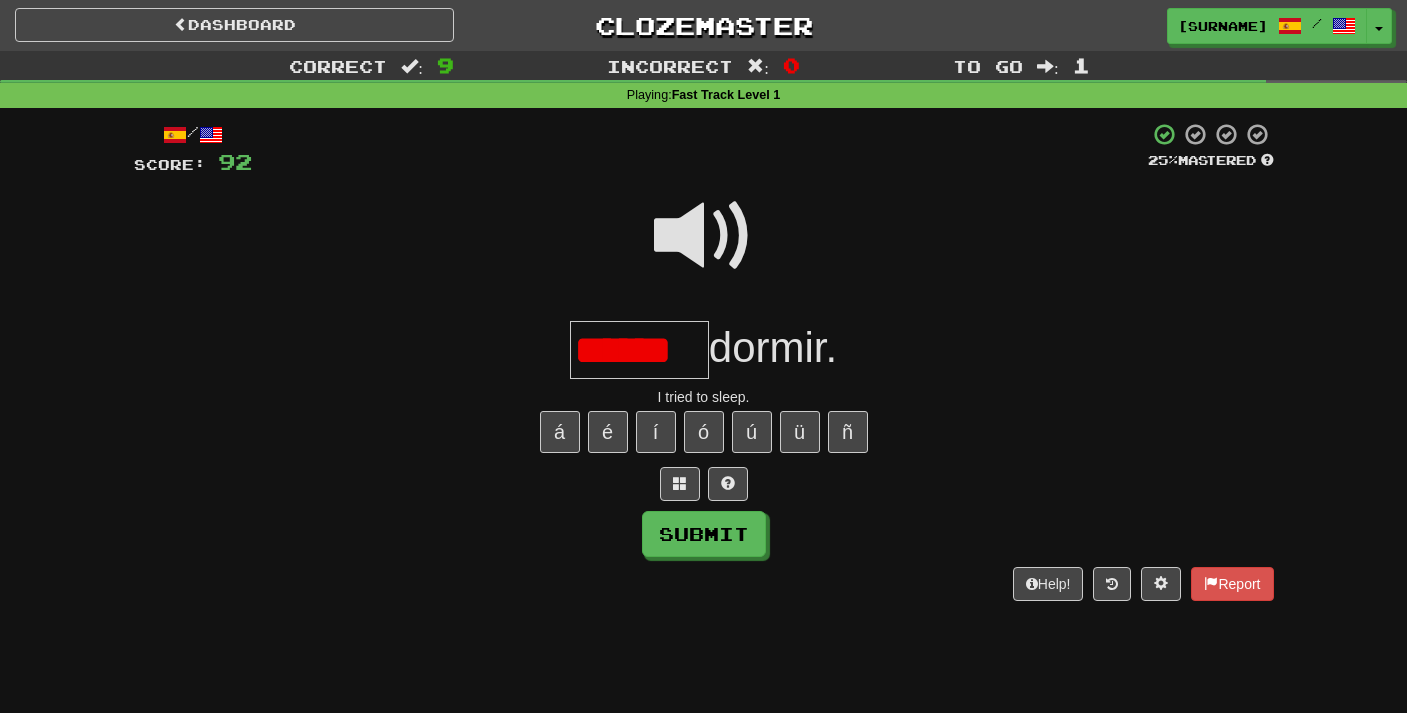 scroll, scrollTop: 0, scrollLeft: 0, axis: both 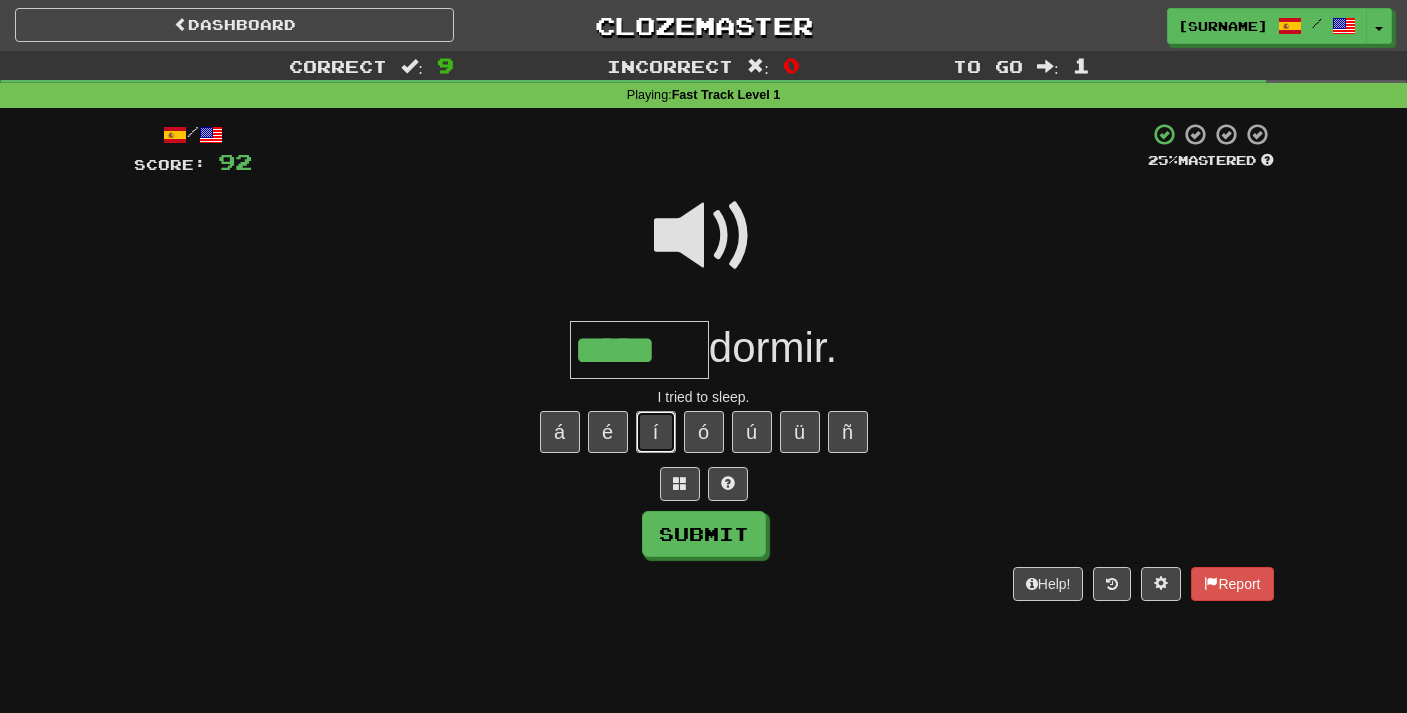 click on "í" at bounding box center (656, 432) 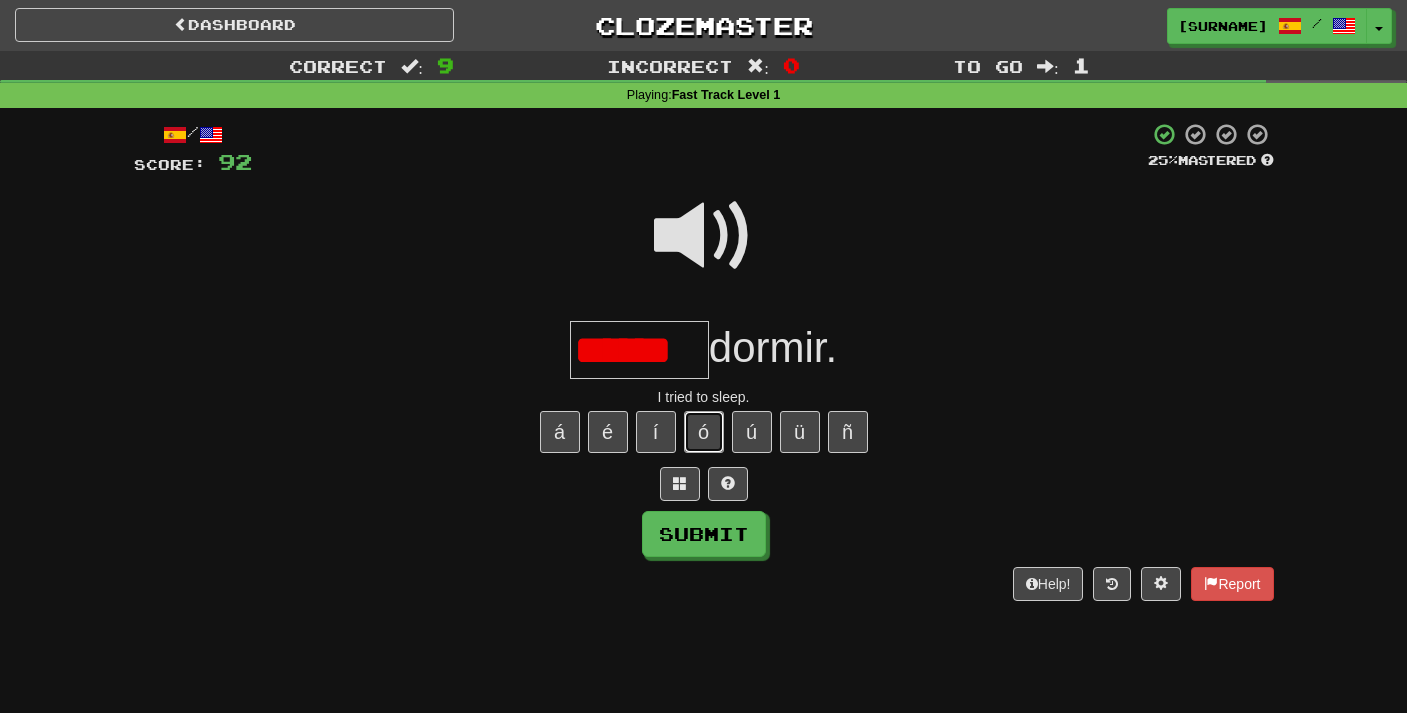 click on "ó" at bounding box center (704, 432) 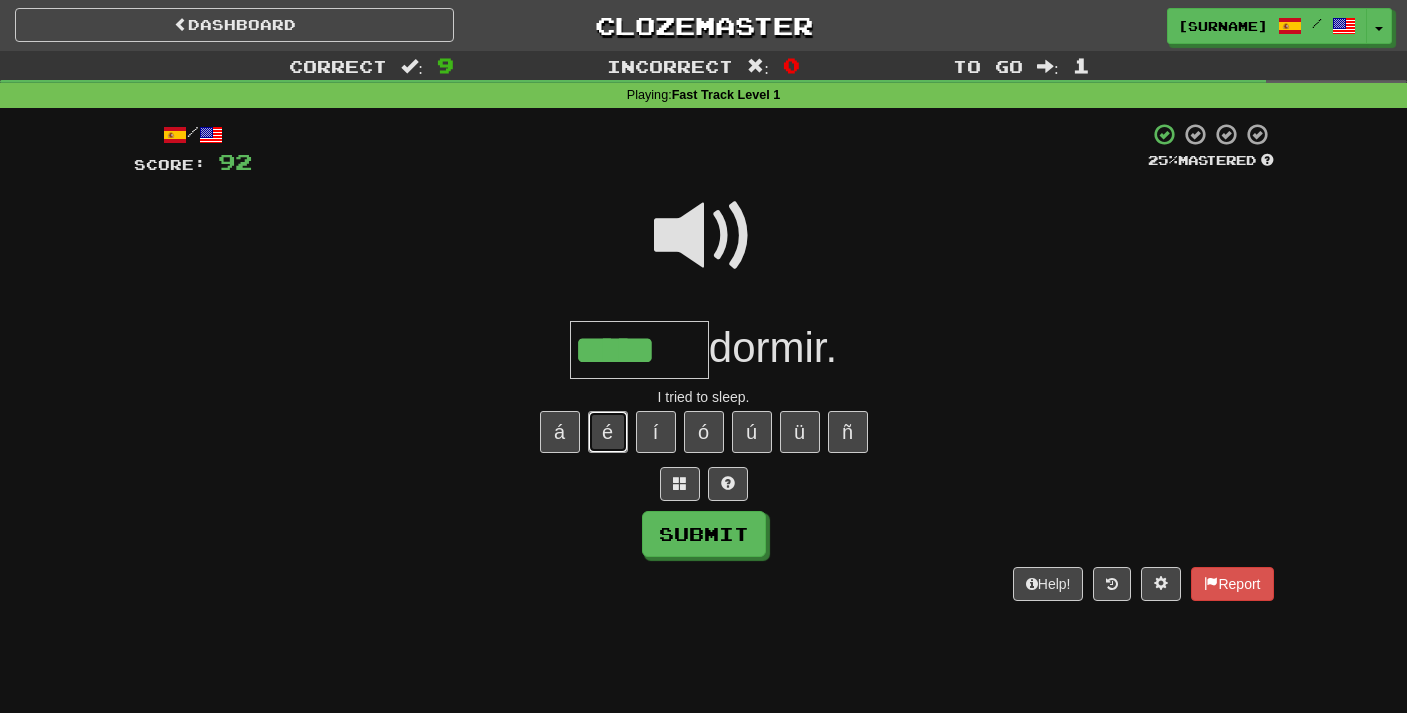 click on "é" at bounding box center (608, 432) 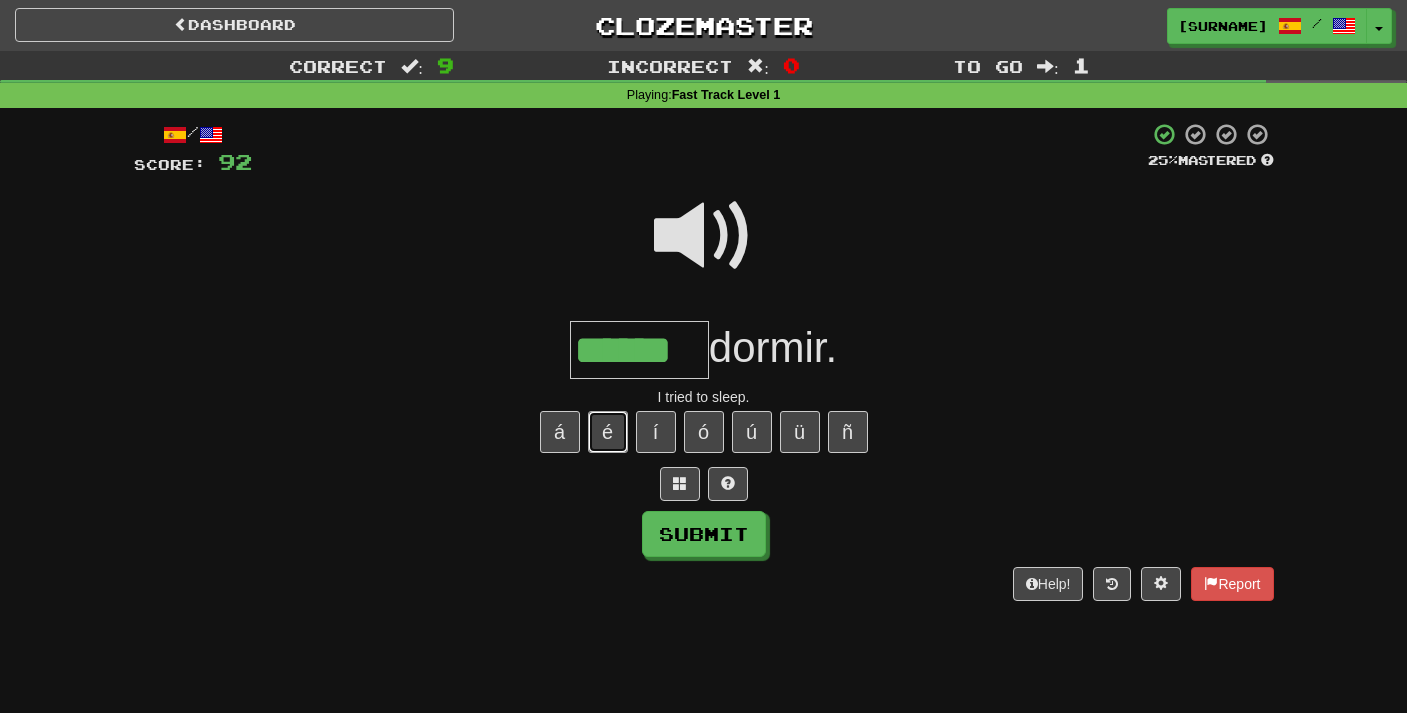 click on "é" at bounding box center [608, 432] 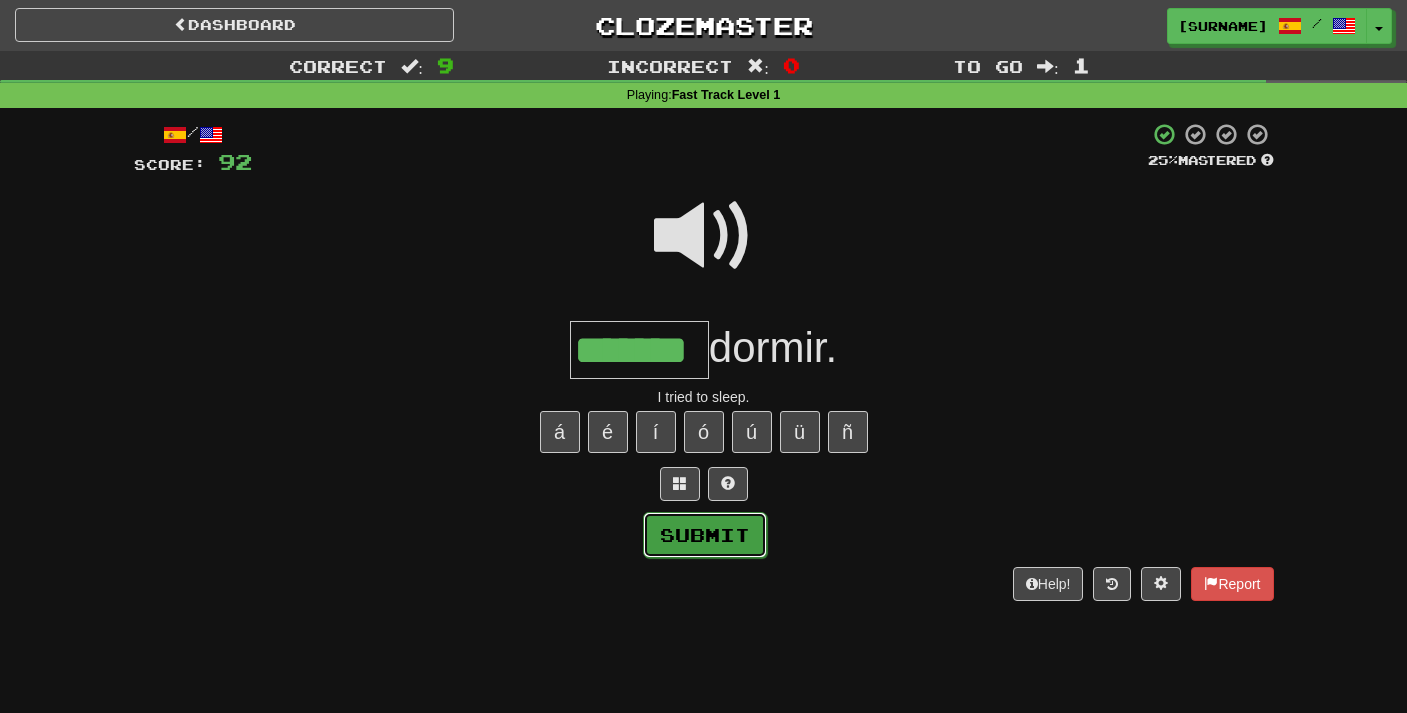 click on "Submit" at bounding box center (705, 535) 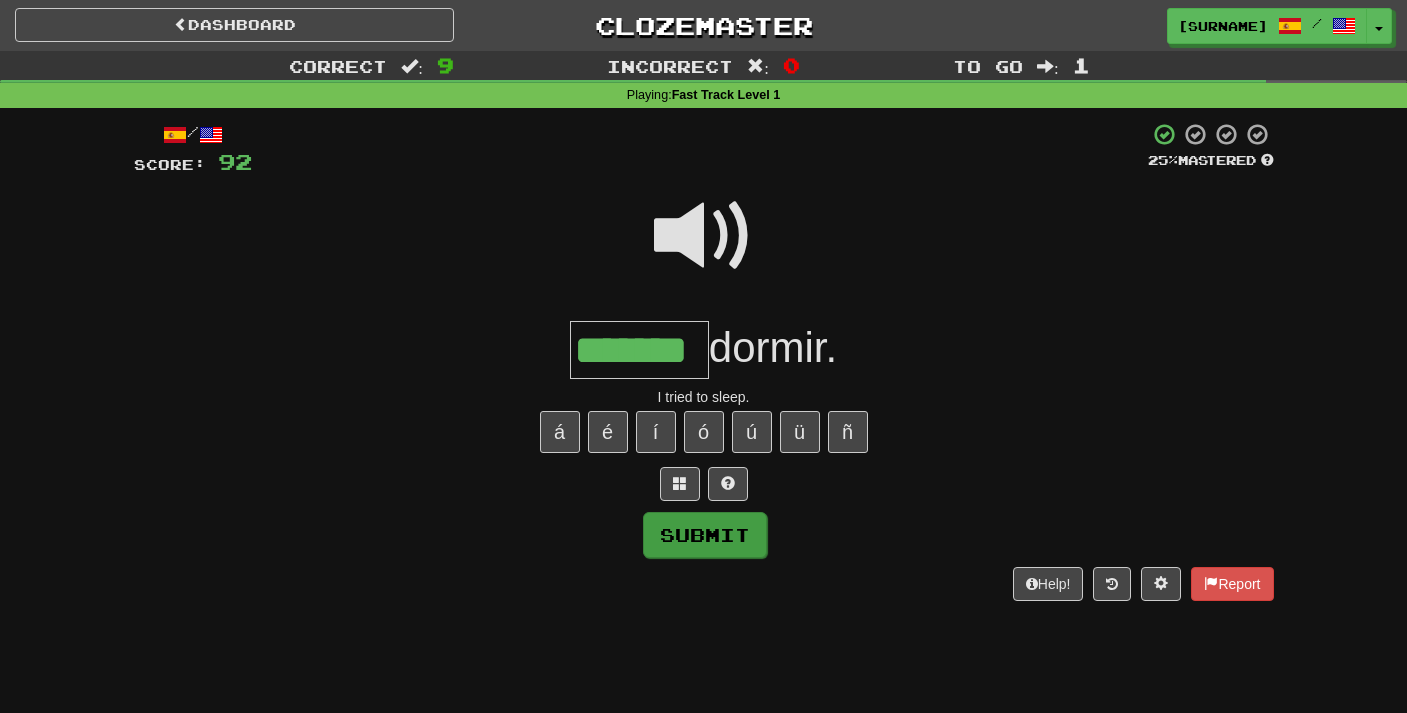 type on "*******" 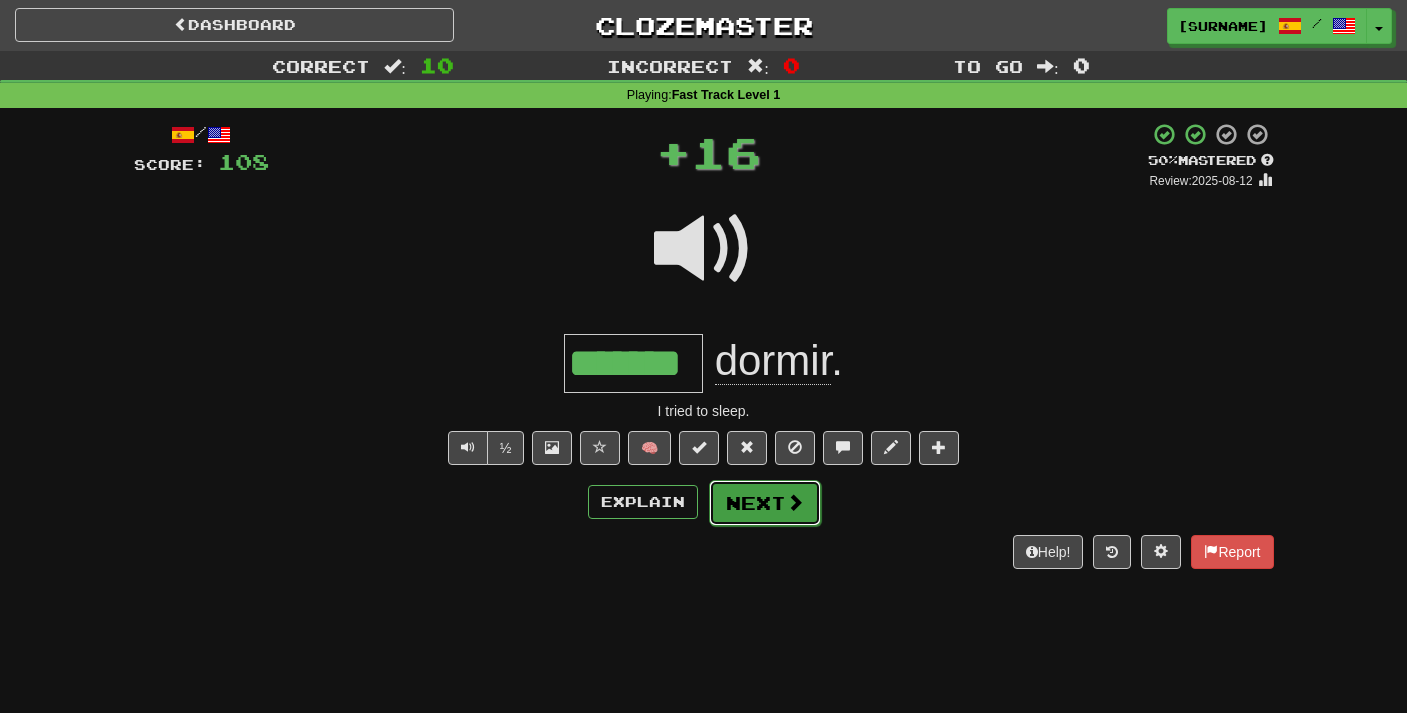 click on "Next" at bounding box center [765, 503] 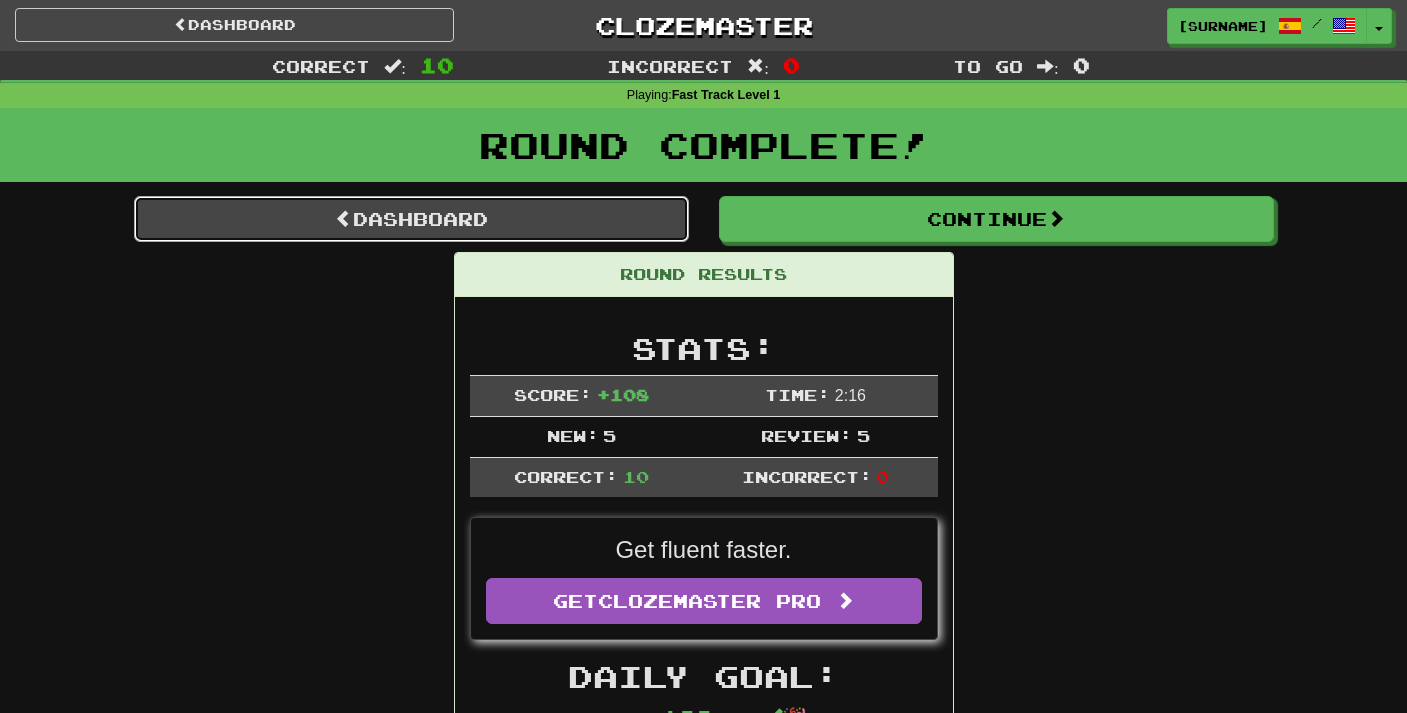 click on "Dashboard" at bounding box center [411, 219] 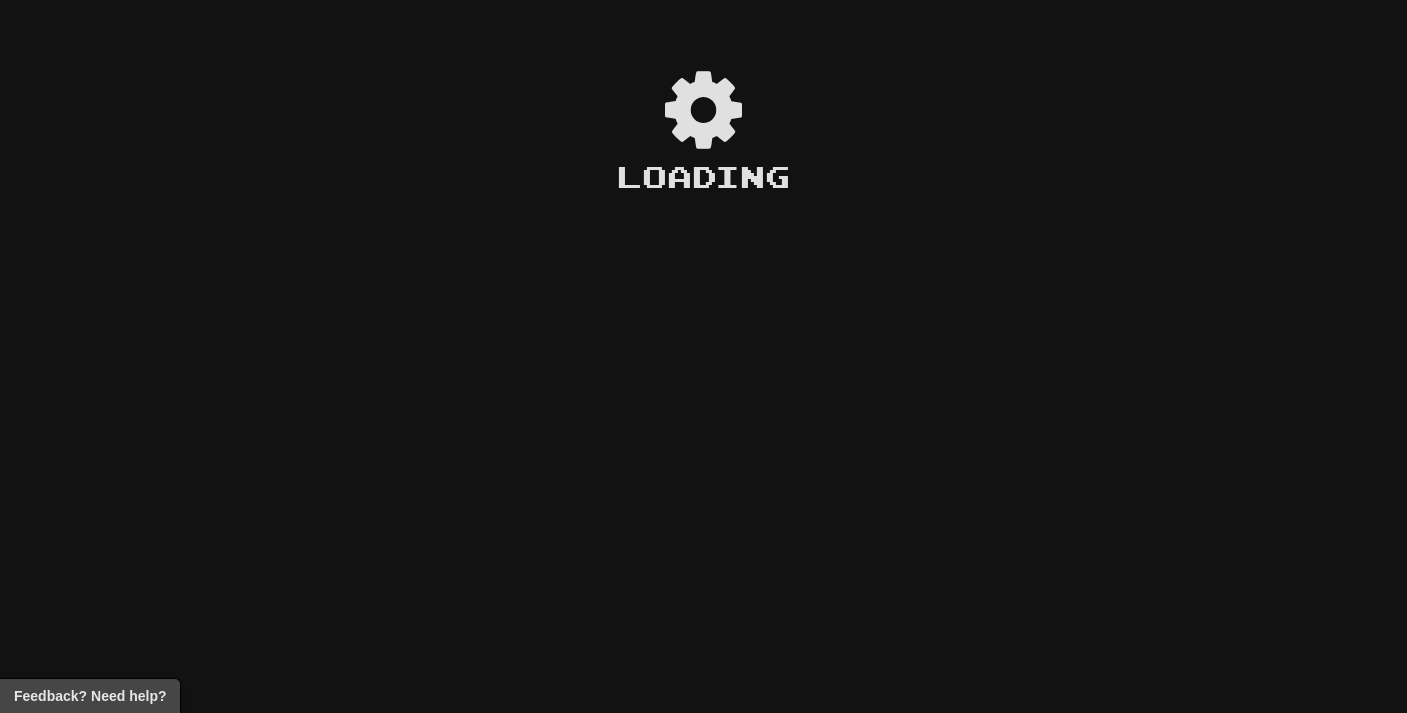 scroll, scrollTop: 0, scrollLeft: 0, axis: both 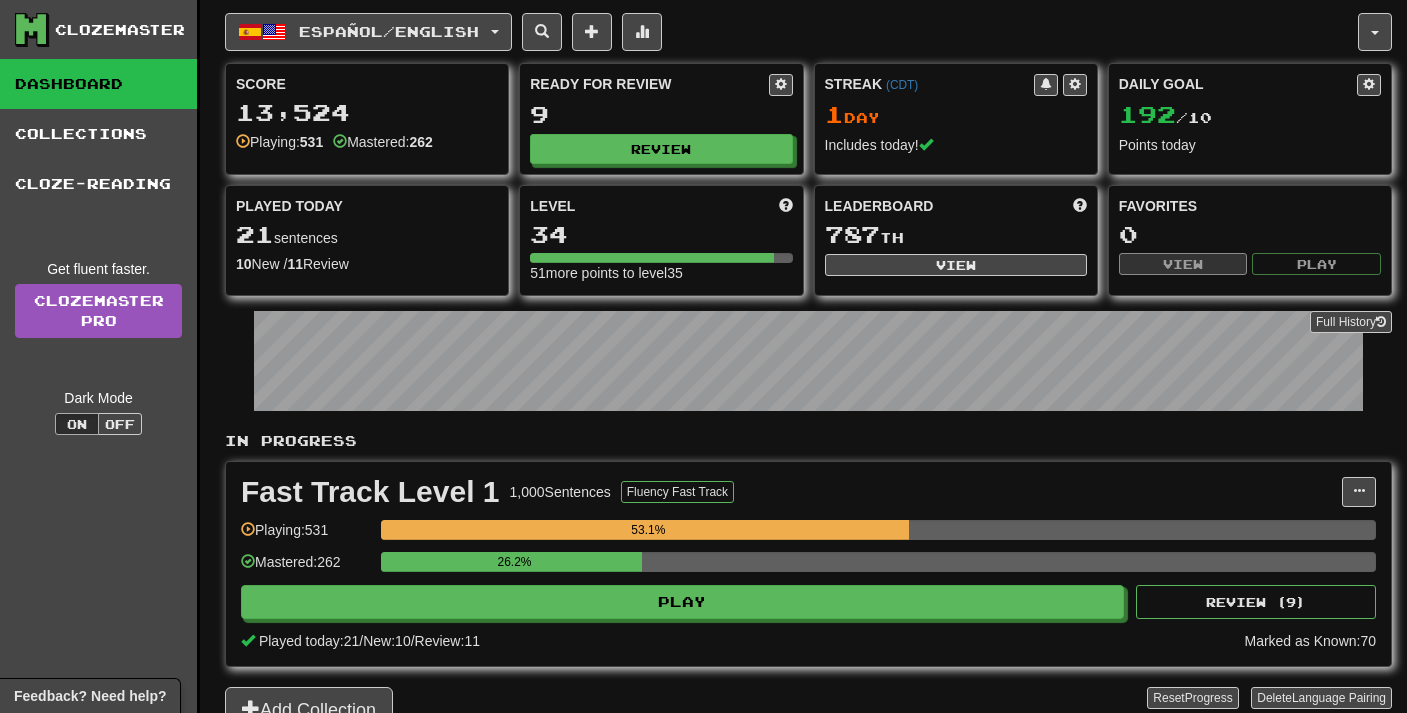 click on "Fast Track Level 1 1,000 Sentences Fluency Fast Track Manage Sentences Unpin from Dashboard Playing: 531 53.1% Mastered: 262 26.2% Play Review ( 9 ) Played today: 21 / New: 10 / Review: 11 Marked as Known: 70" at bounding box center [808, 564] 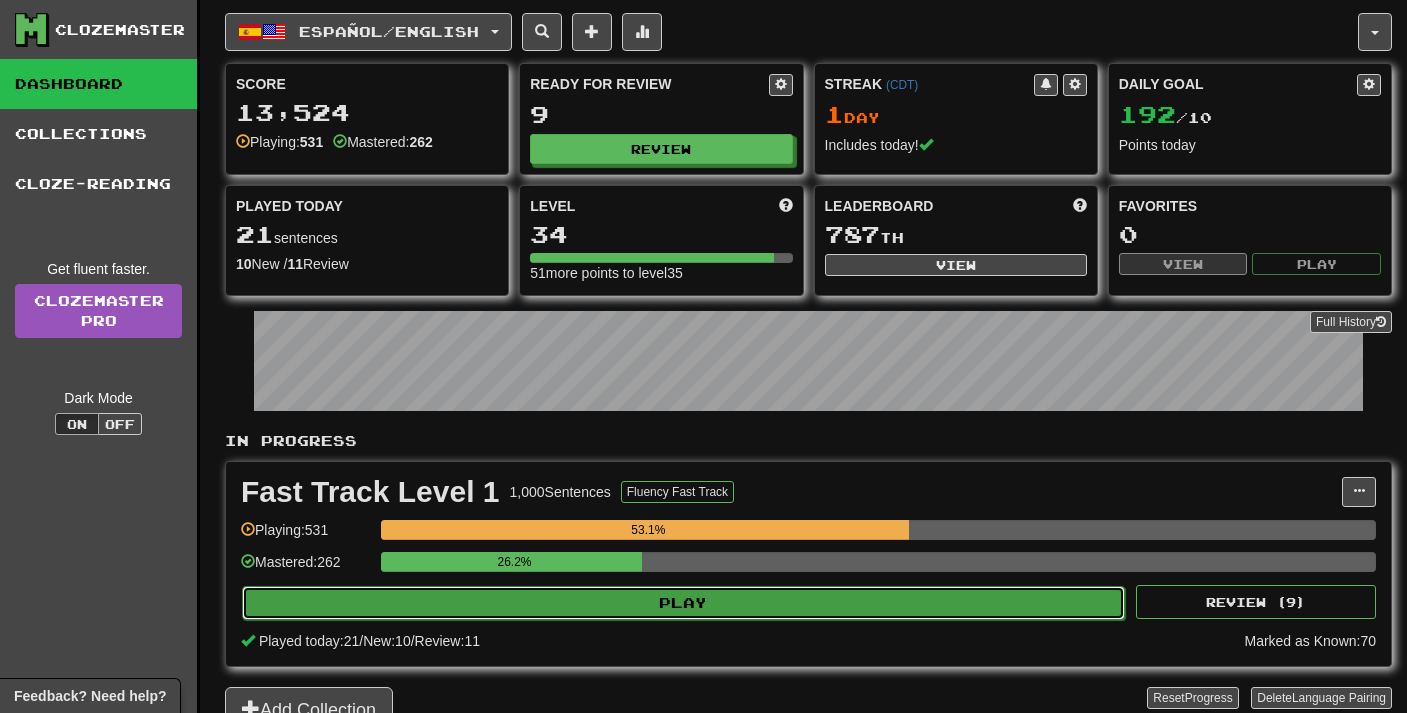 click on "Play" at bounding box center (683, 603) 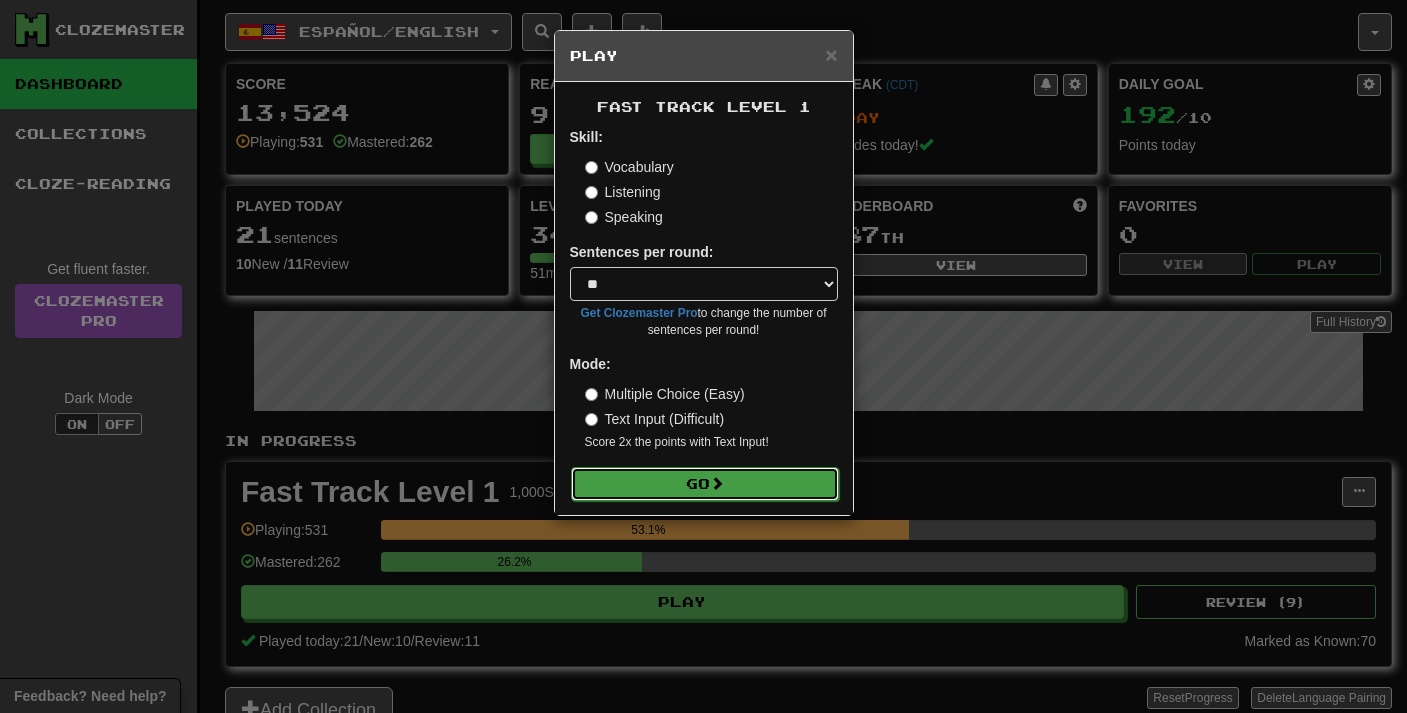 click on "Go" at bounding box center [705, 484] 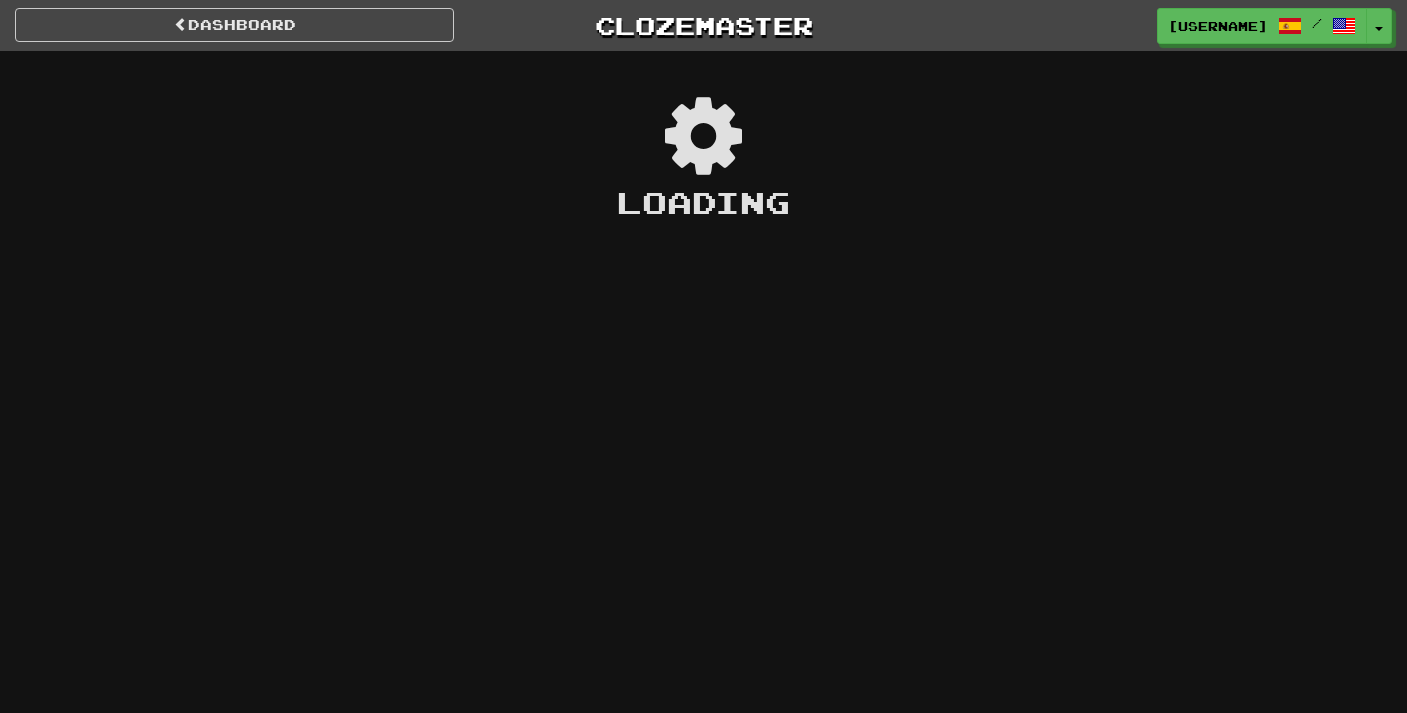 scroll, scrollTop: 0, scrollLeft: 0, axis: both 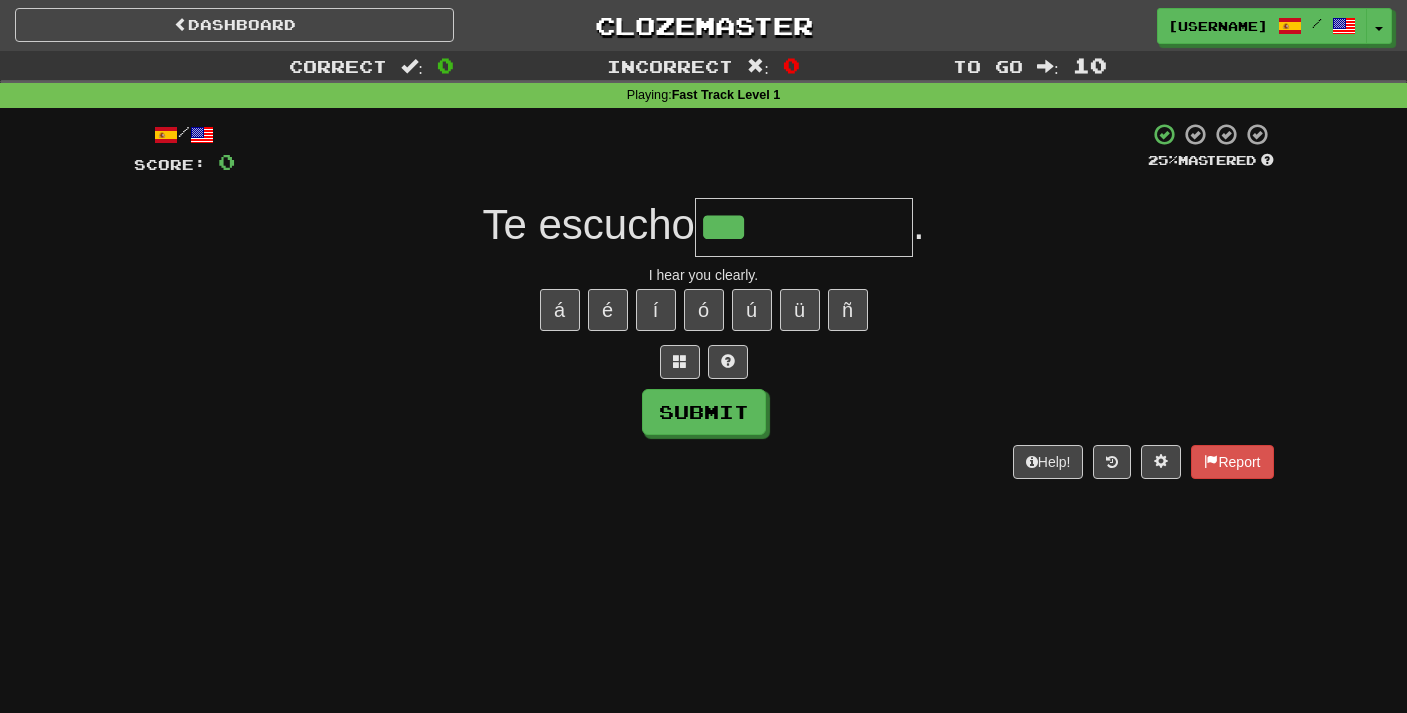click on "/  Score:   0 25 %  Mastered Te escucho  *** . I hear you clearly. á é í ó ú ü ñ Submit  Help!  Report" at bounding box center [704, 300] 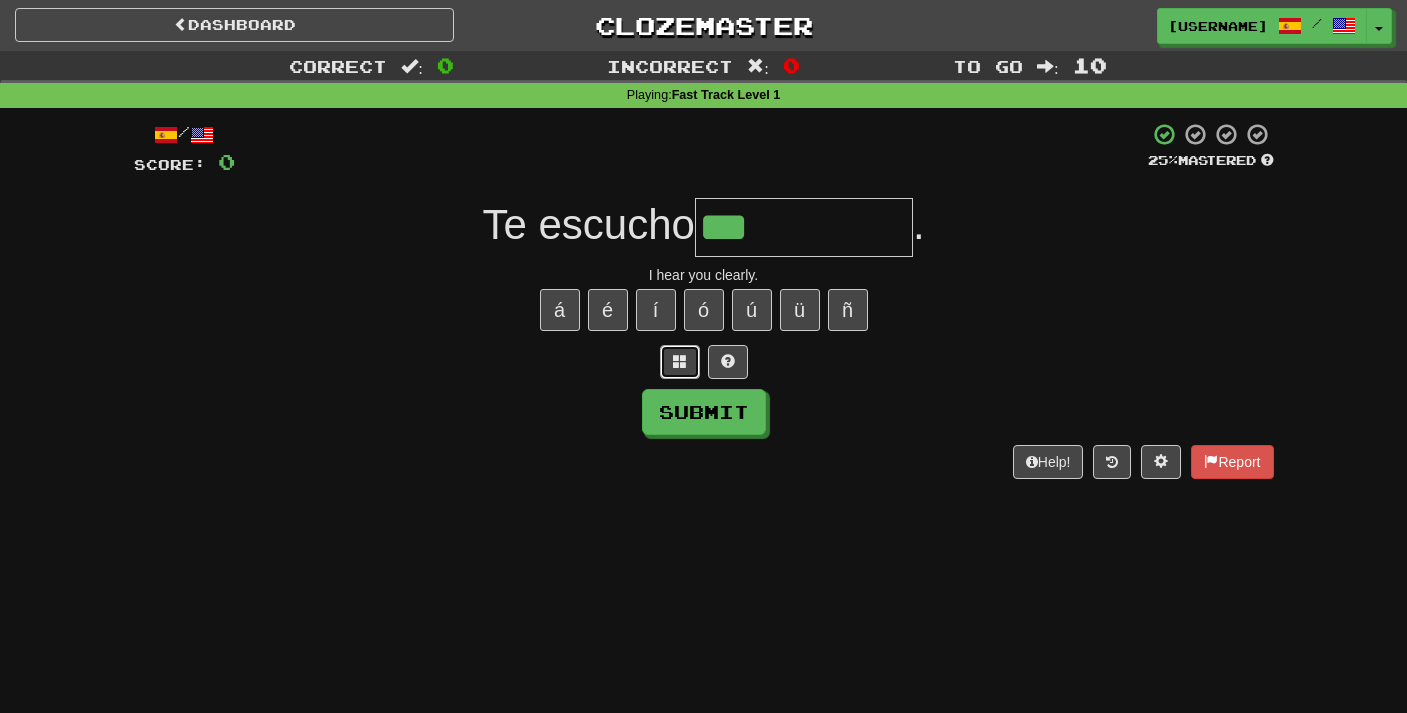 click at bounding box center (680, 361) 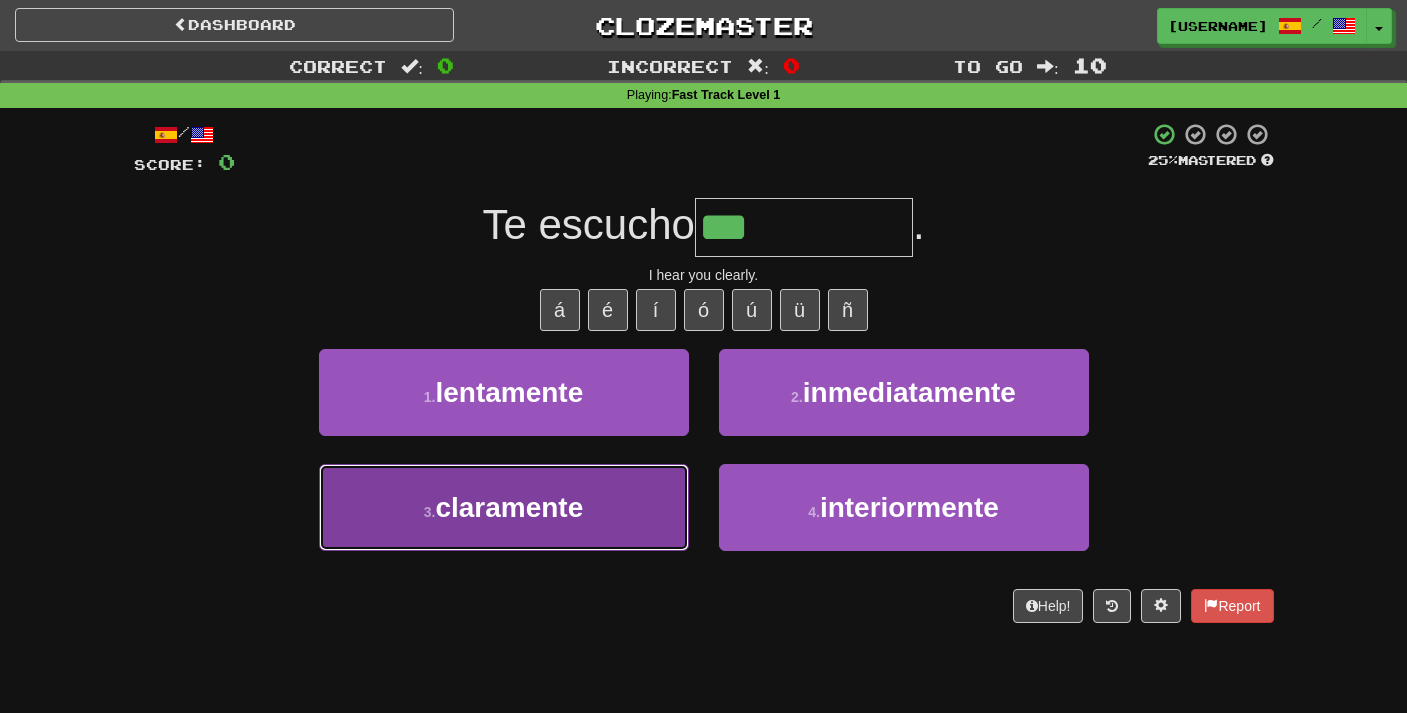 click on "3 .  claramente" at bounding box center [504, 507] 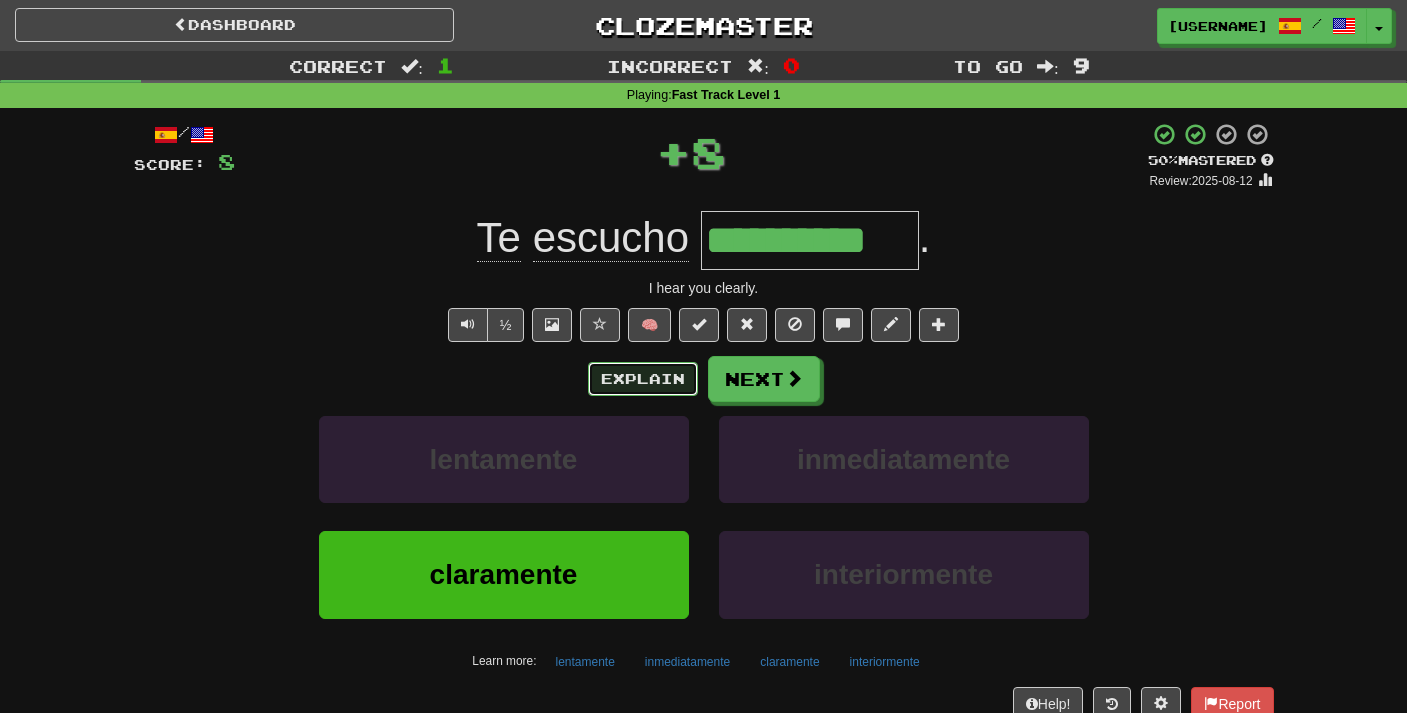 click on "Explain" at bounding box center [643, 379] 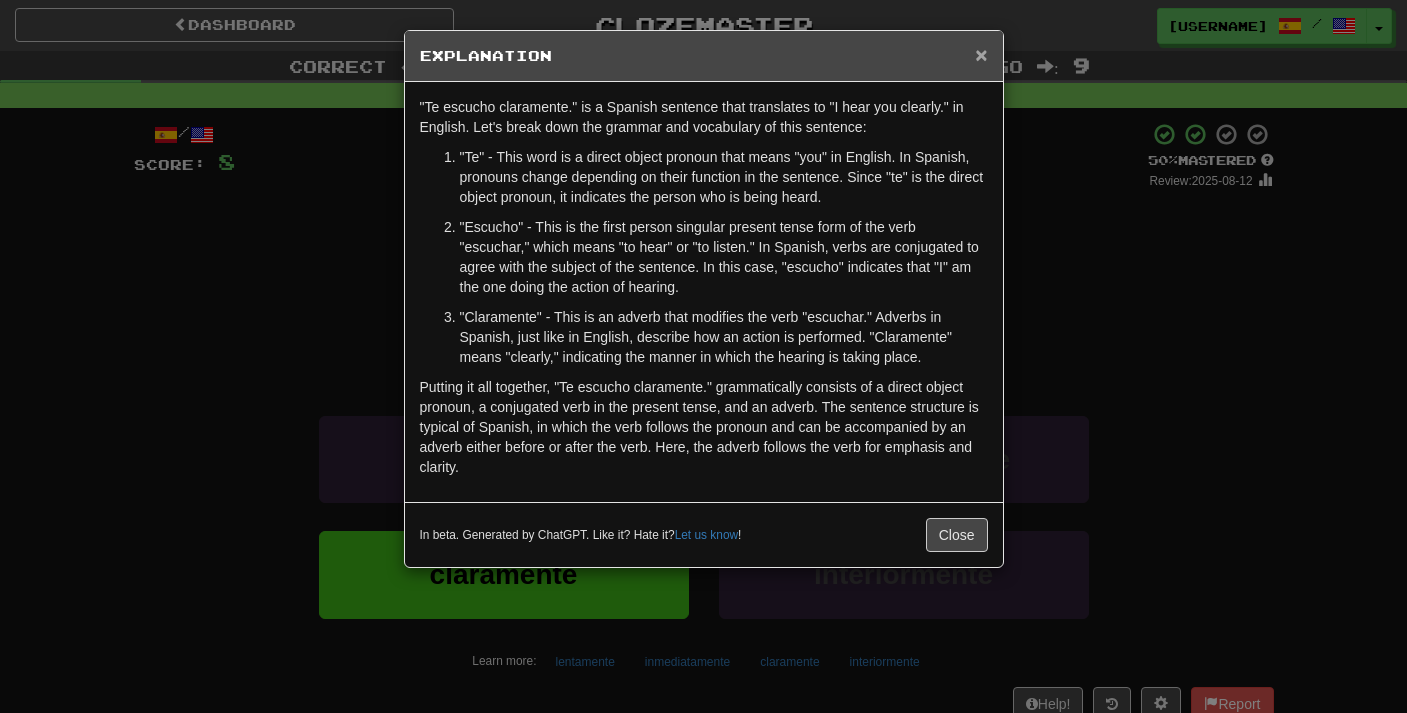 click on "×" at bounding box center [981, 54] 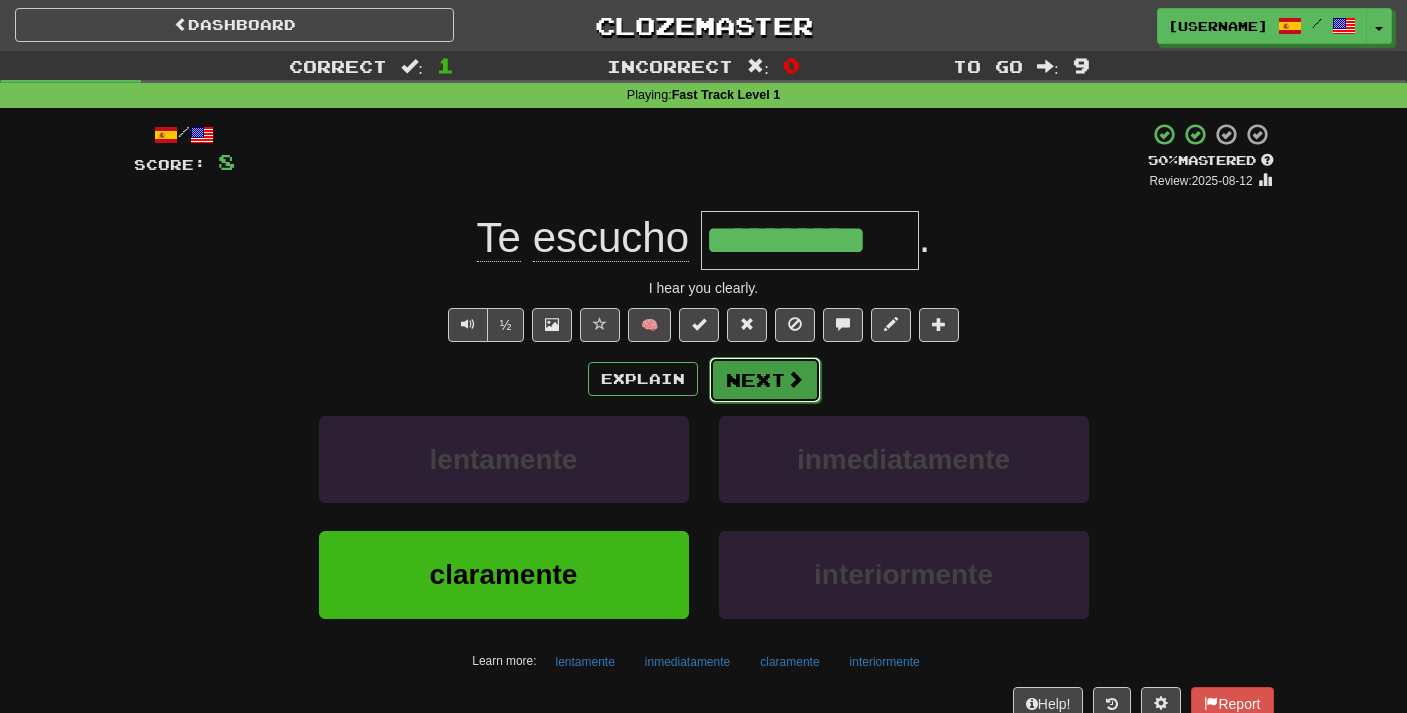 click on "Next" at bounding box center (765, 380) 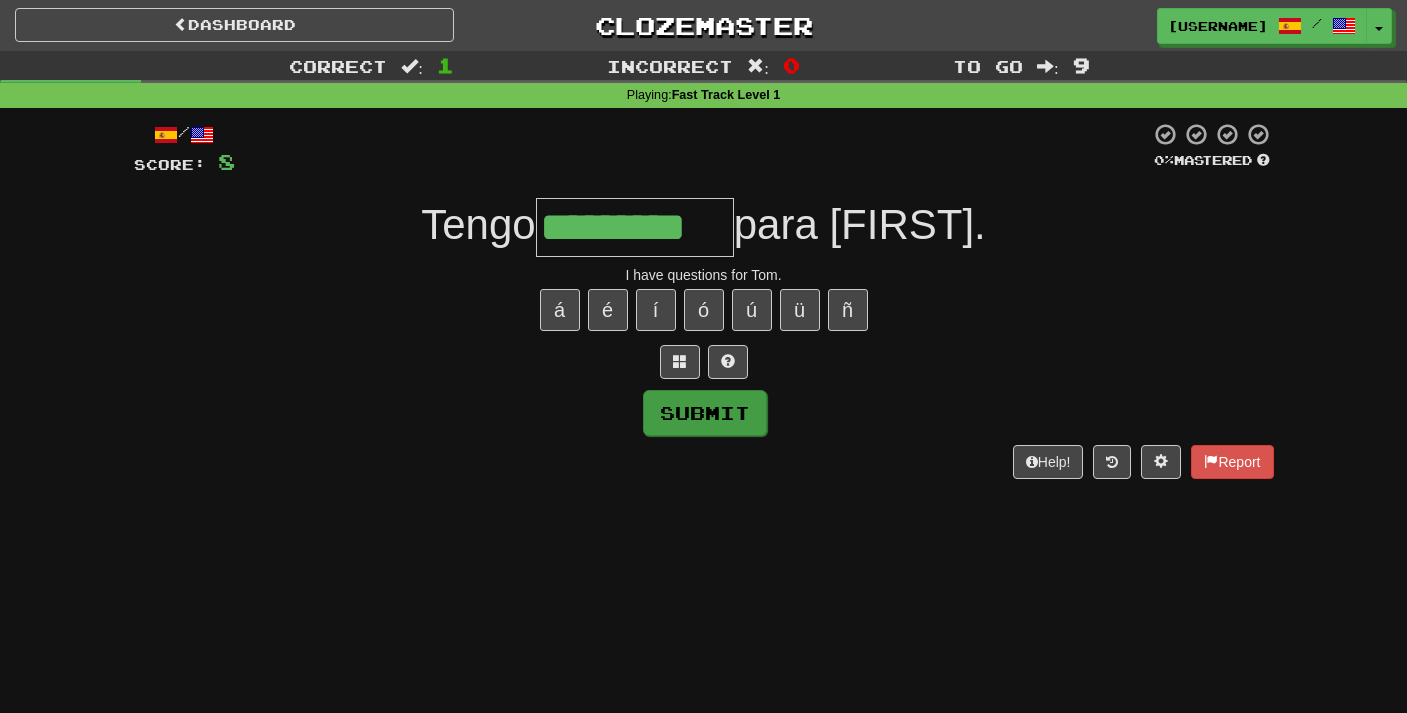 type on "*********" 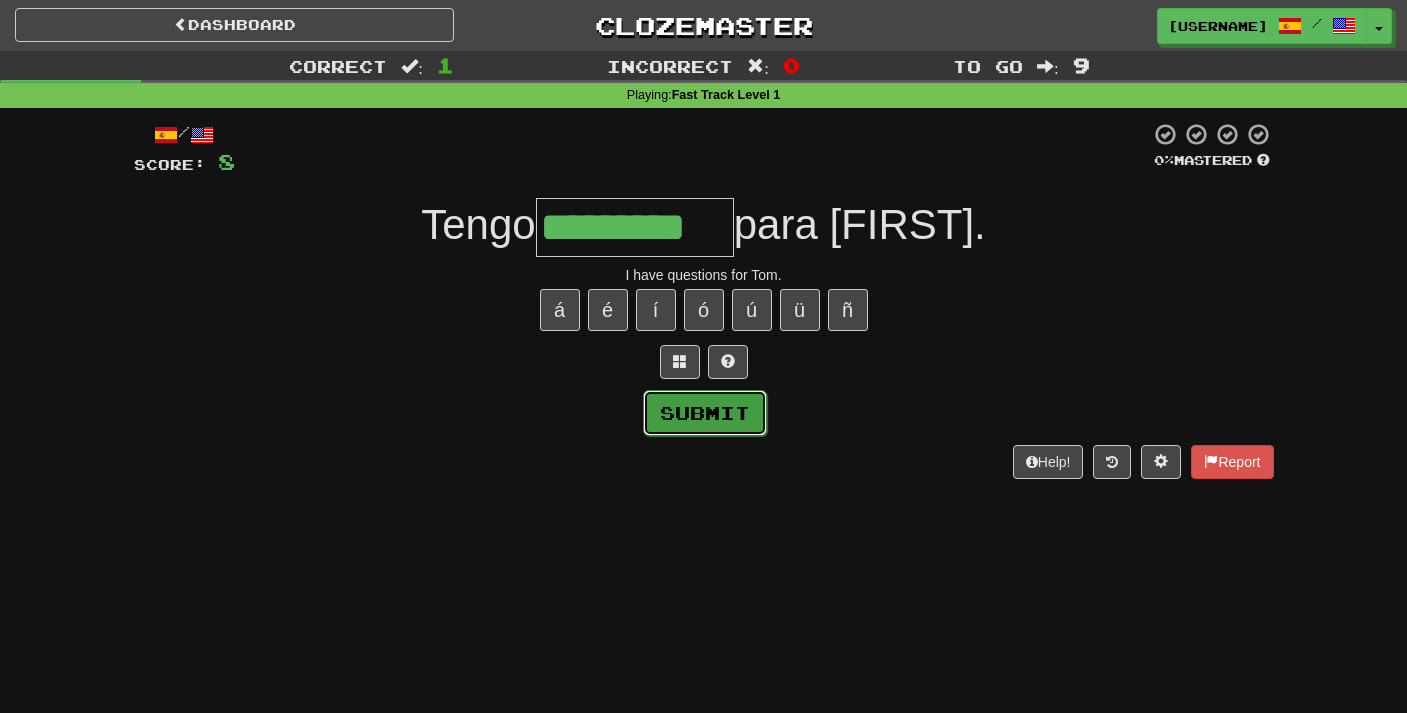 click on "Submit" at bounding box center [705, 413] 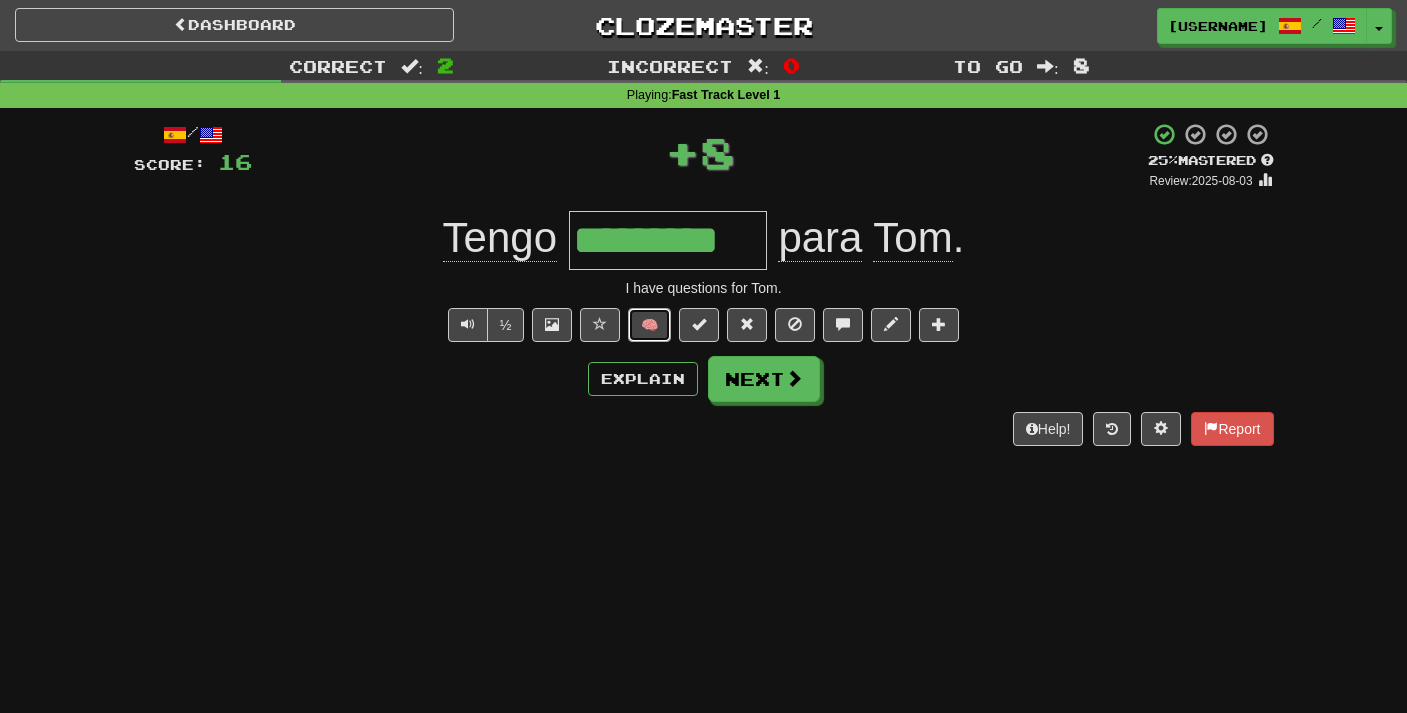 click on "🧠" at bounding box center (649, 325) 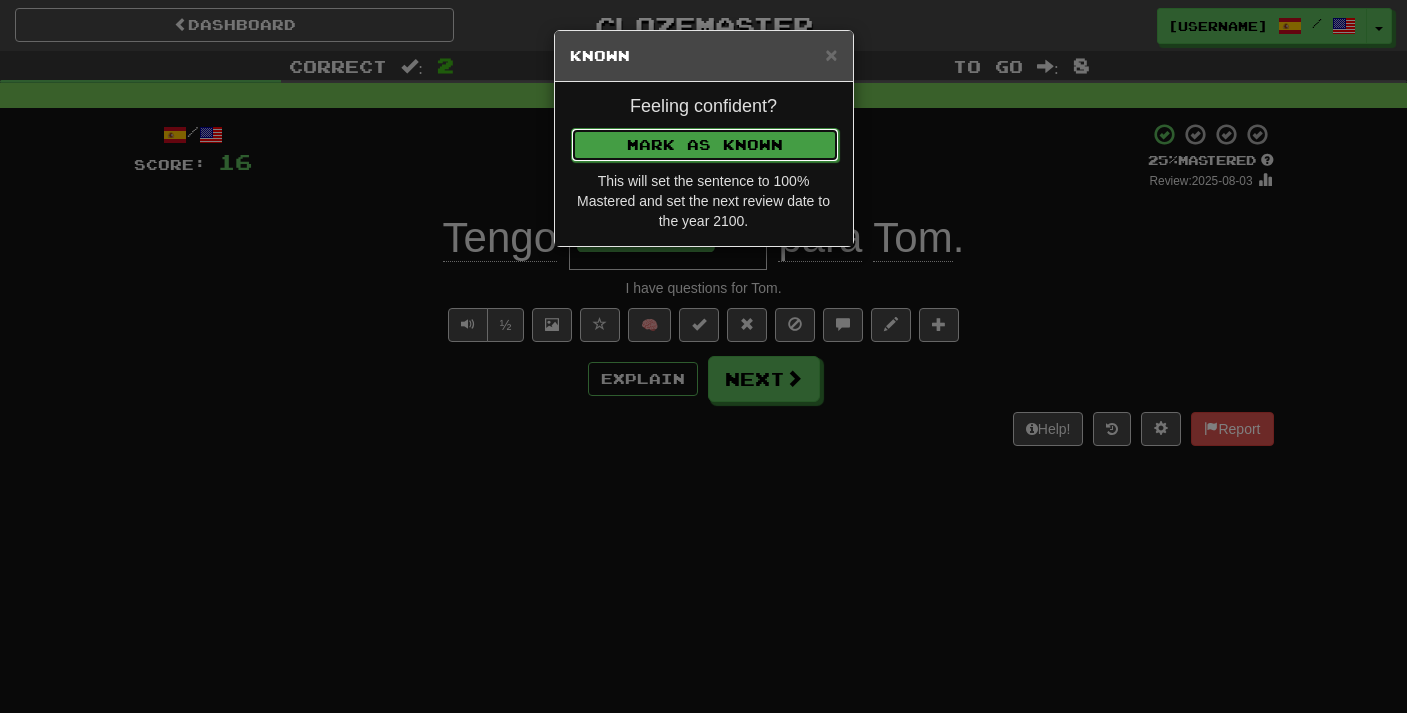 click on "Mark as Known" at bounding box center (705, 145) 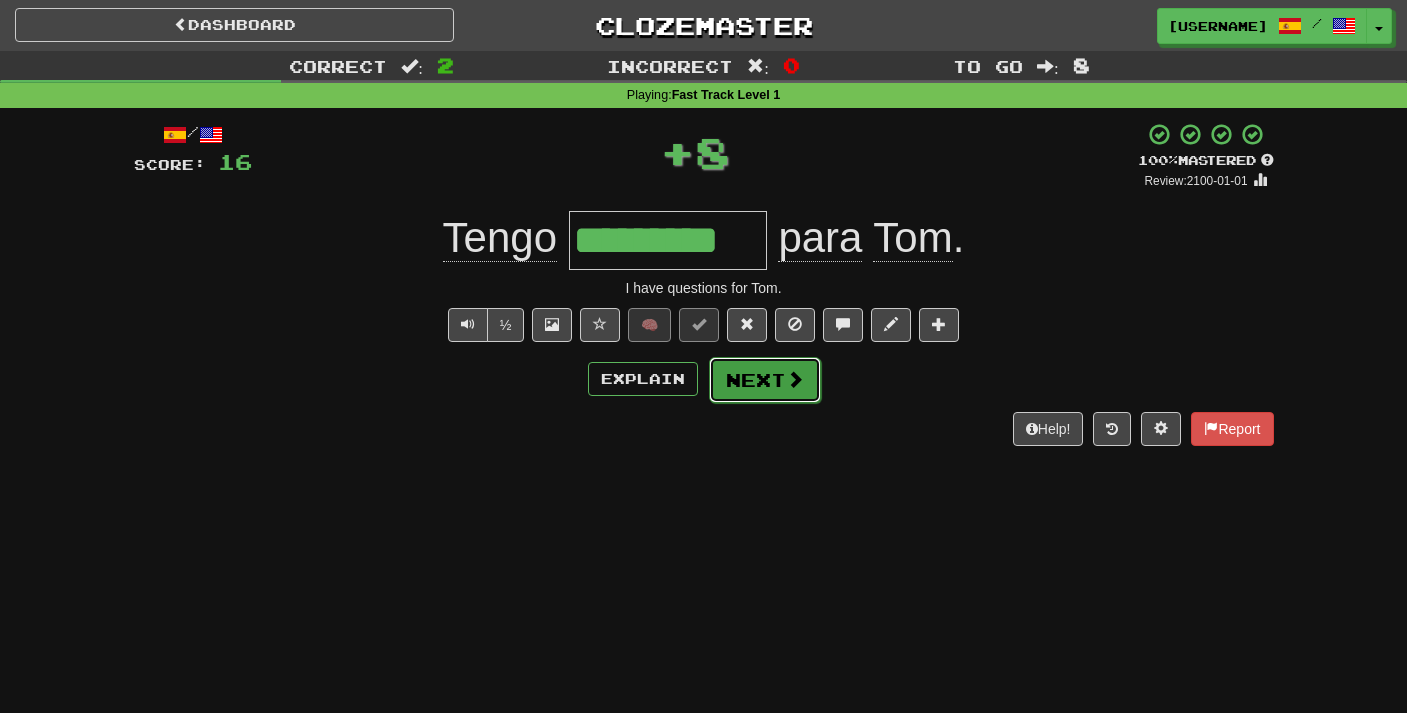 click on "Next" at bounding box center [765, 380] 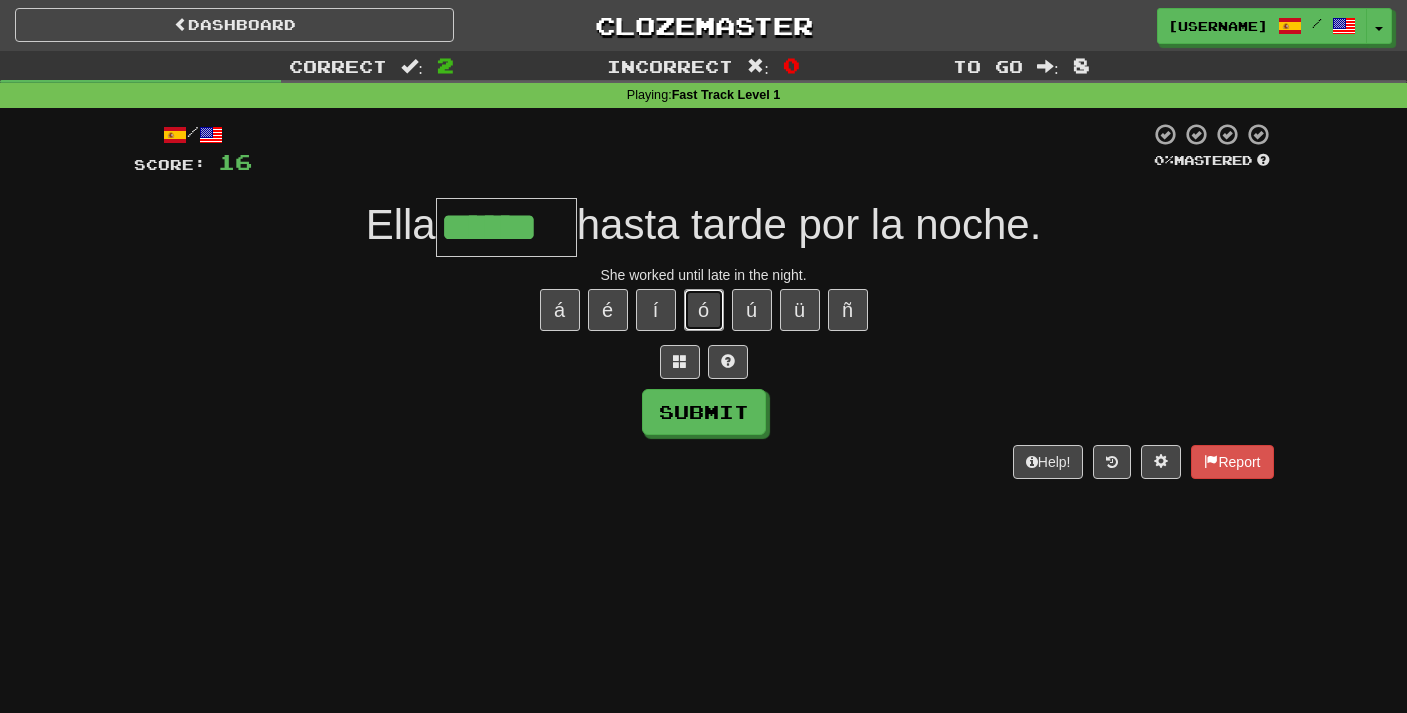 click on "ó" at bounding box center [704, 310] 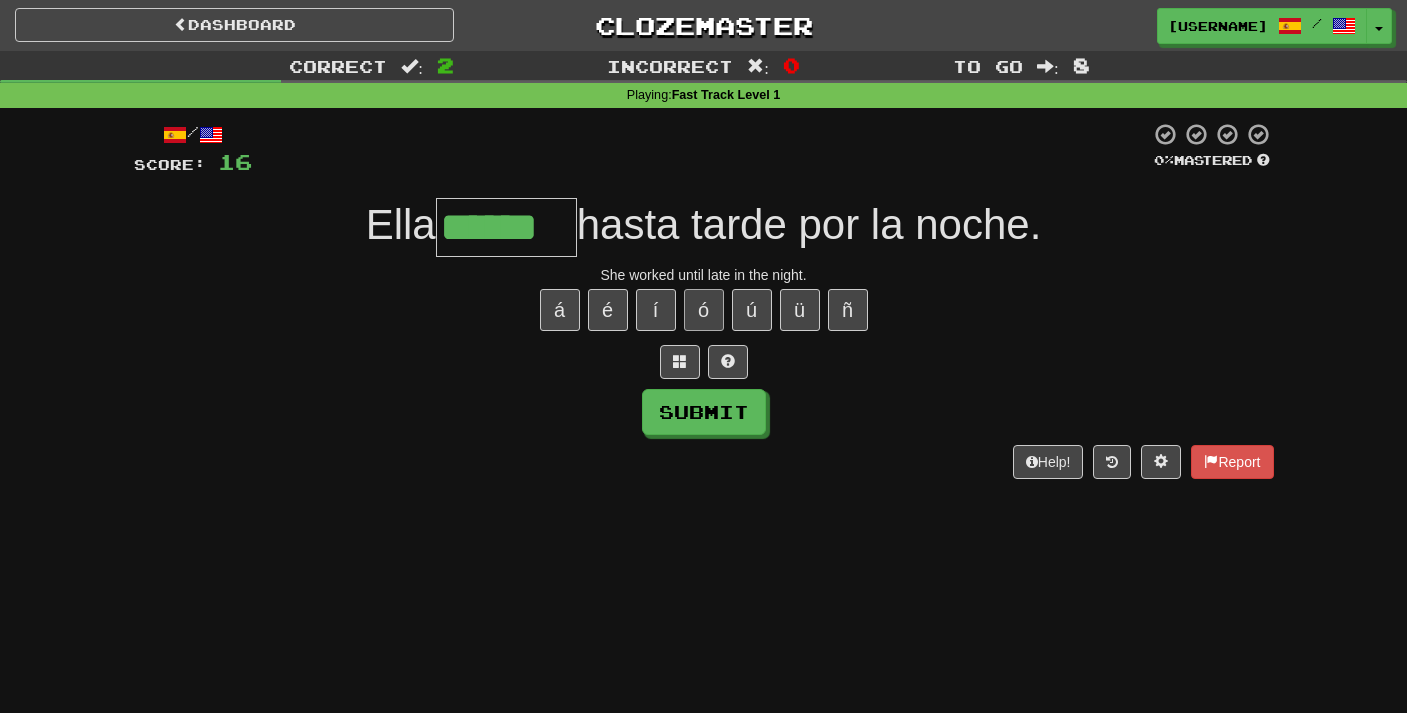 type on "*******" 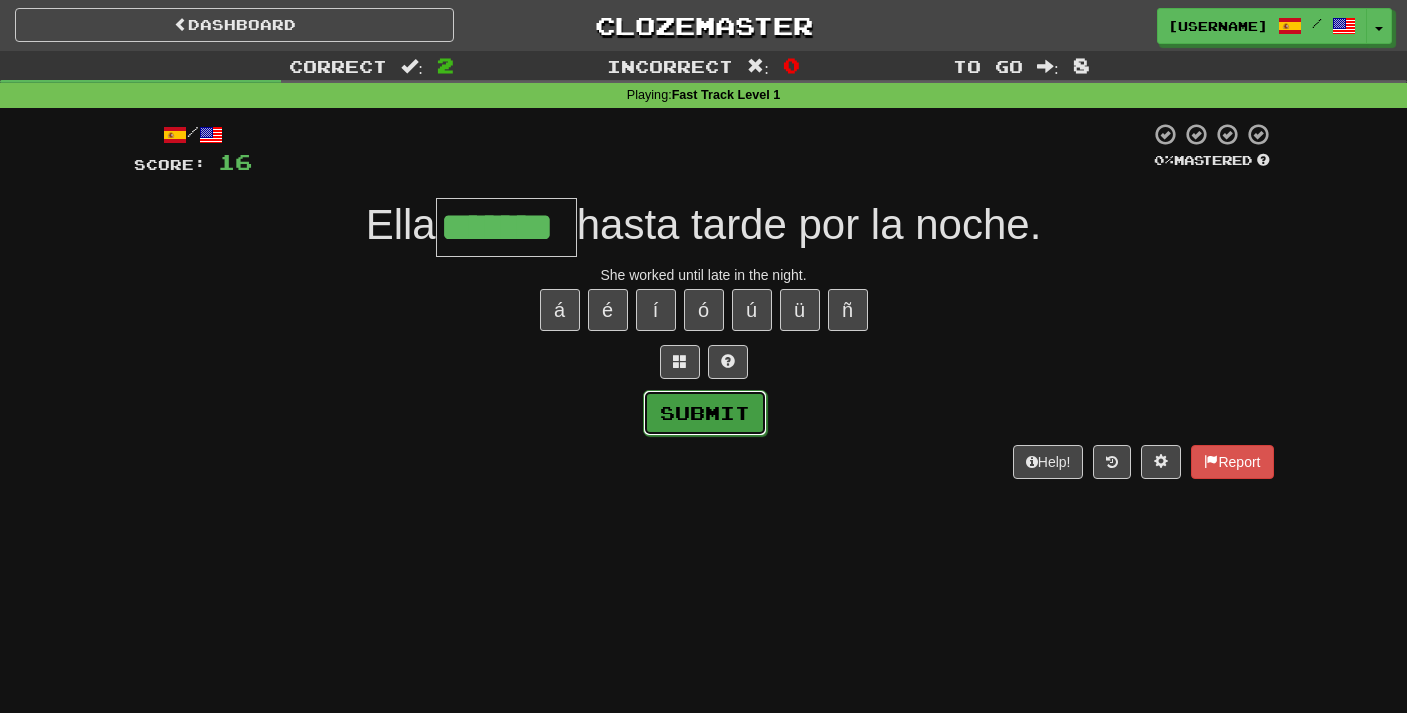 click on "Submit" at bounding box center (705, 413) 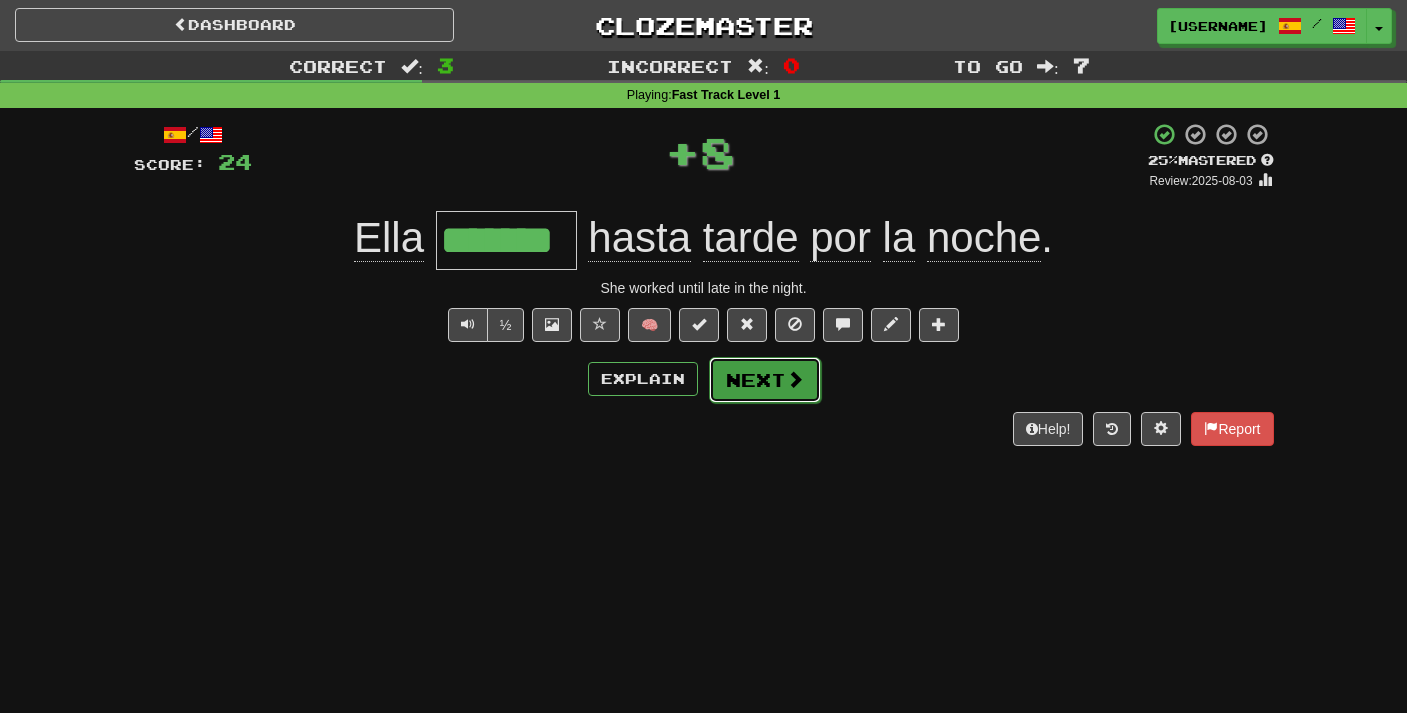 click on "Next" at bounding box center (765, 380) 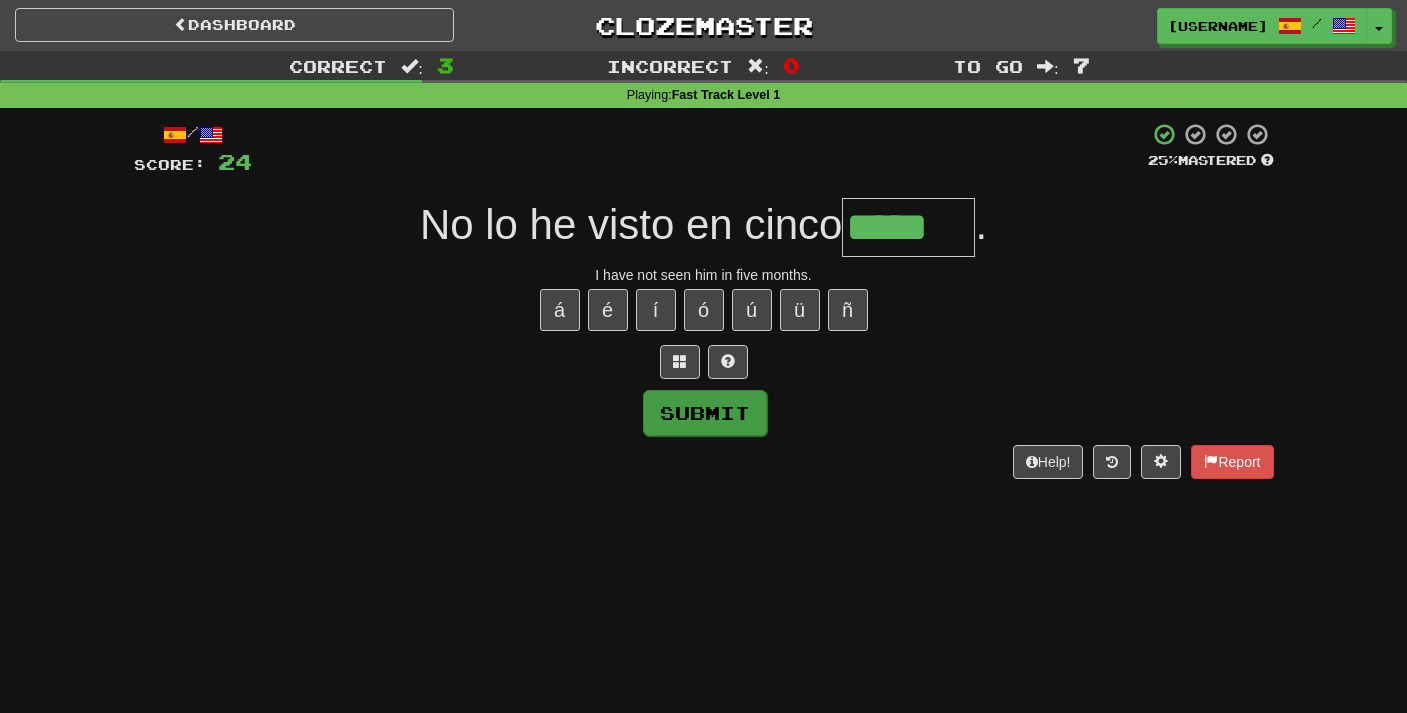 type on "*****" 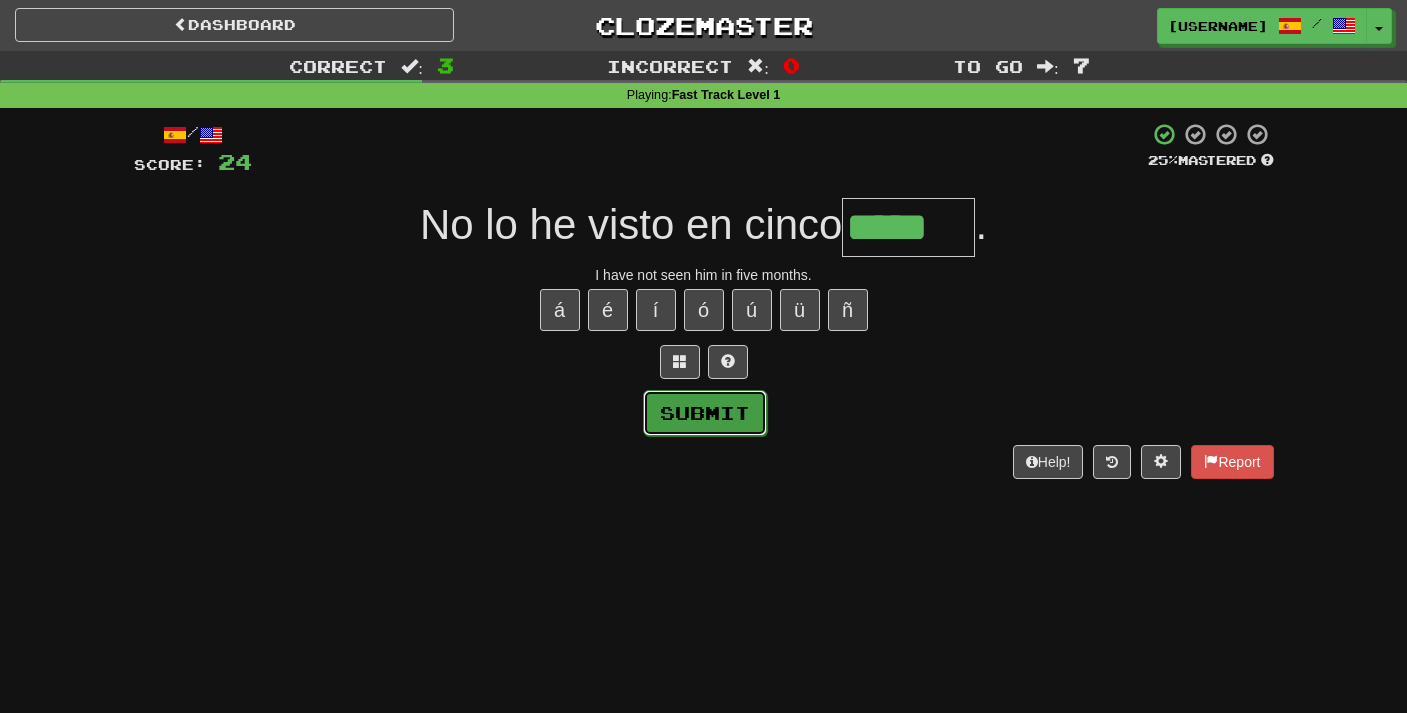 click on "Submit" at bounding box center [705, 413] 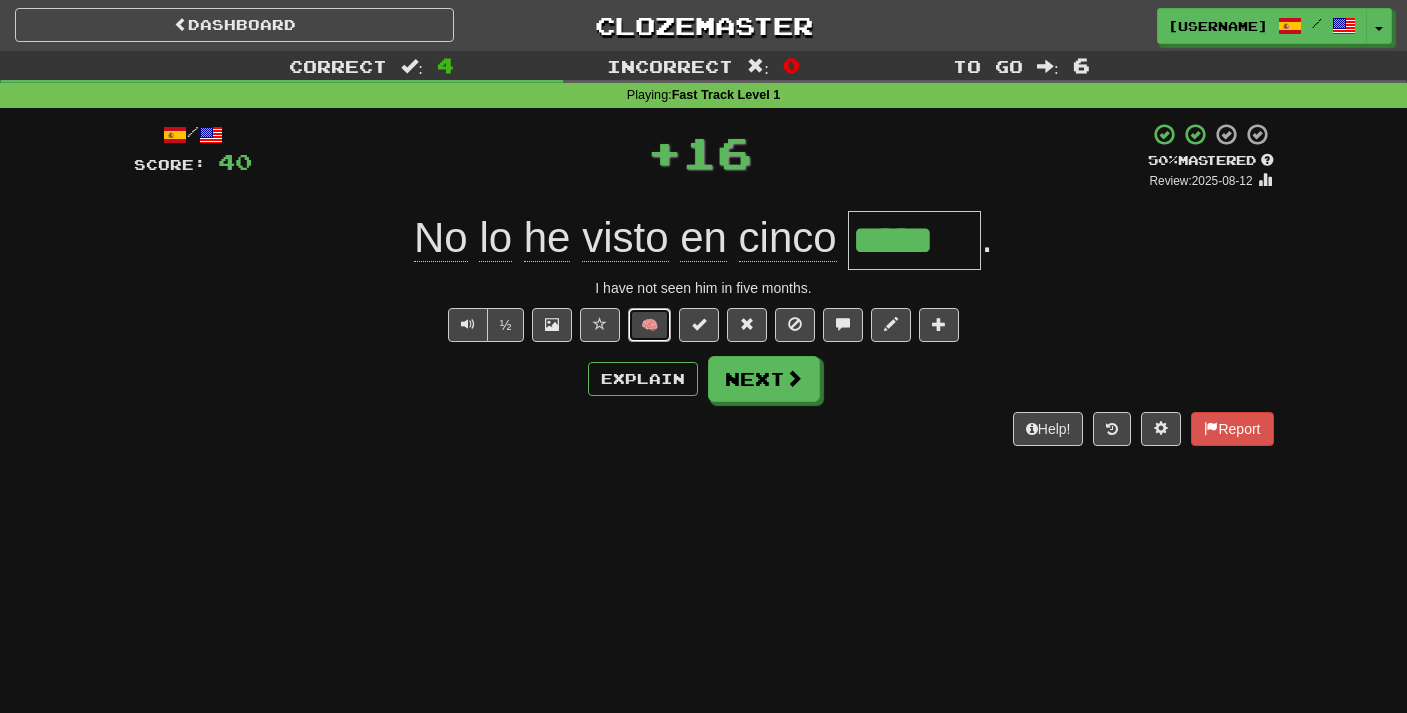 click on "🧠" at bounding box center (649, 325) 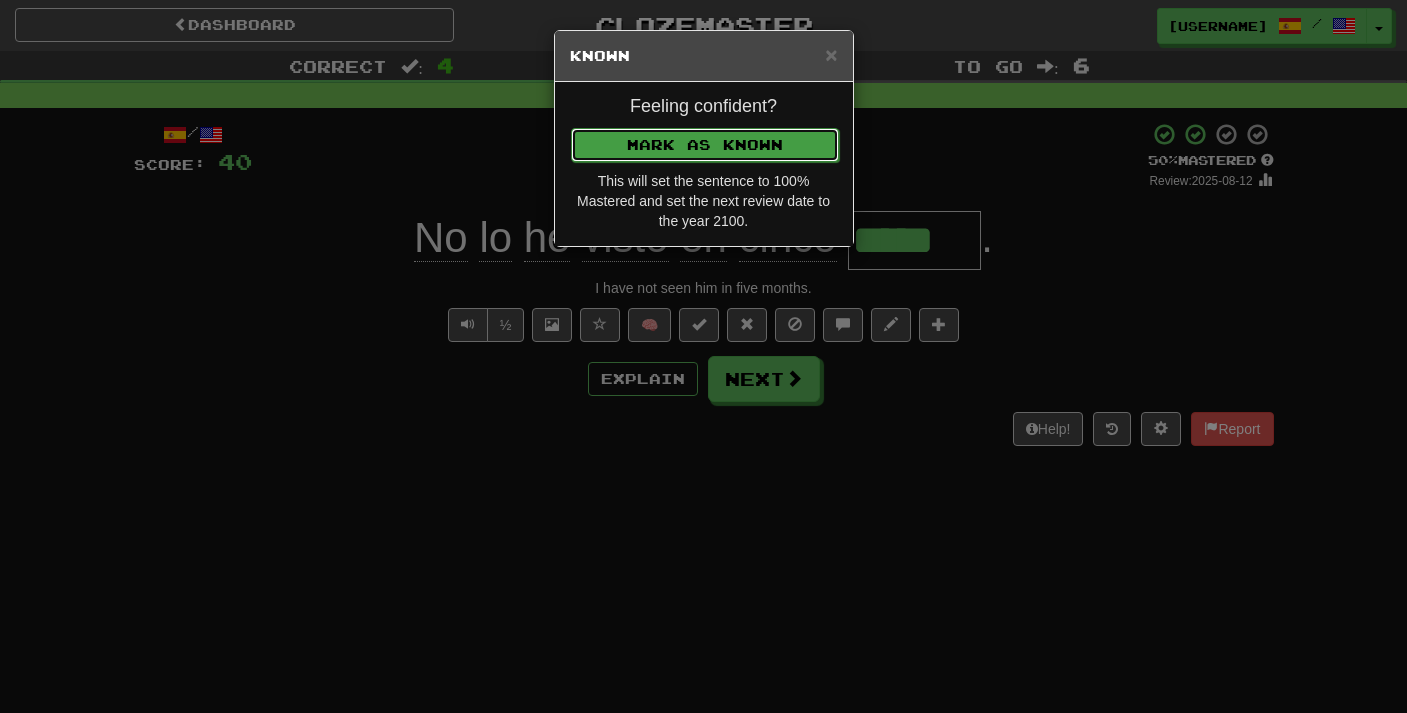 click on "Mark as Known" at bounding box center [705, 145] 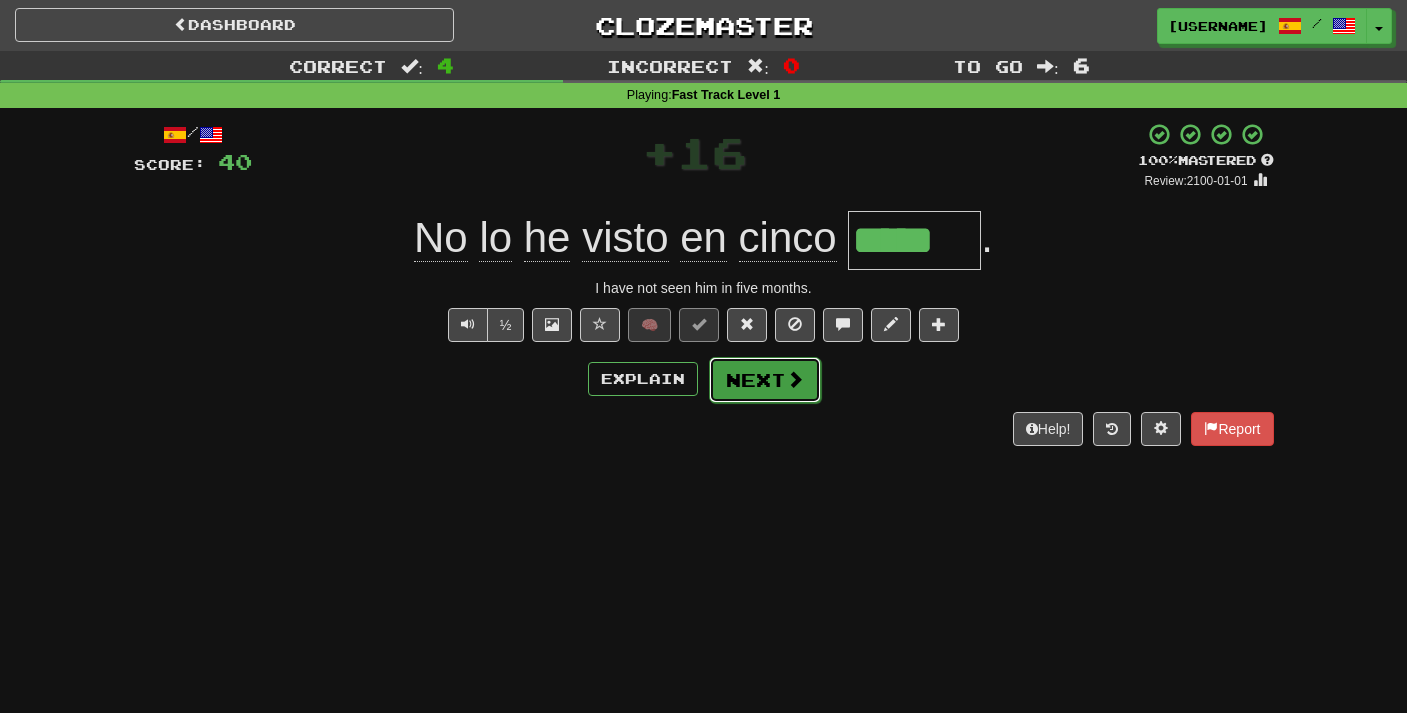 click on "Next" at bounding box center [765, 380] 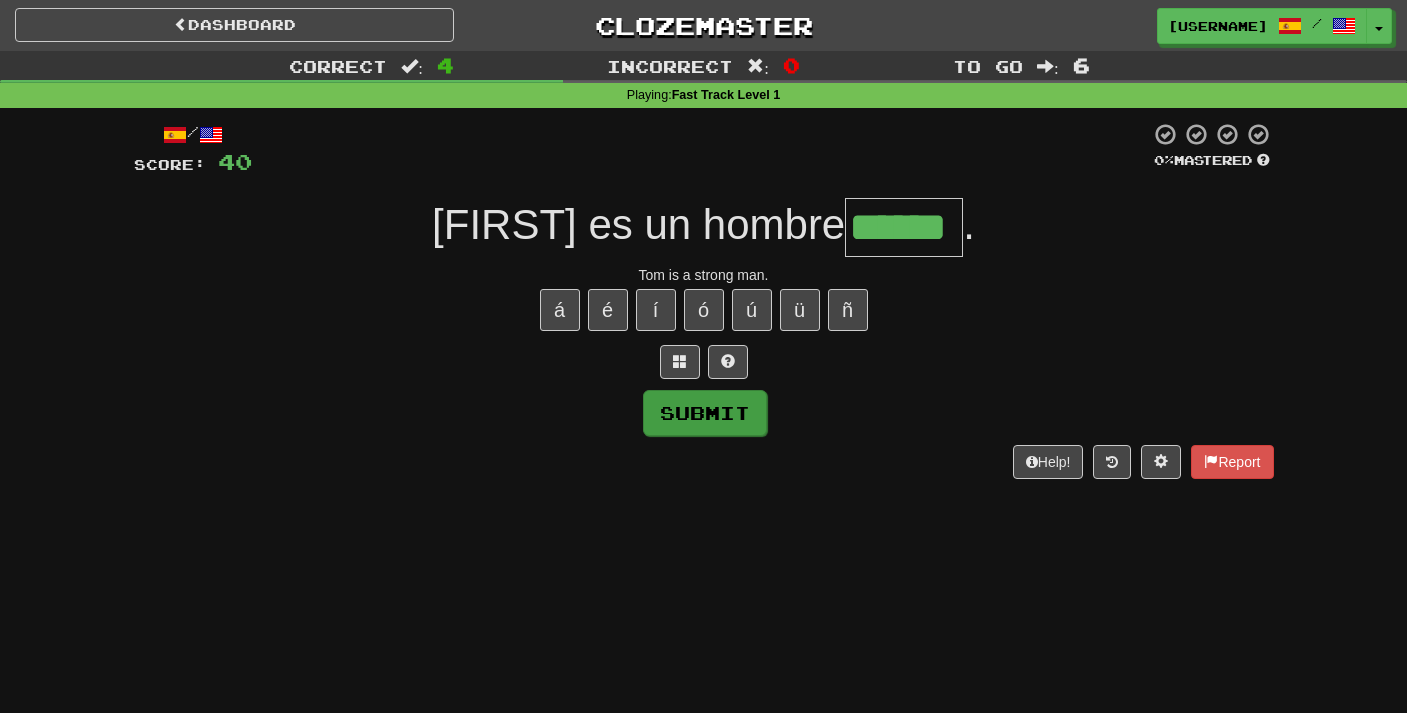 type on "******" 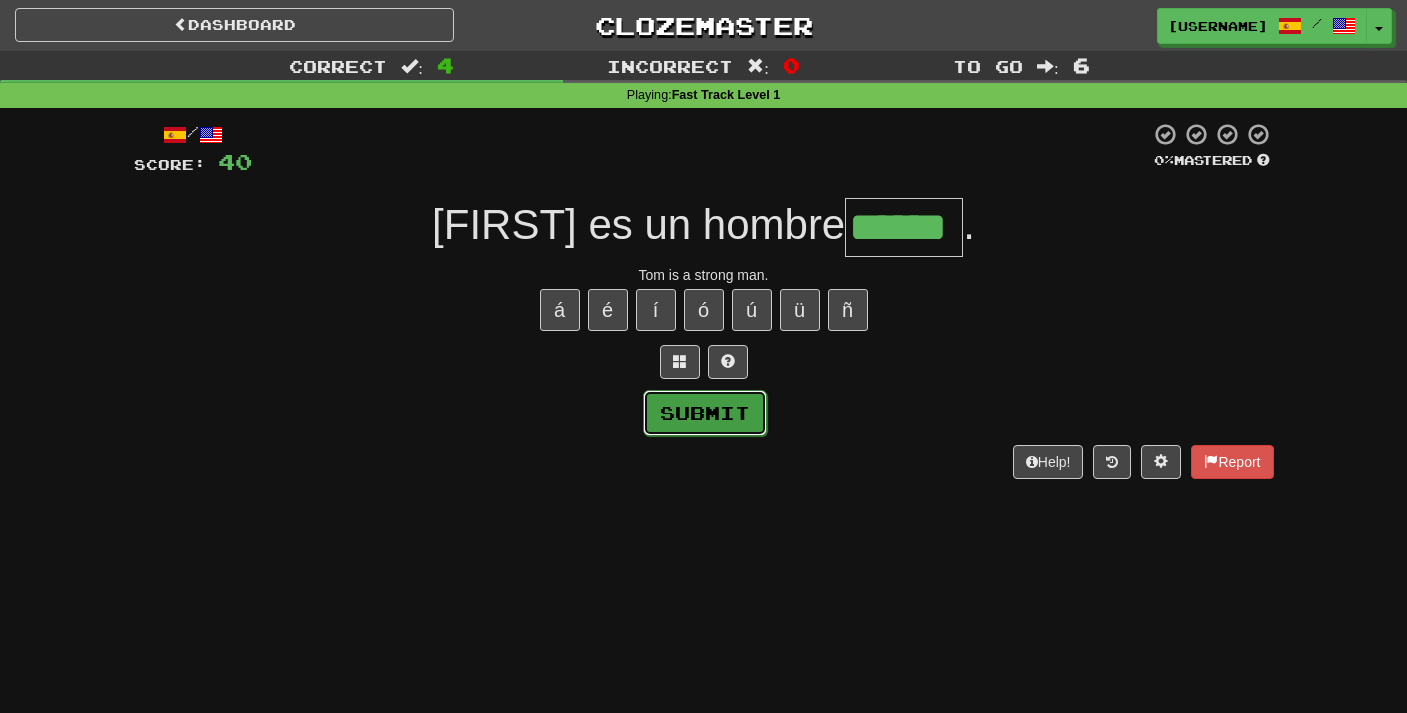 click on "Submit" at bounding box center (705, 413) 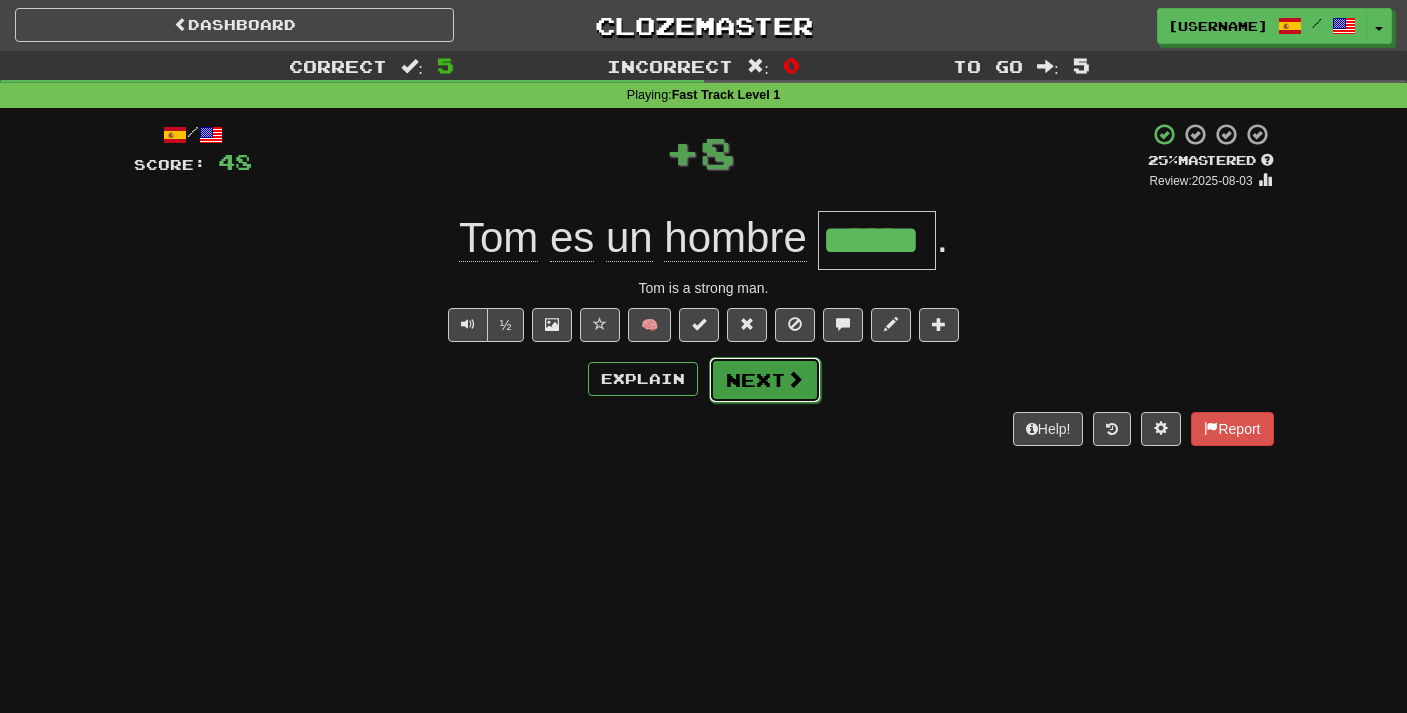 click on "Next" at bounding box center [765, 380] 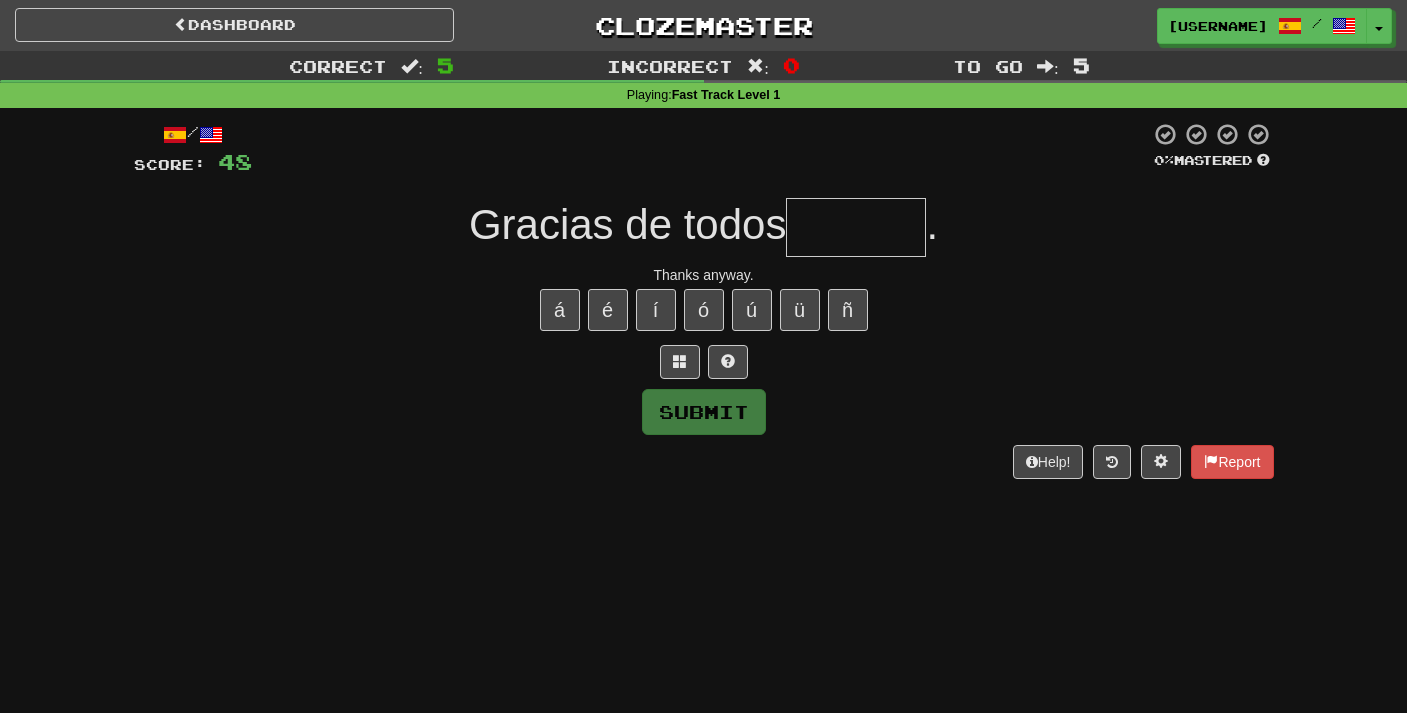 type on "*" 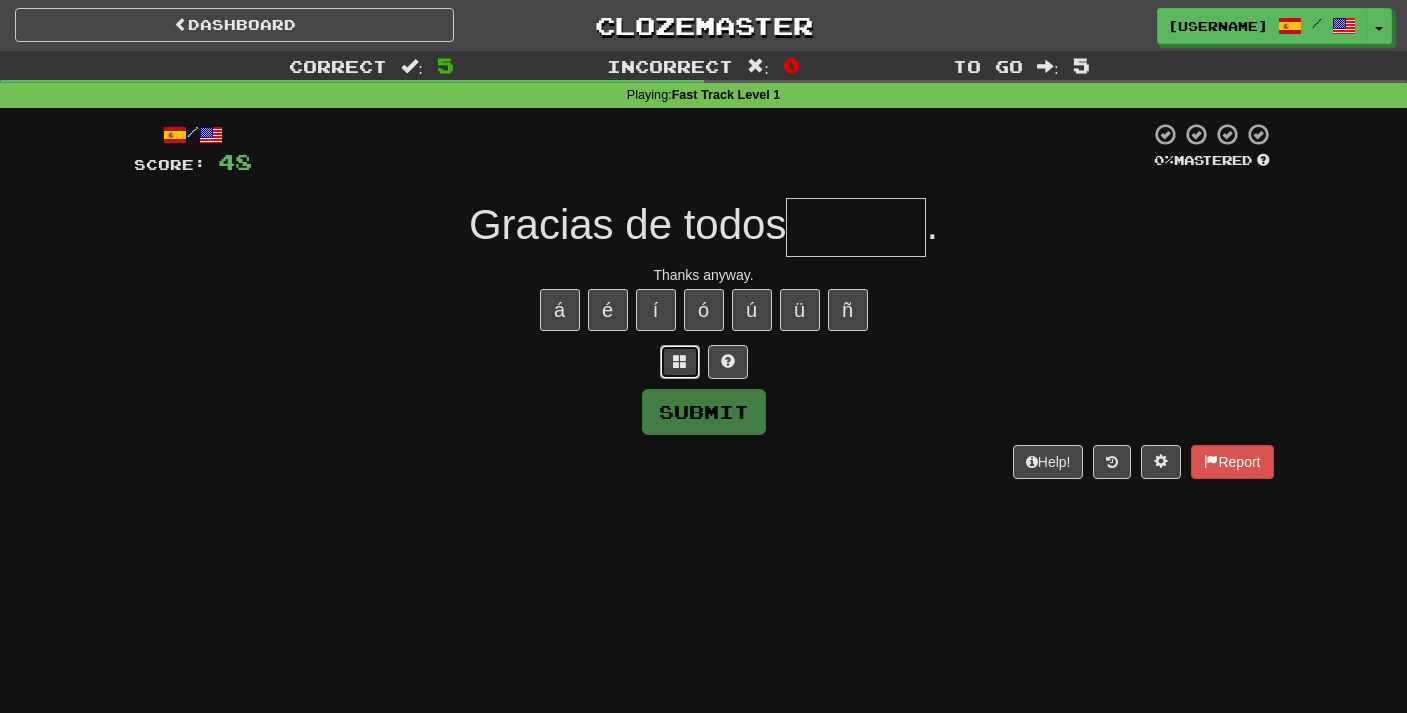 click at bounding box center [680, 361] 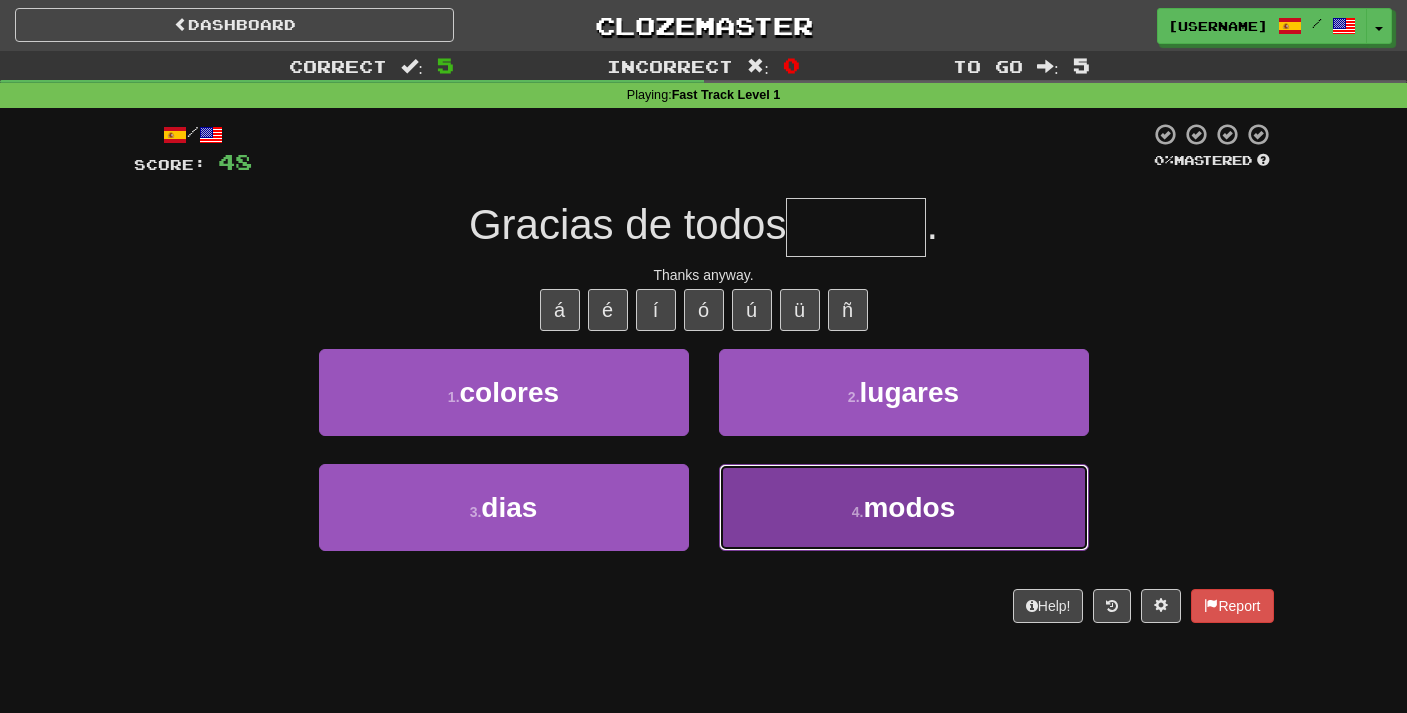 click on "4 .  modos" at bounding box center (904, 507) 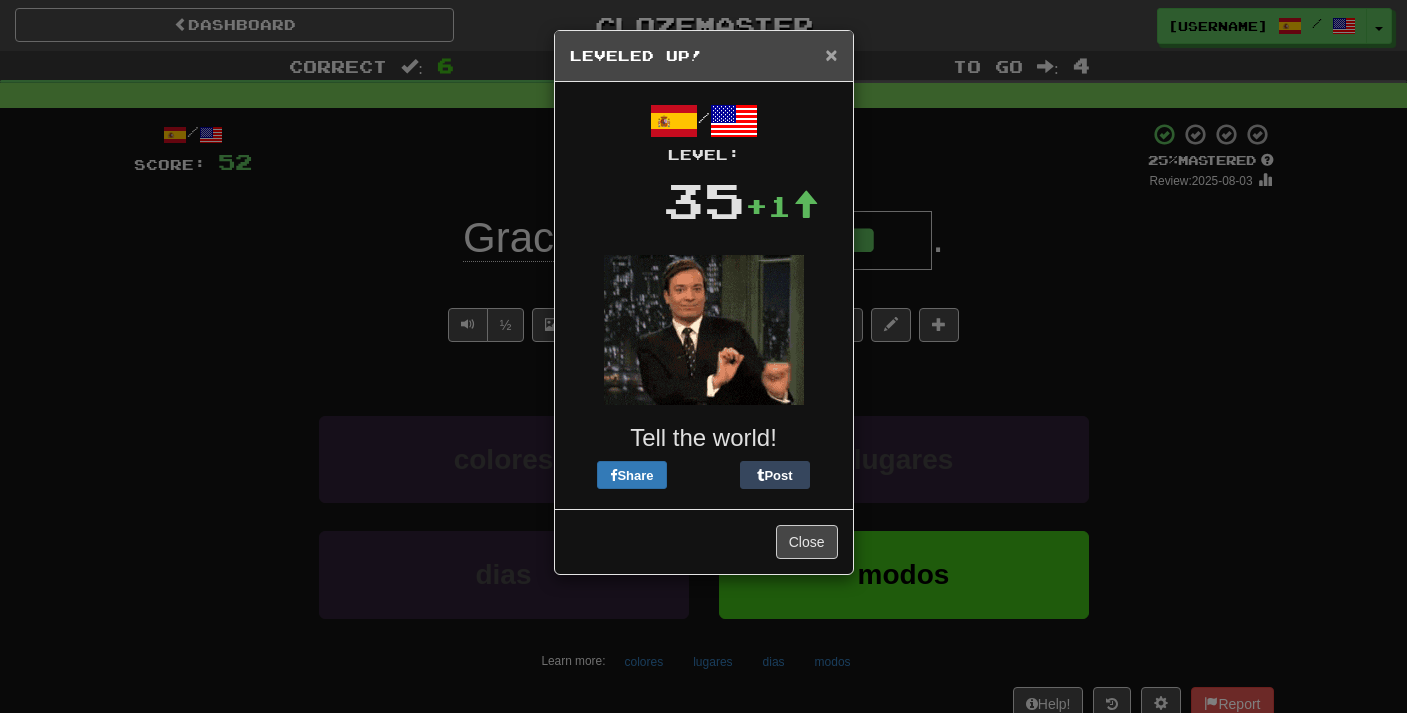 click on "×" at bounding box center [831, 54] 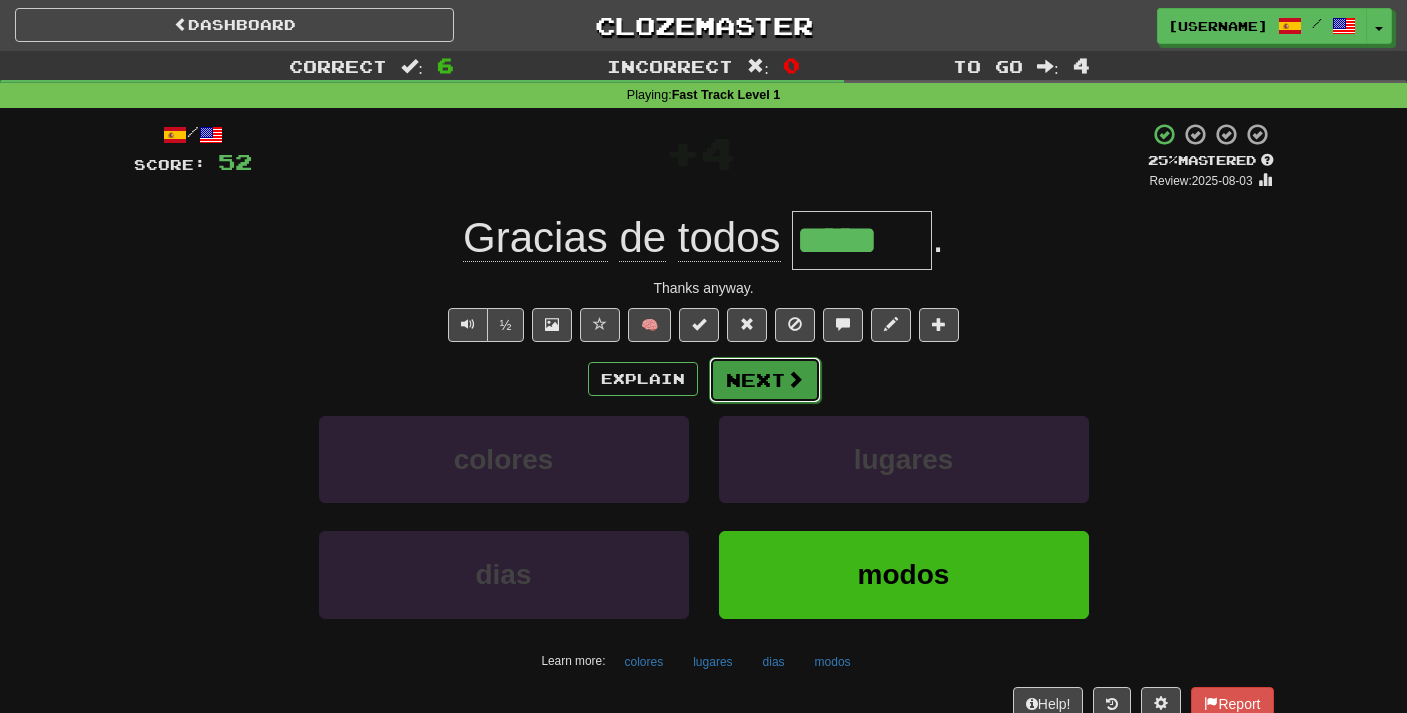 click on "Next" at bounding box center (765, 380) 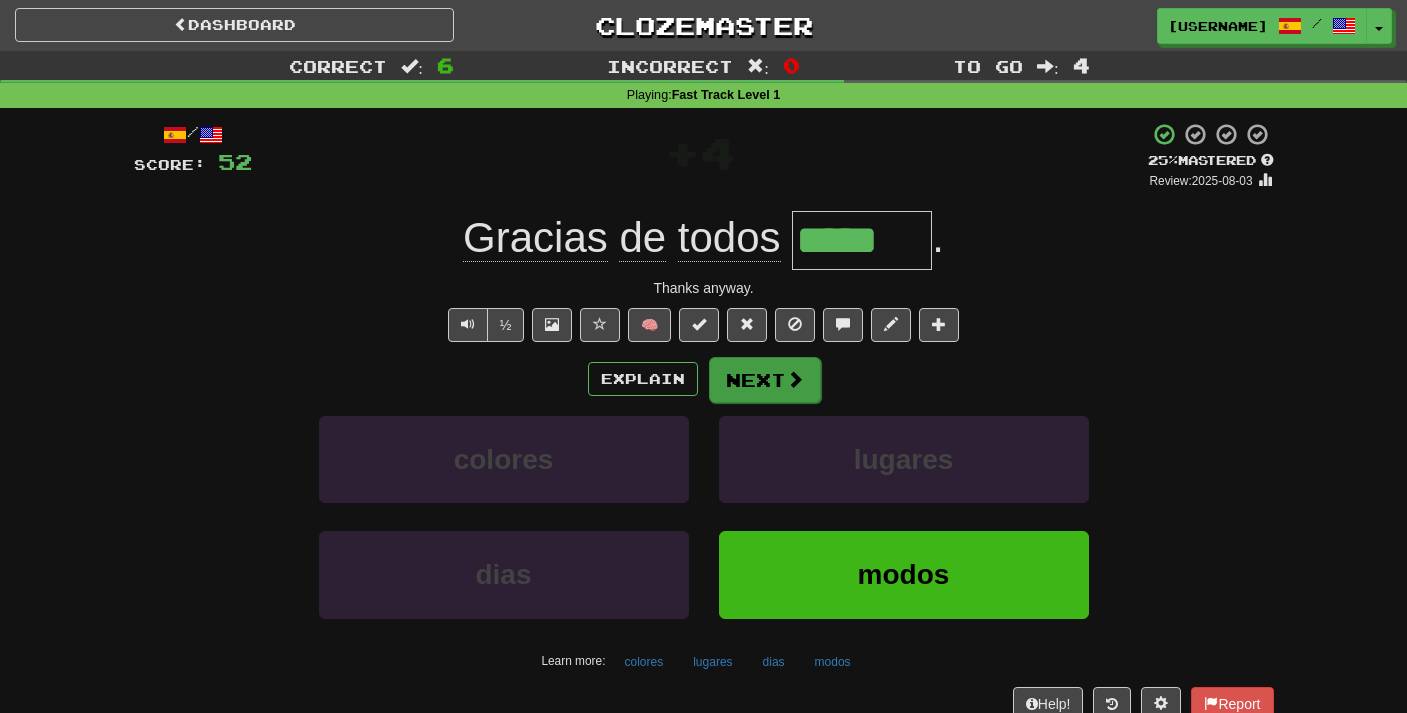 type 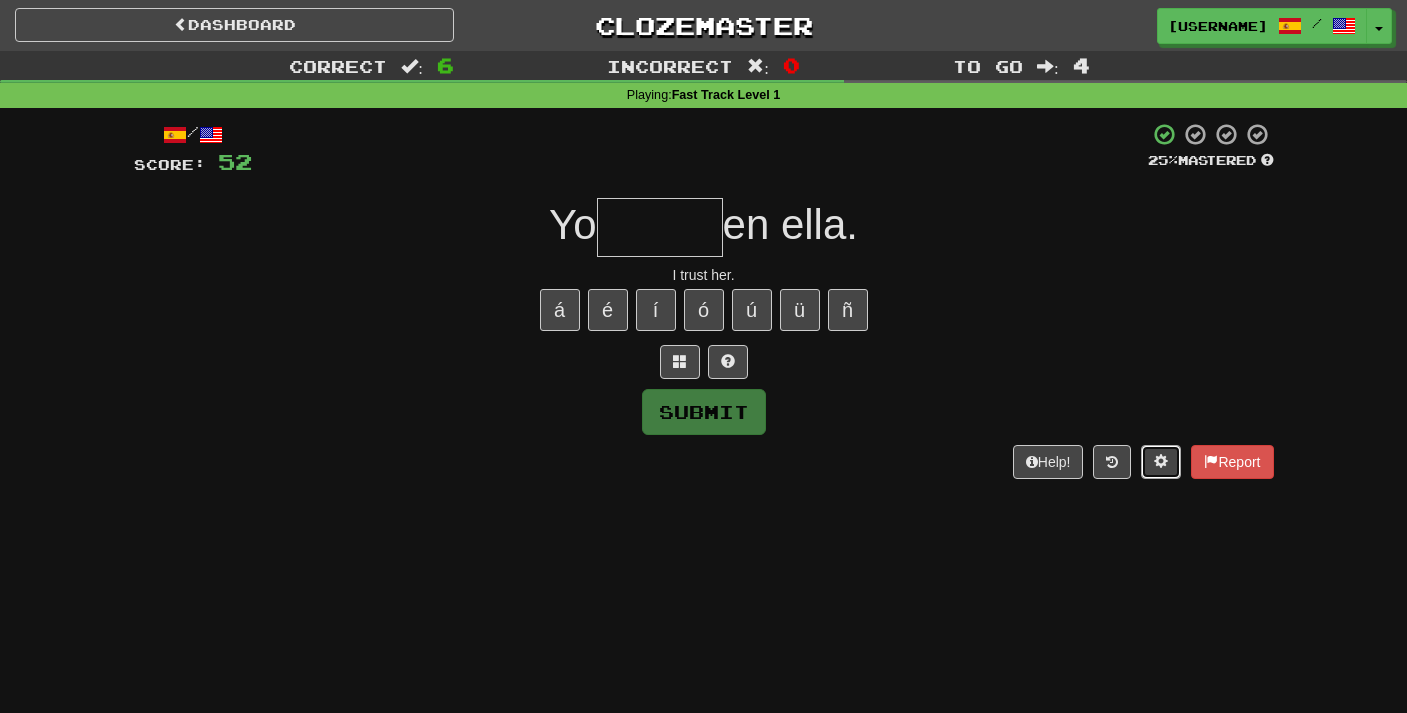 click at bounding box center (1161, 461) 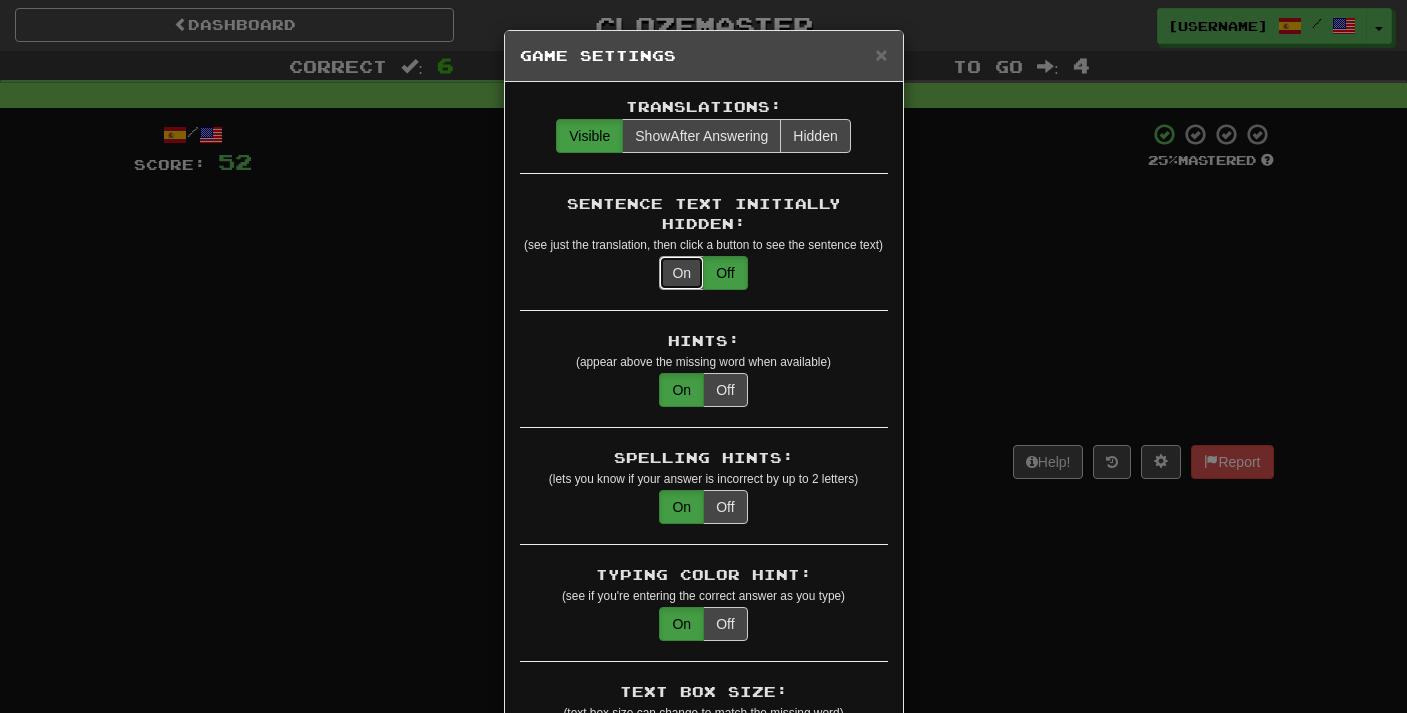 click on "On" at bounding box center [681, 273] 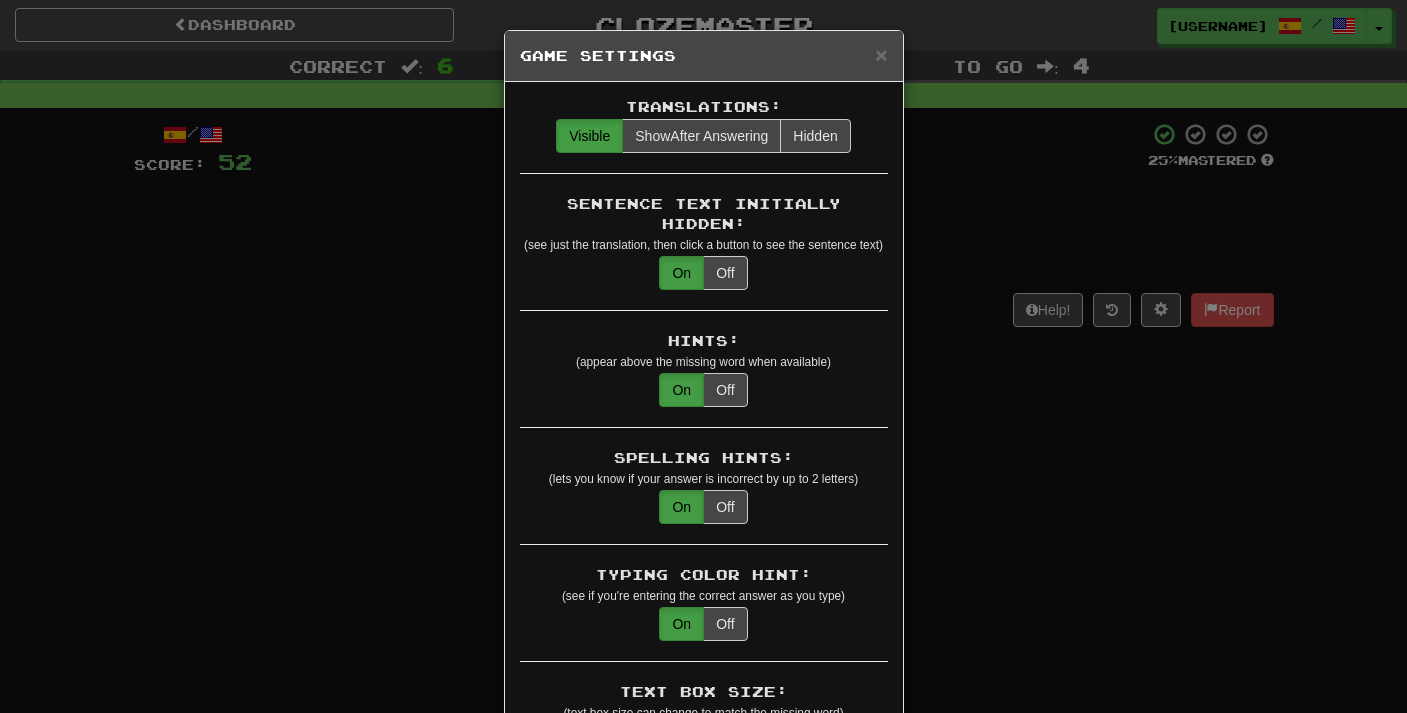 click on "× Game Settings" at bounding box center [704, 56] 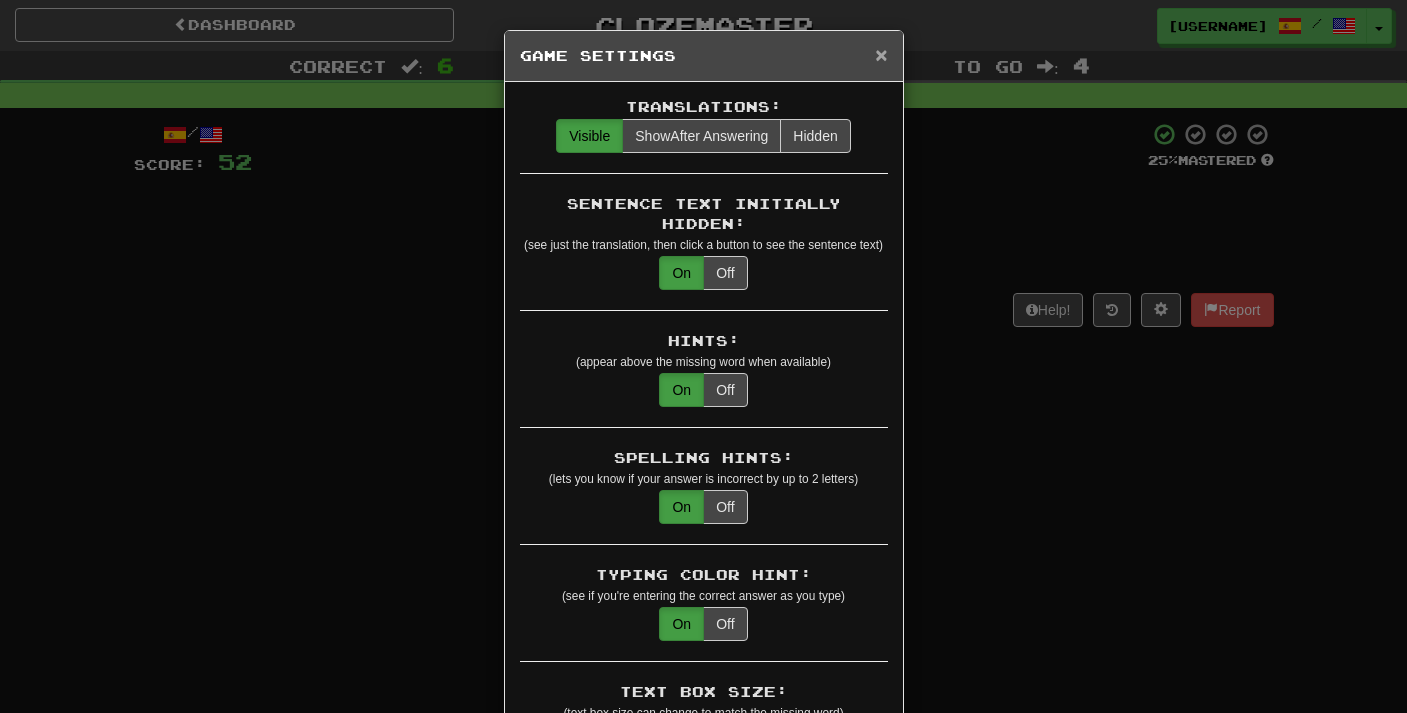 click on "×" at bounding box center (881, 54) 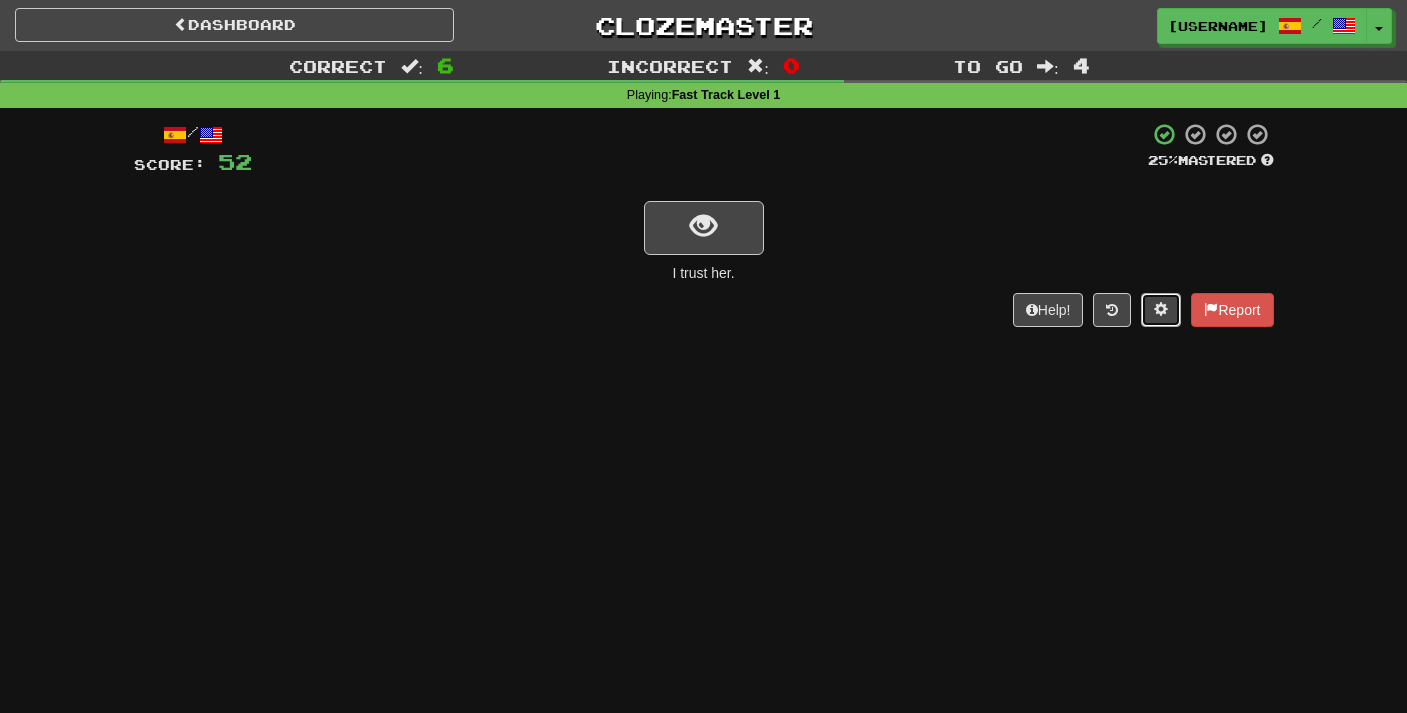 click at bounding box center (1161, 309) 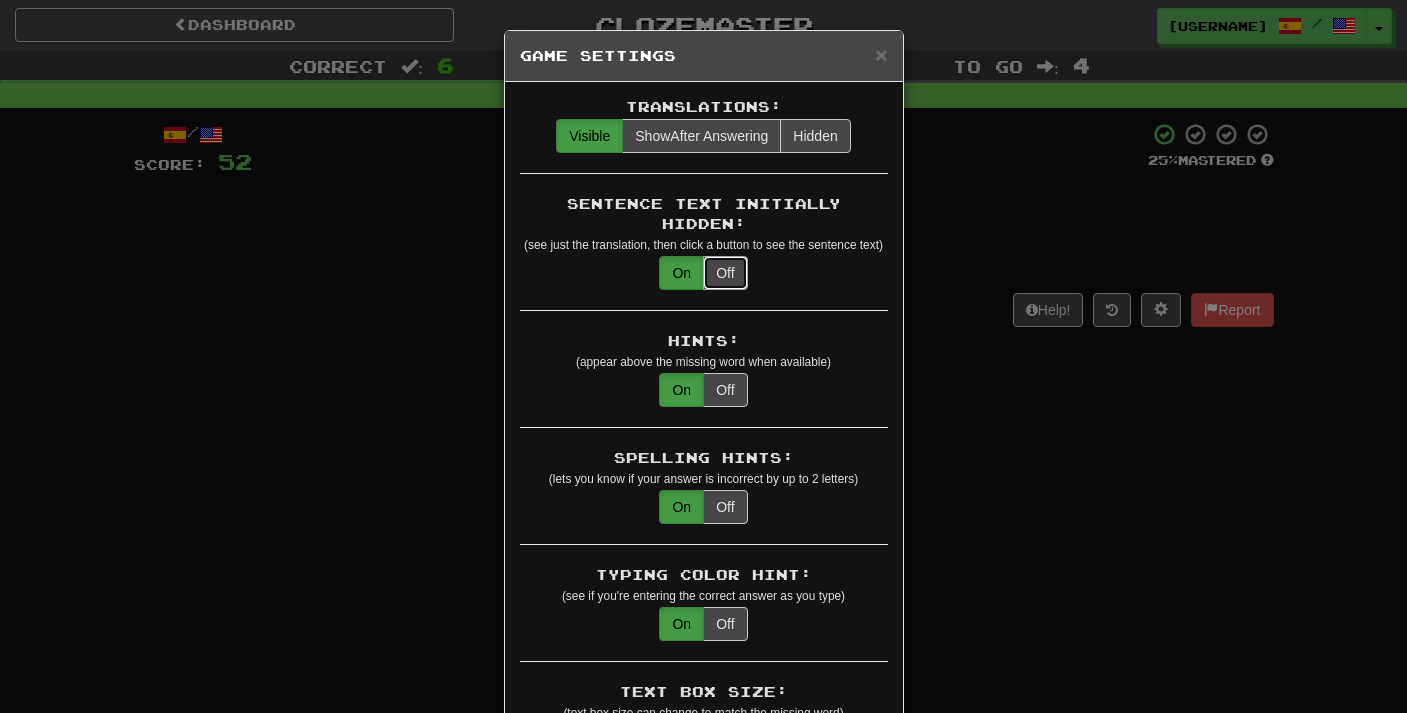click on "Off" at bounding box center [725, 273] 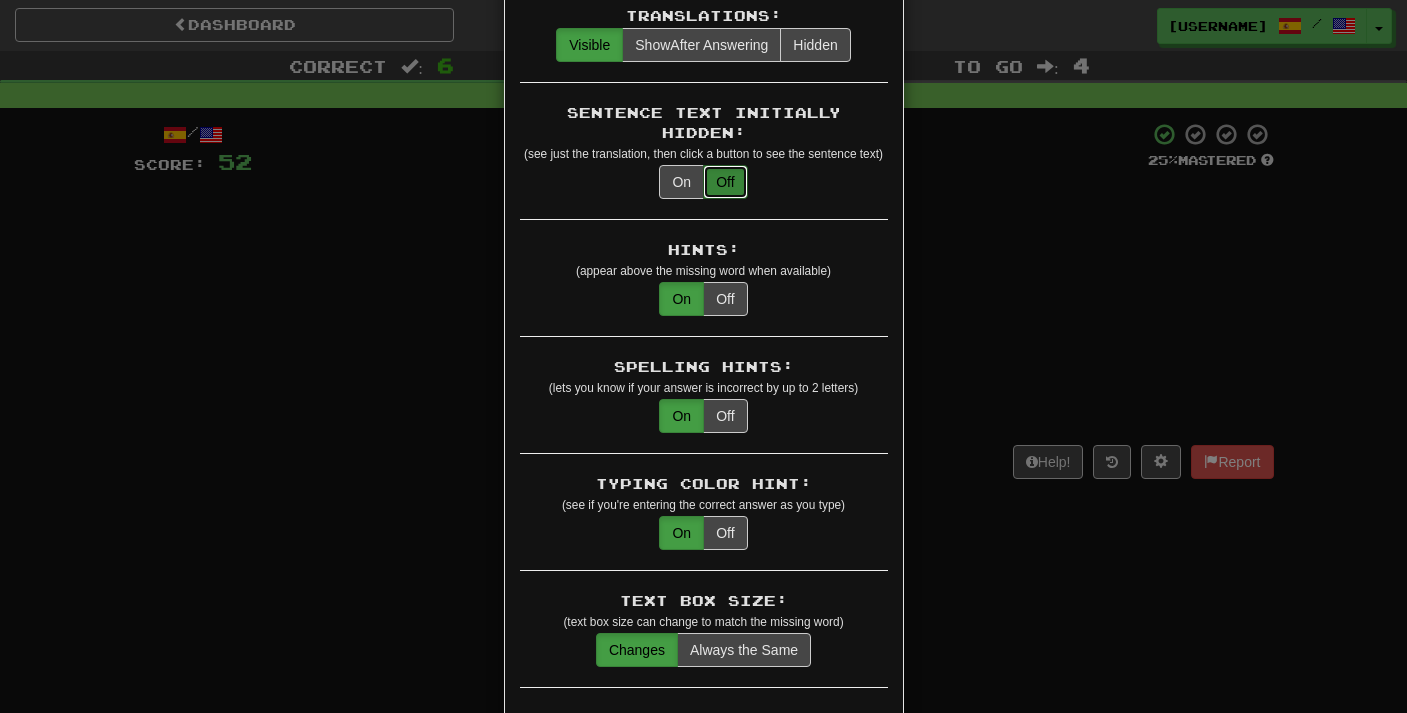 scroll, scrollTop: 92, scrollLeft: 0, axis: vertical 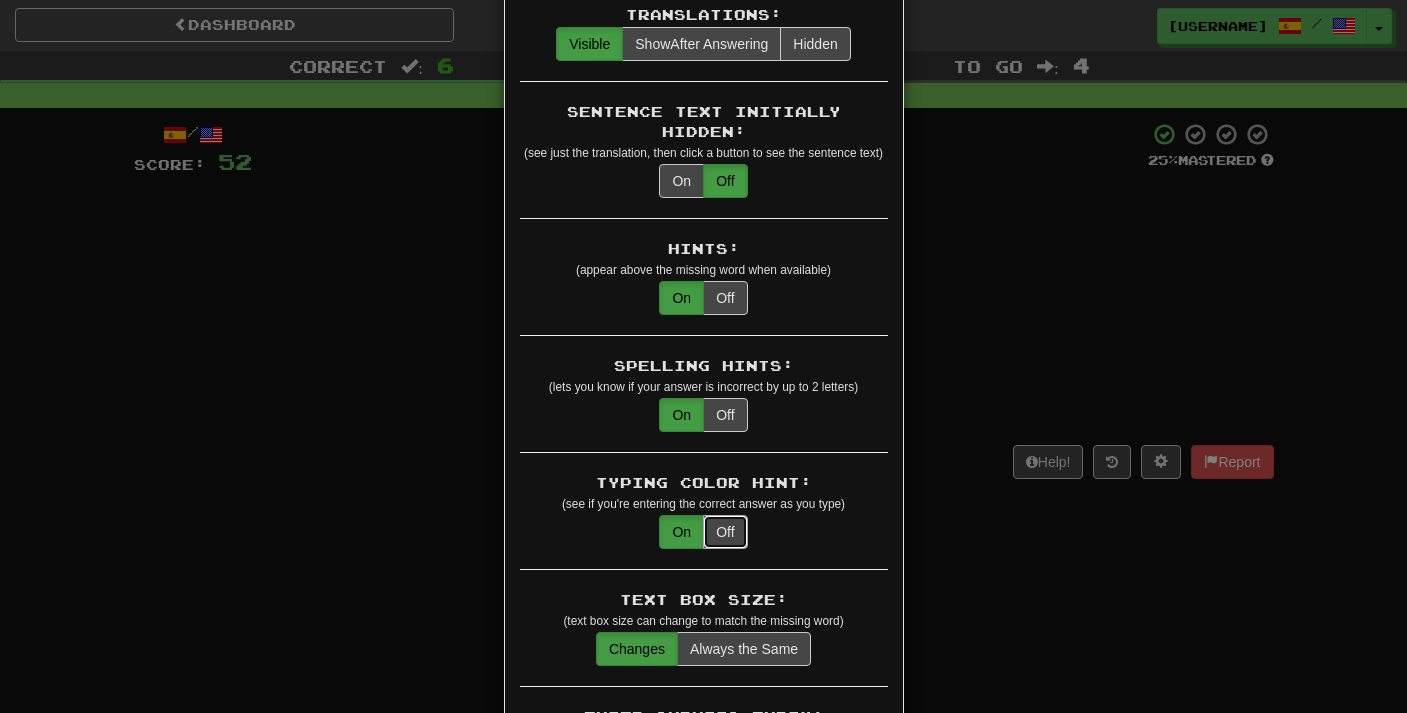 click on "Off" at bounding box center (725, 532) 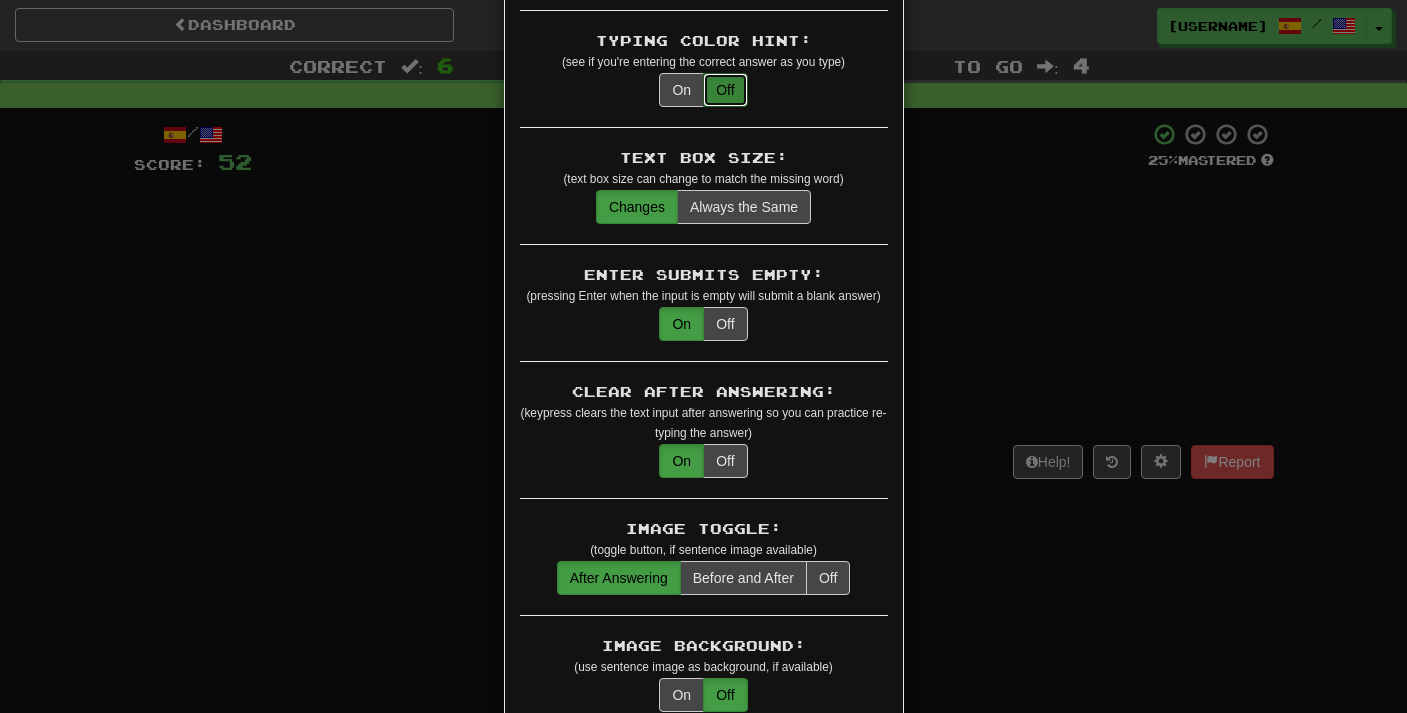 scroll, scrollTop: 0, scrollLeft: 0, axis: both 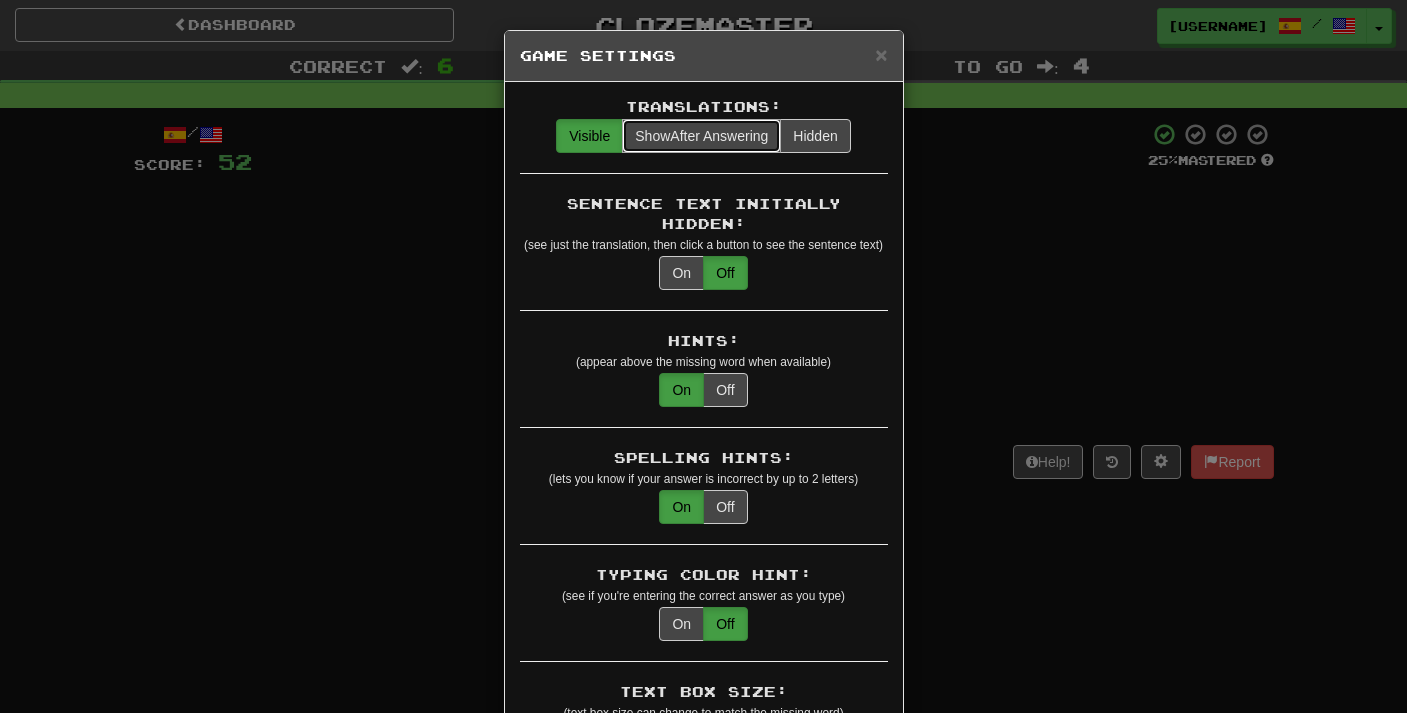 click on "Show  After Answering" at bounding box center [701, 136] 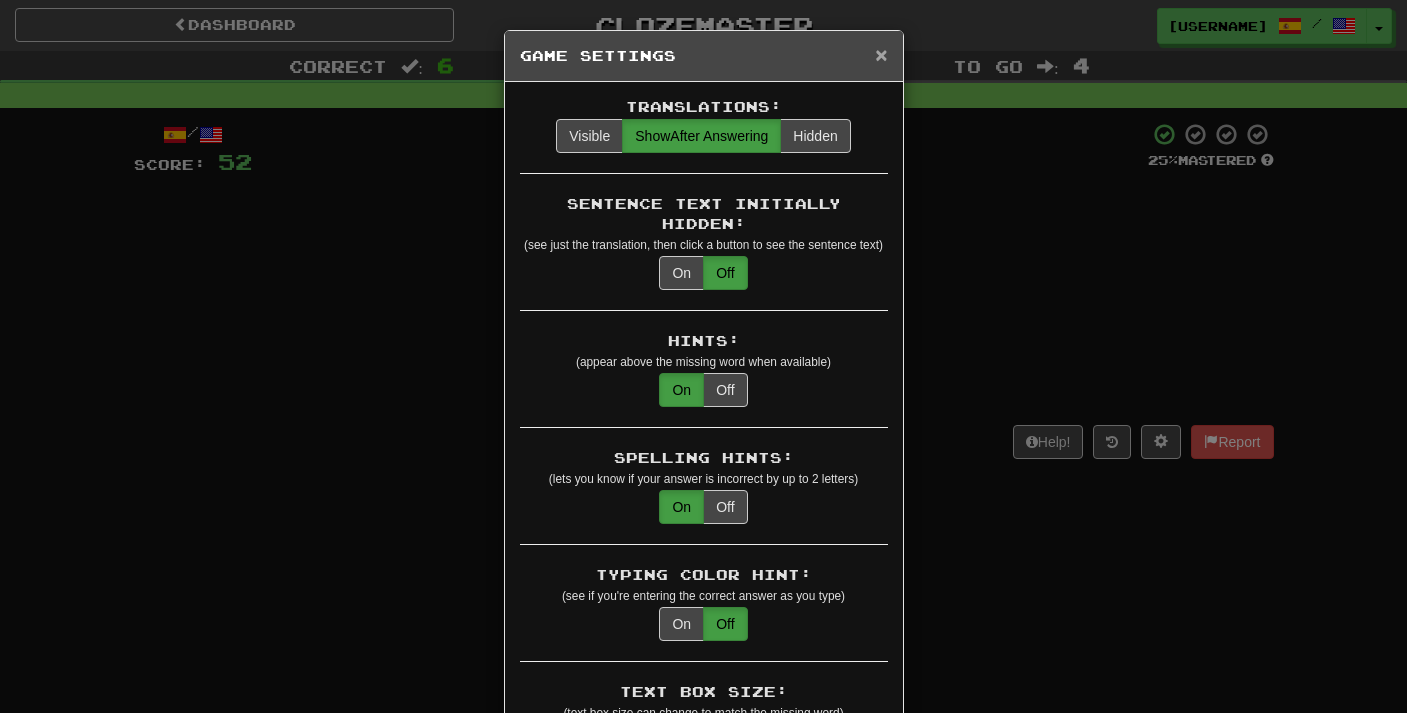 click on "×" at bounding box center (881, 54) 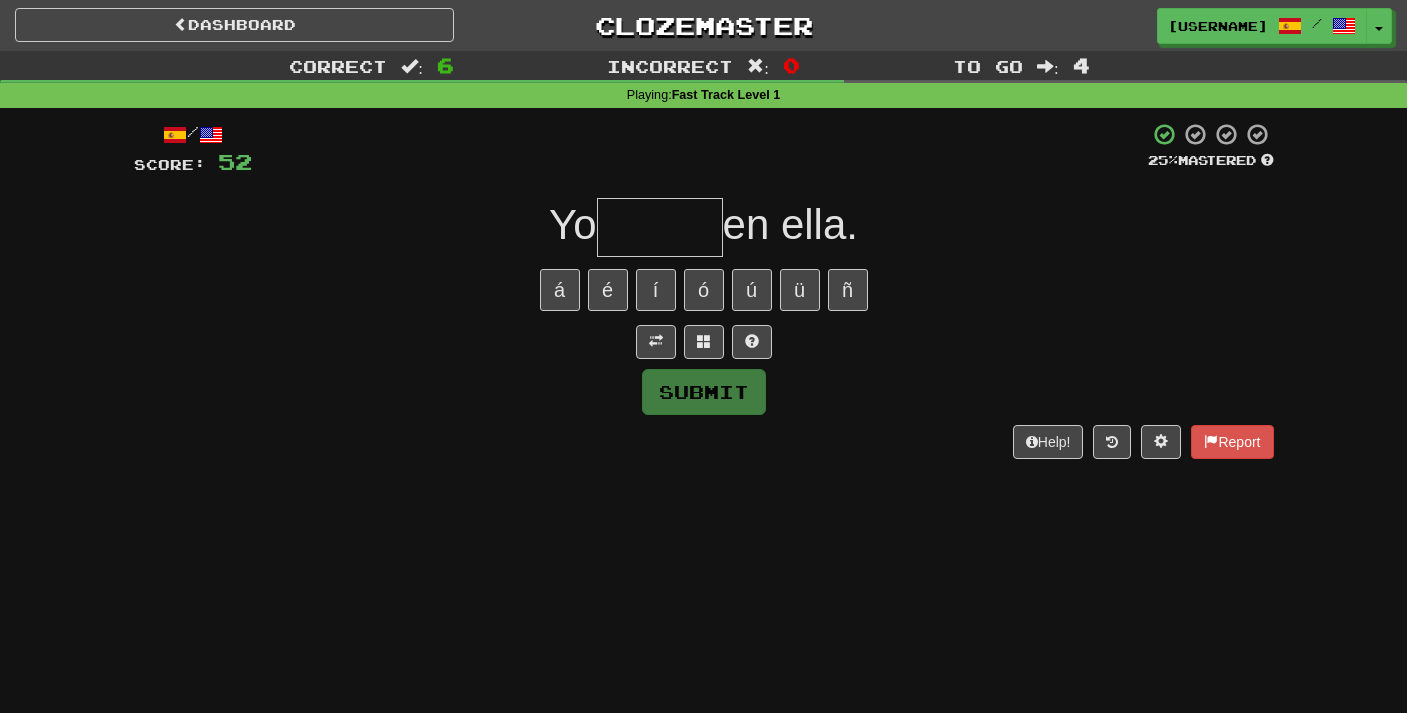 click at bounding box center (660, 227) 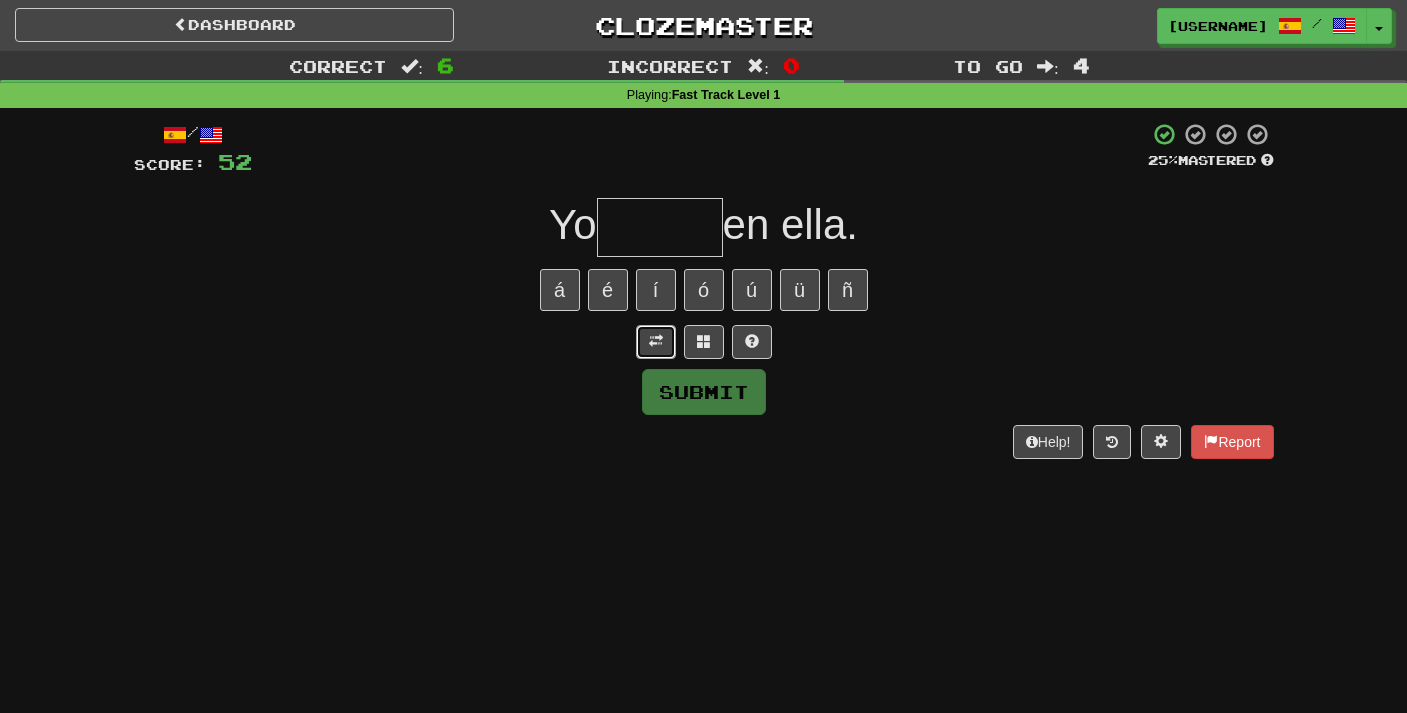 click at bounding box center [656, 341] 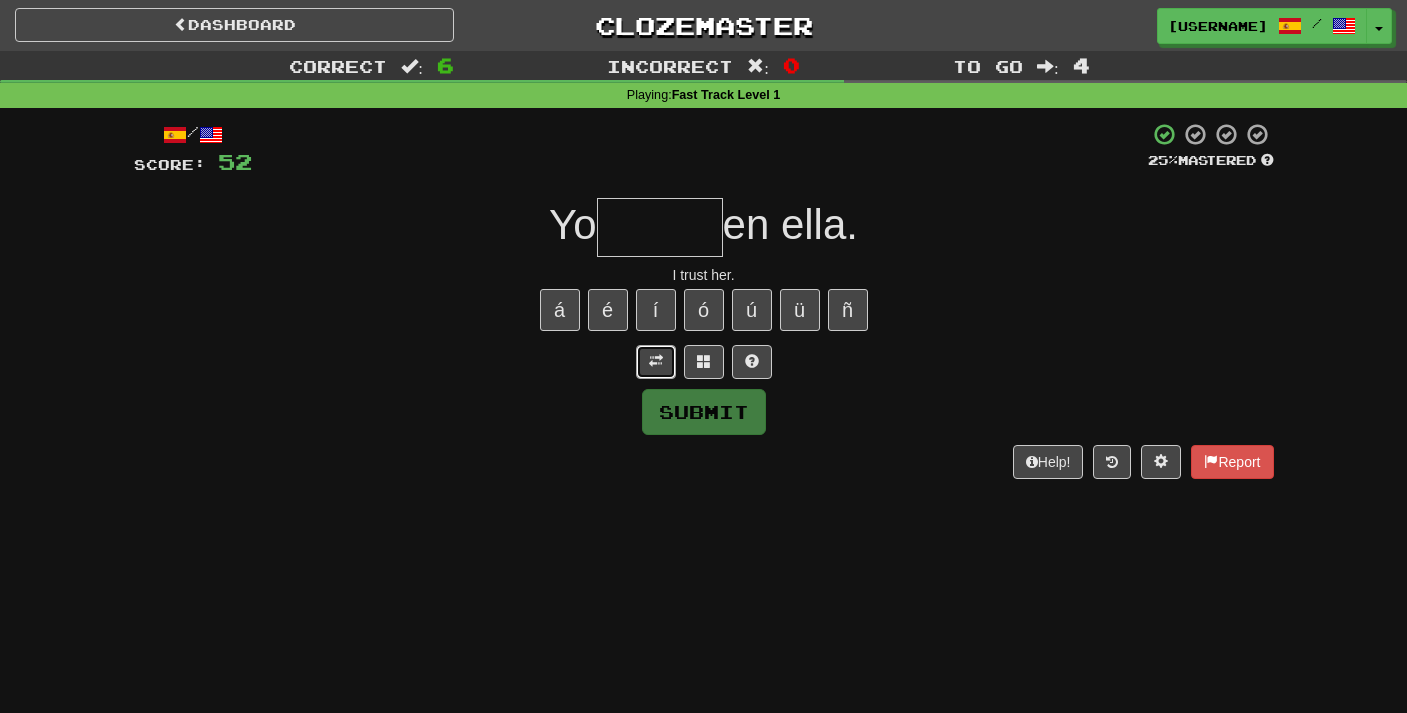 click at bounding box center (656, 361) 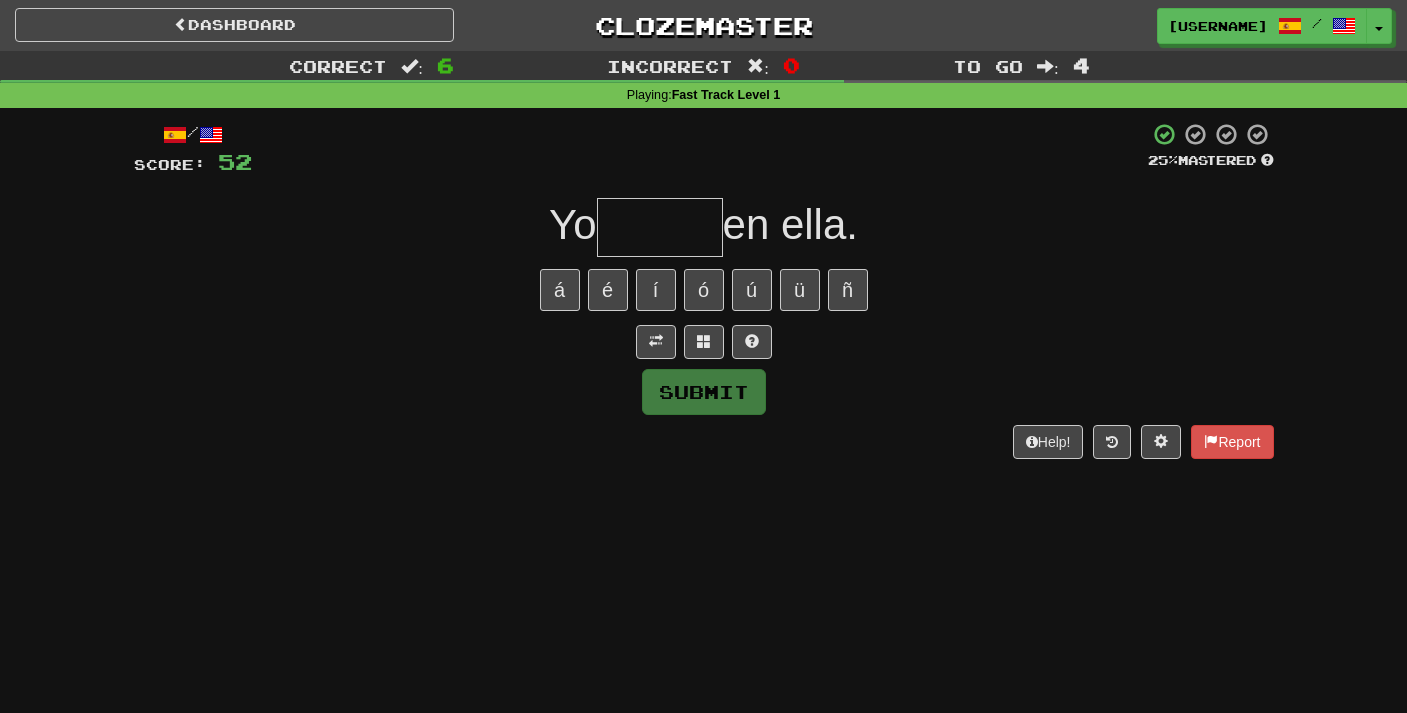 click at bounding box center (660, 227) 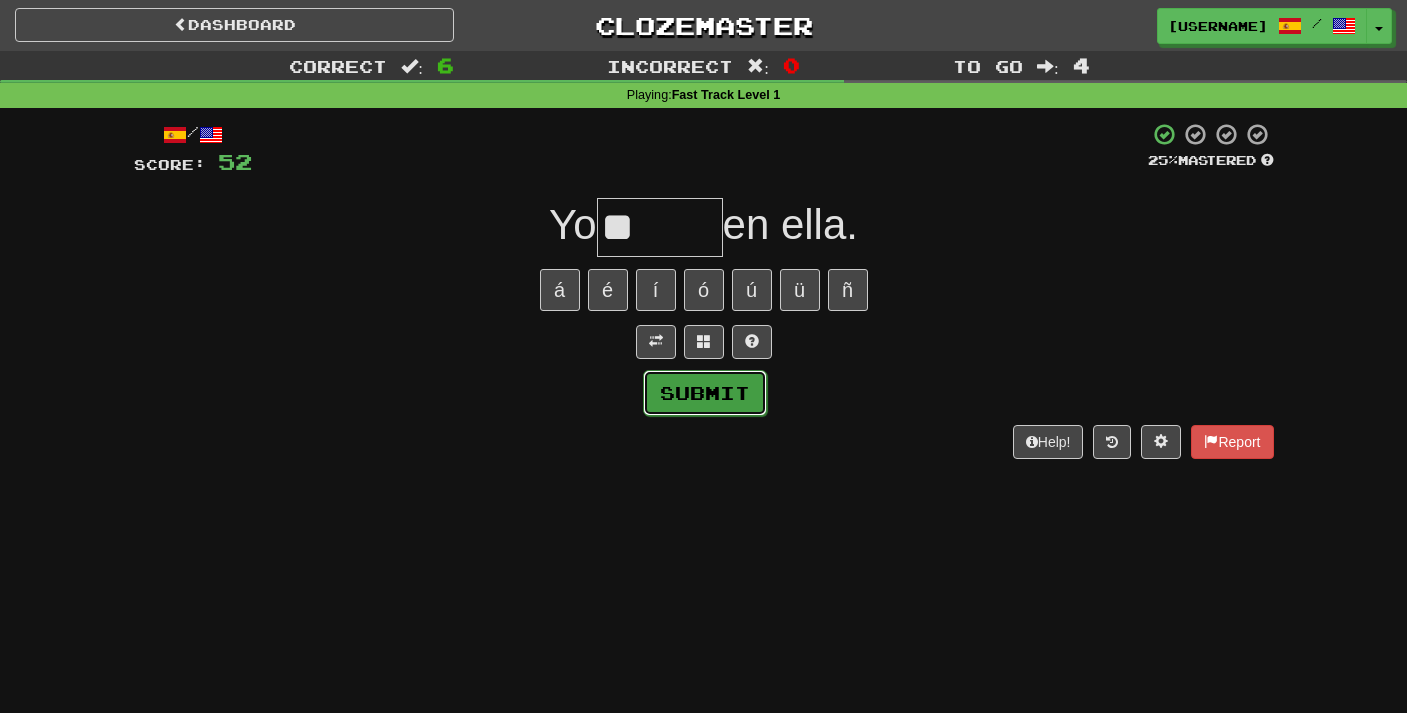 click on "Submit" at bounding box center (705, 393) 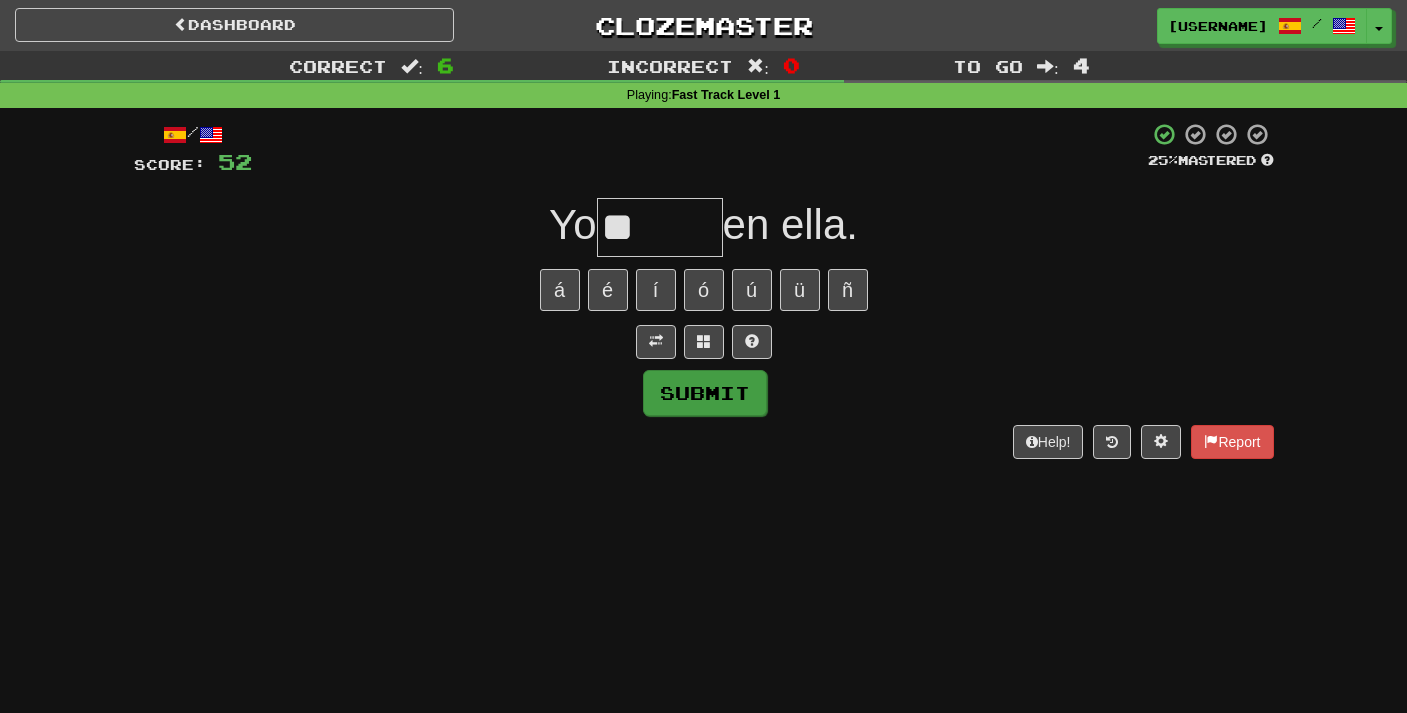 type on "******" 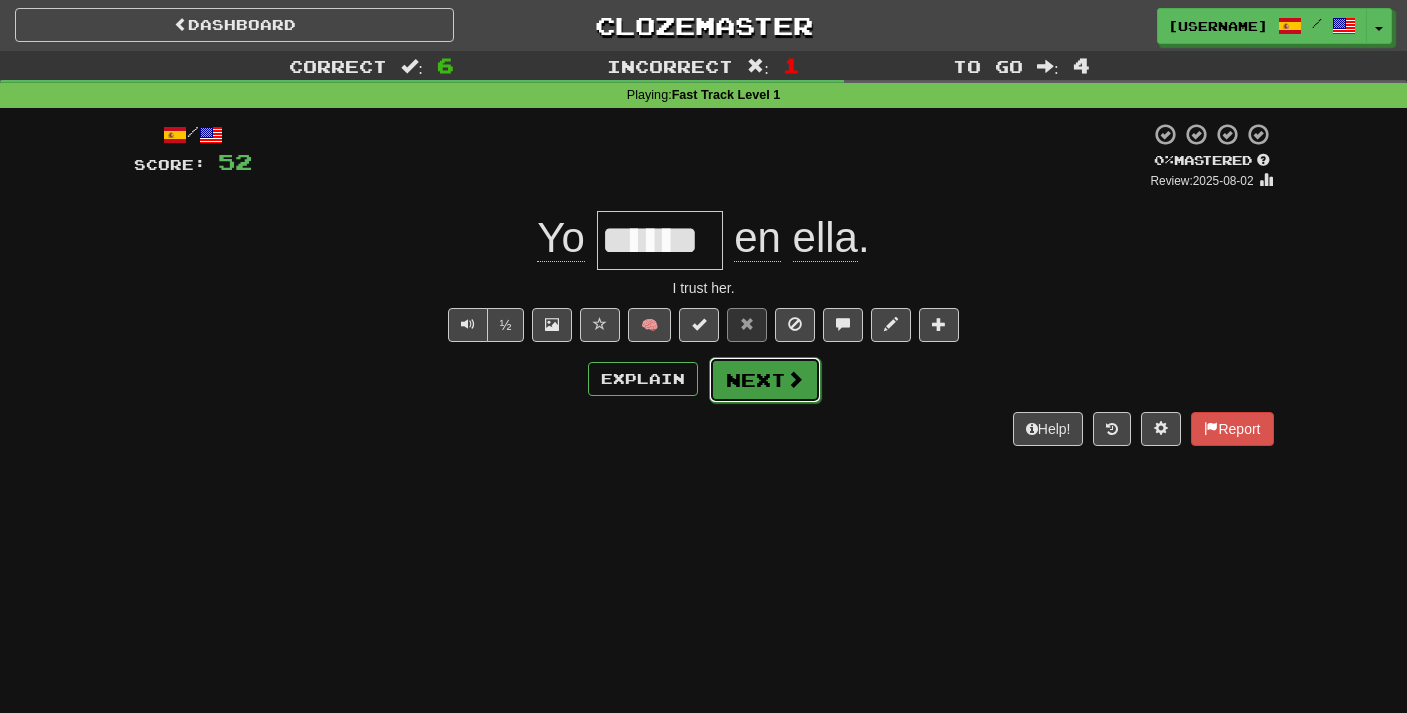 click on "Next" at bounding box center [765, 380] 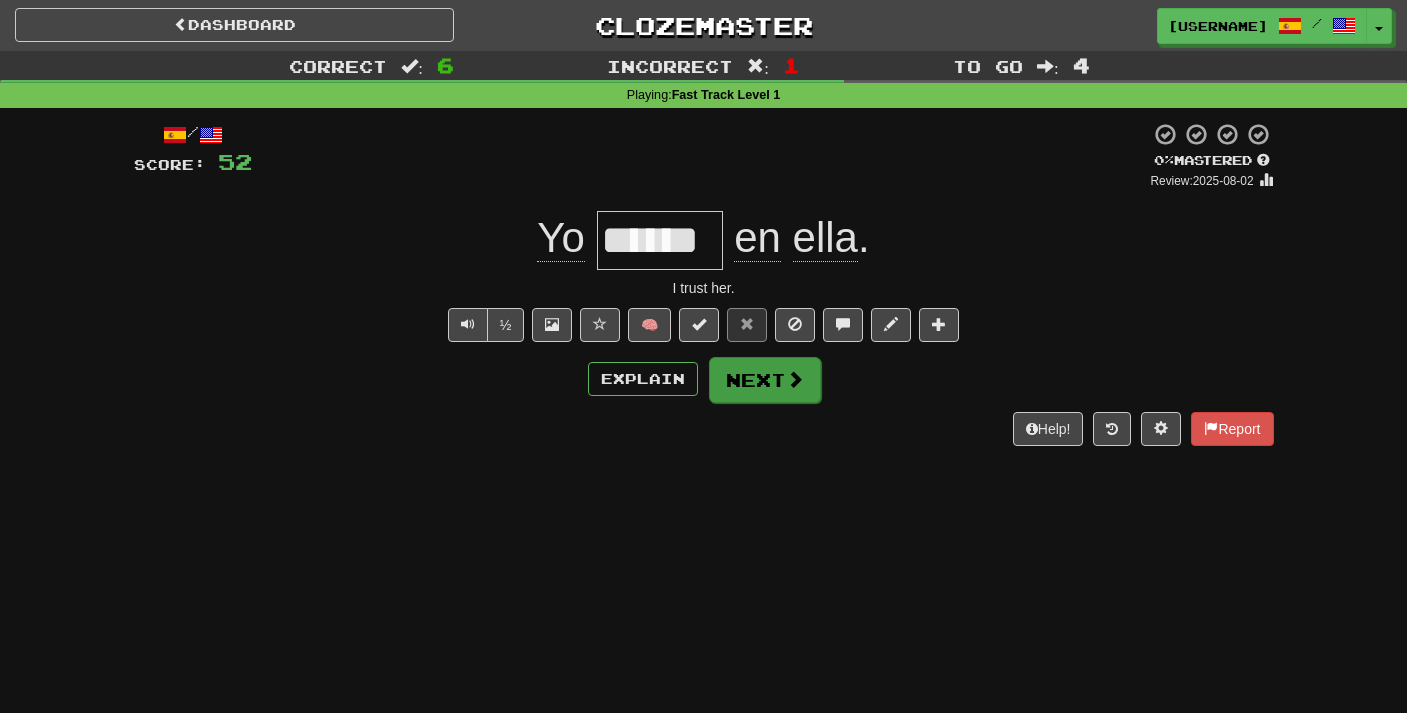 type 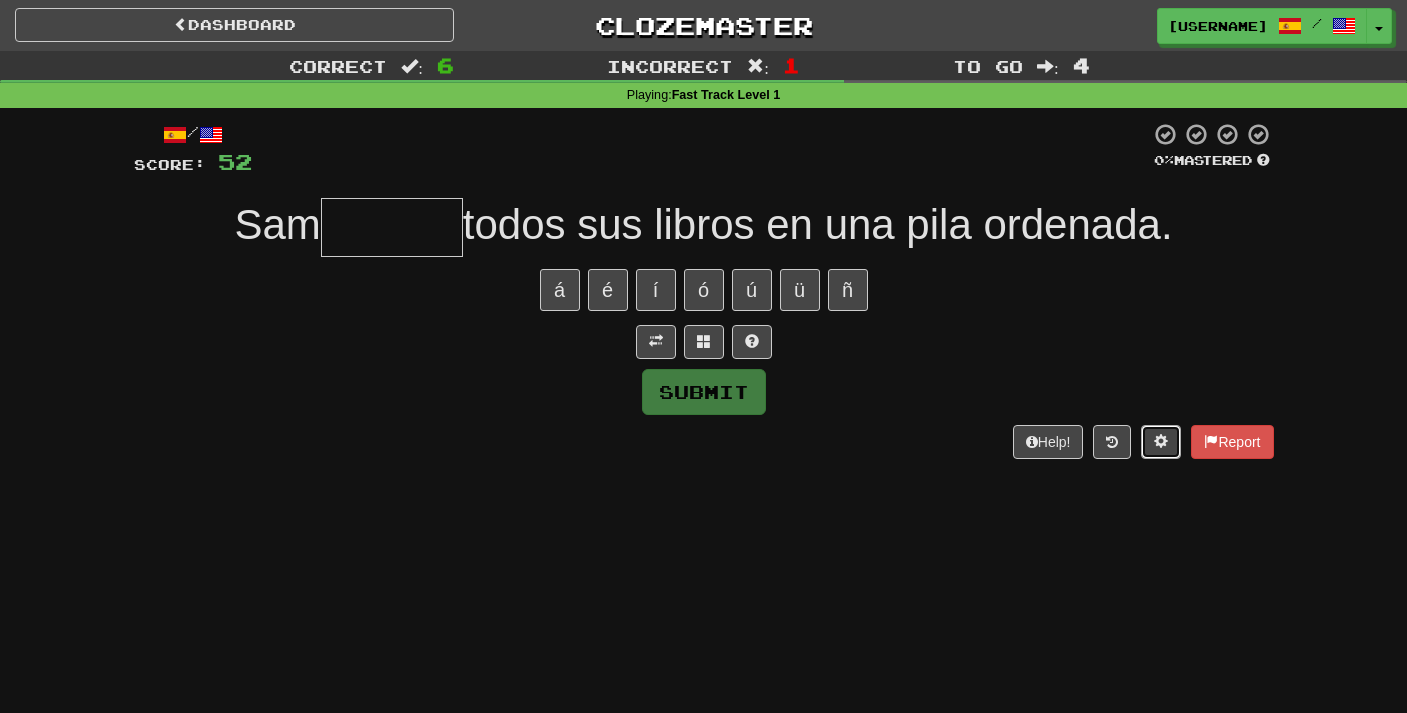 click at bounding box center (1161, 441) 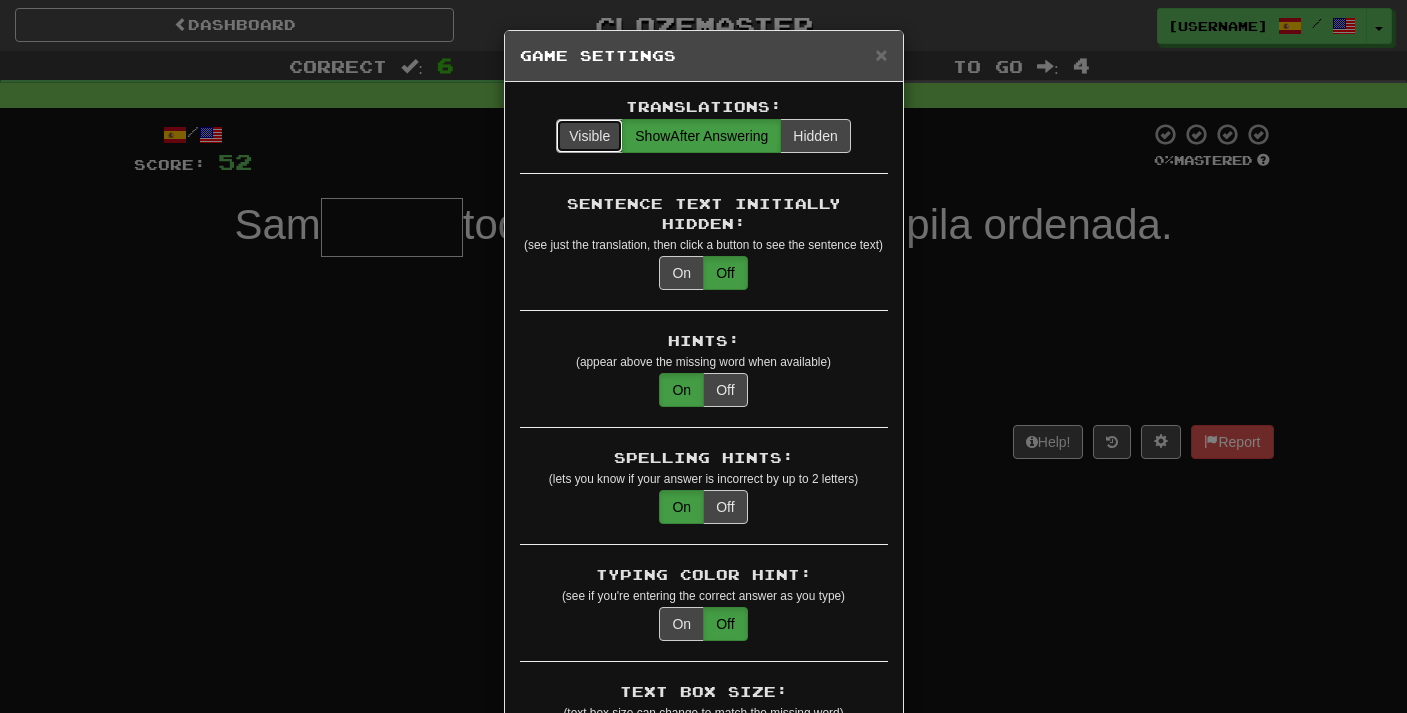 click on "Visible" at bounding box center [589, 136] 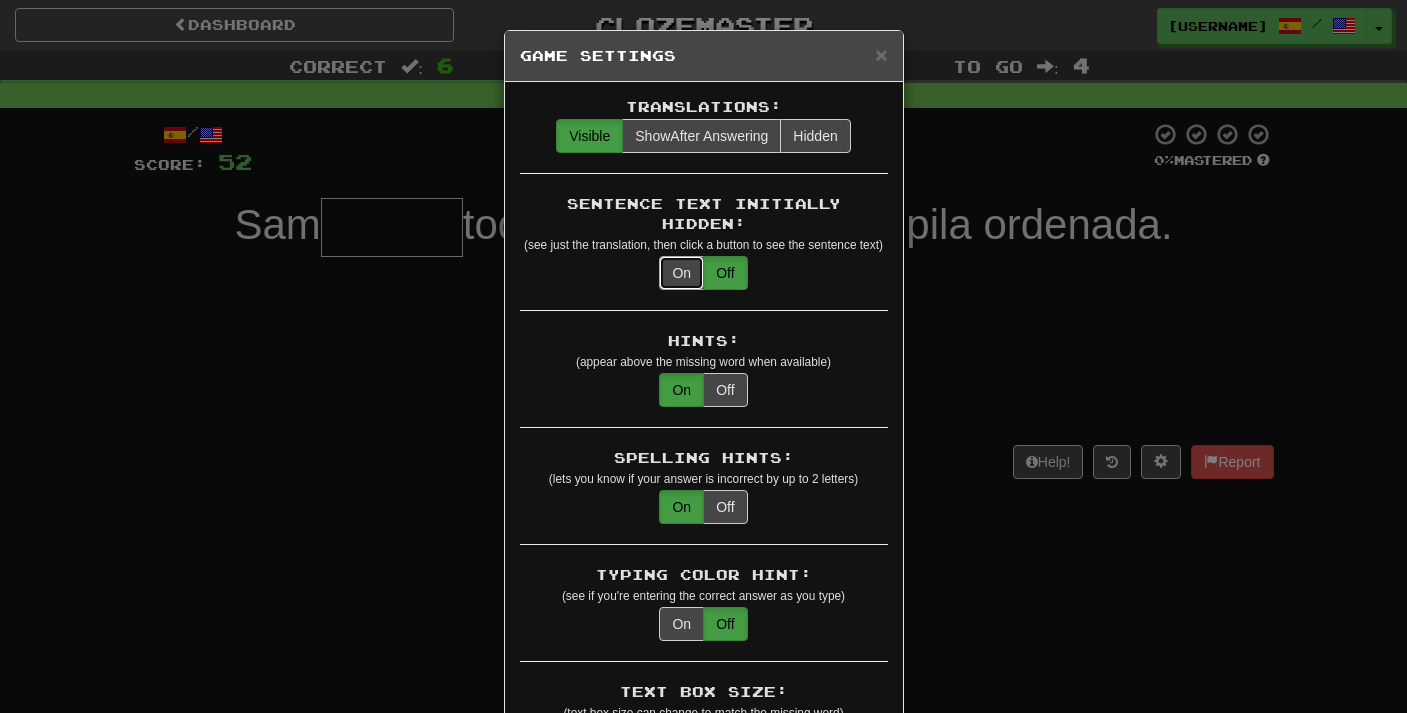 click on "On" at bounding box center [681, 273] 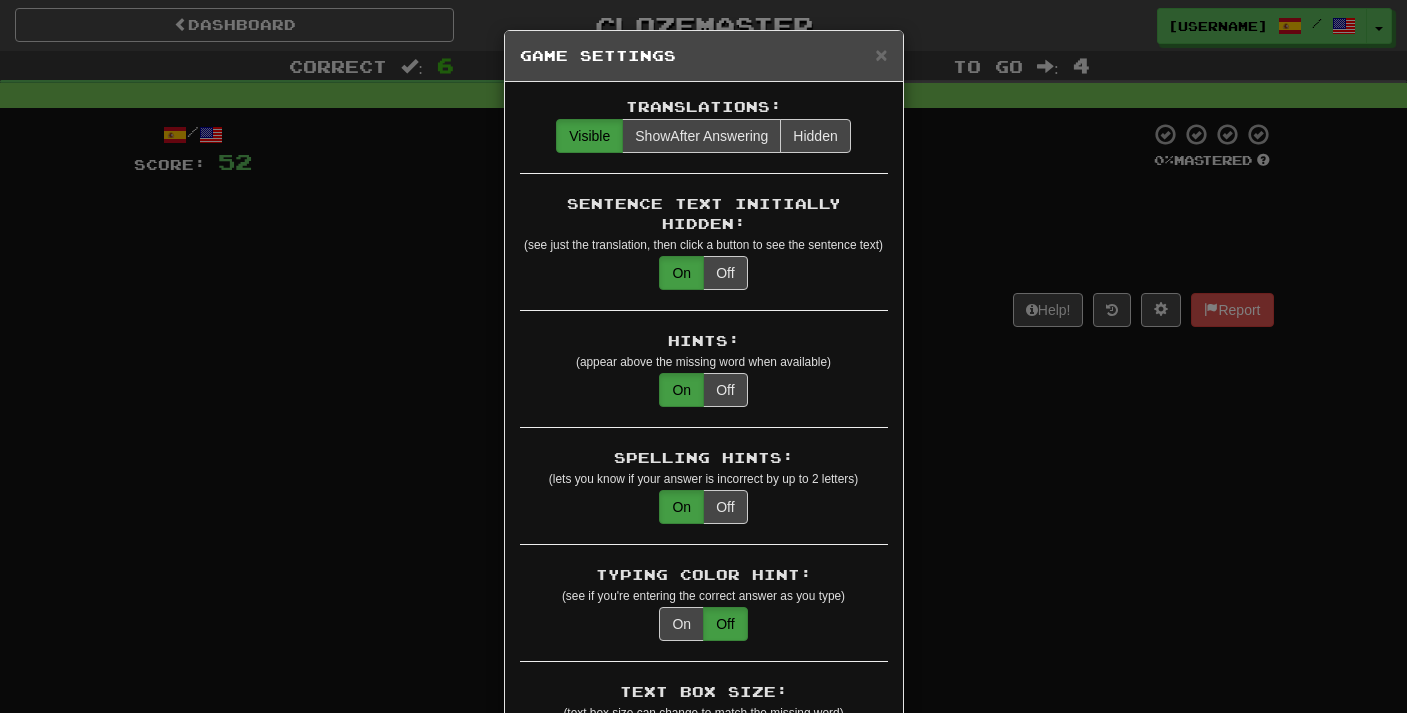 click on "× Game Settings" at bounding box center [704, 56] 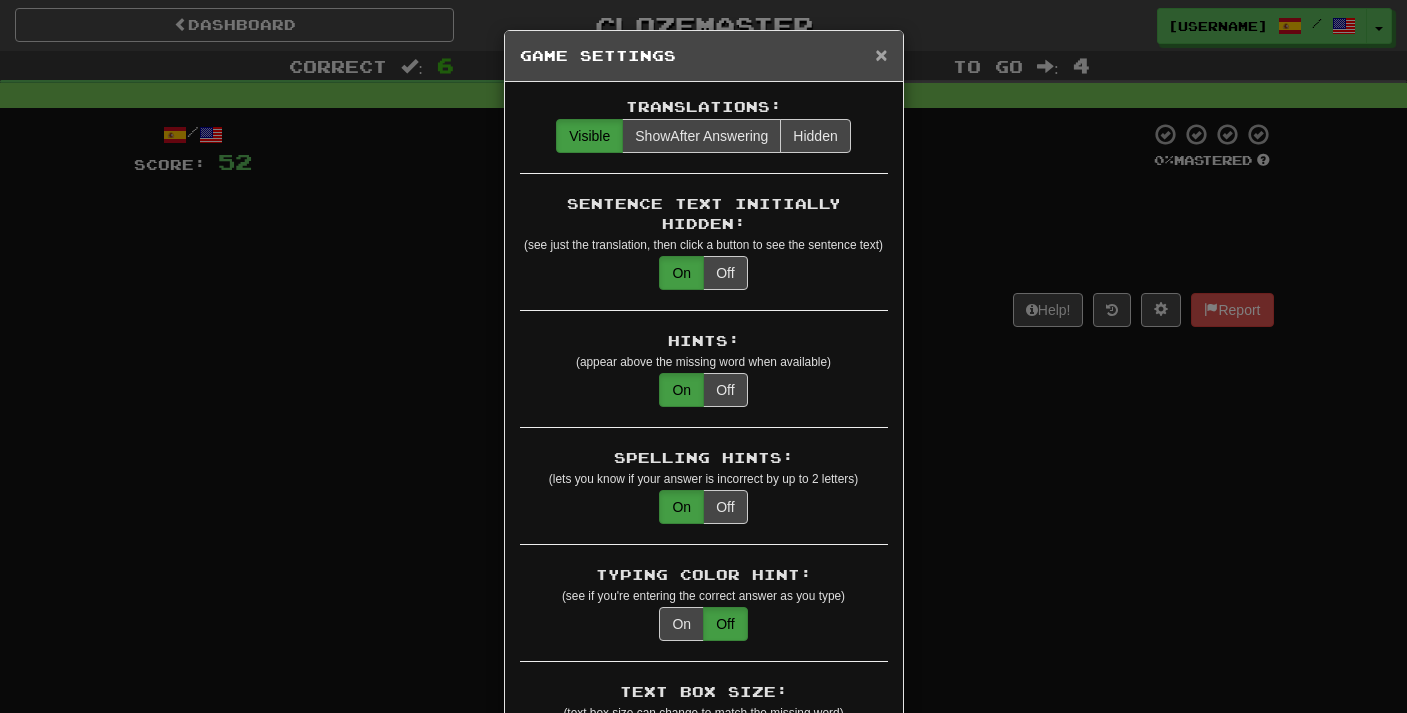 click on "×" at bounding box center [881, 54] 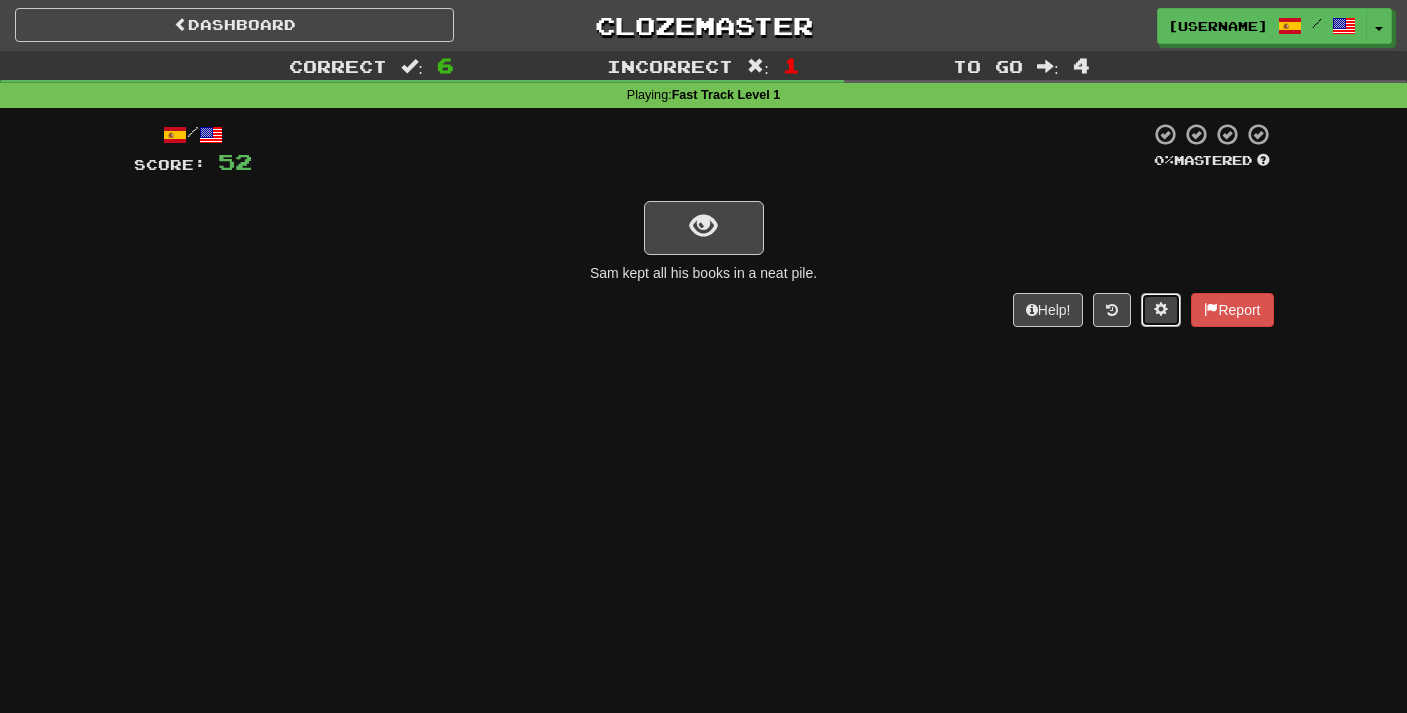 click at bounding box center [1161, 310] 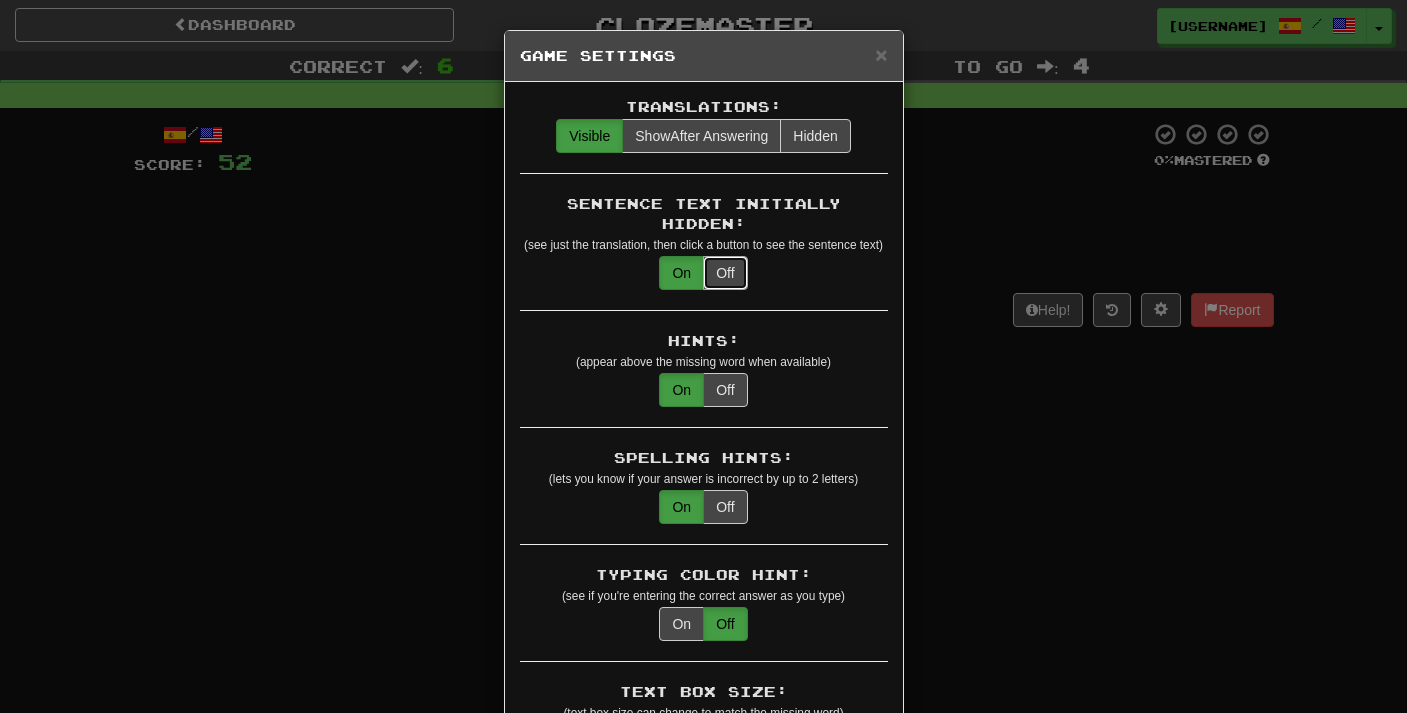 click on "Off" at bounding box center [725, 273] 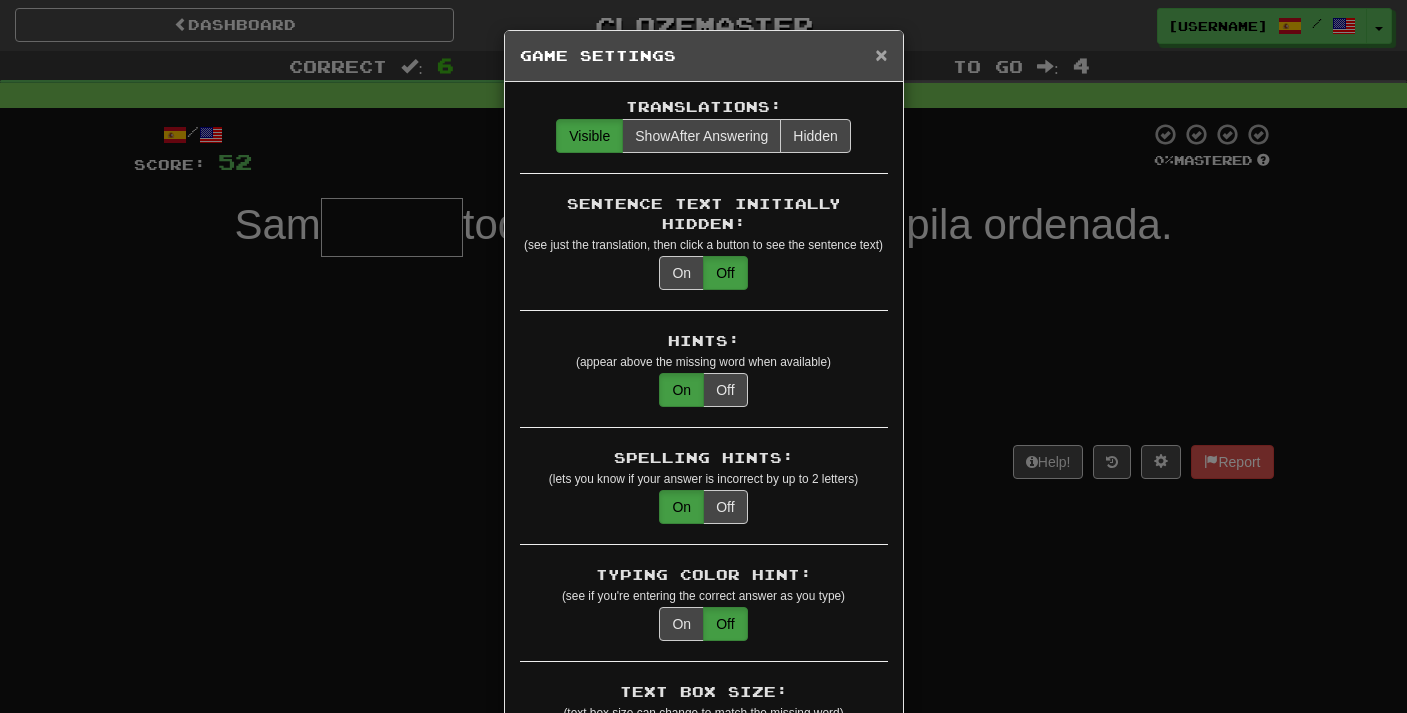 click on "×" at bounding box center [881, 54] 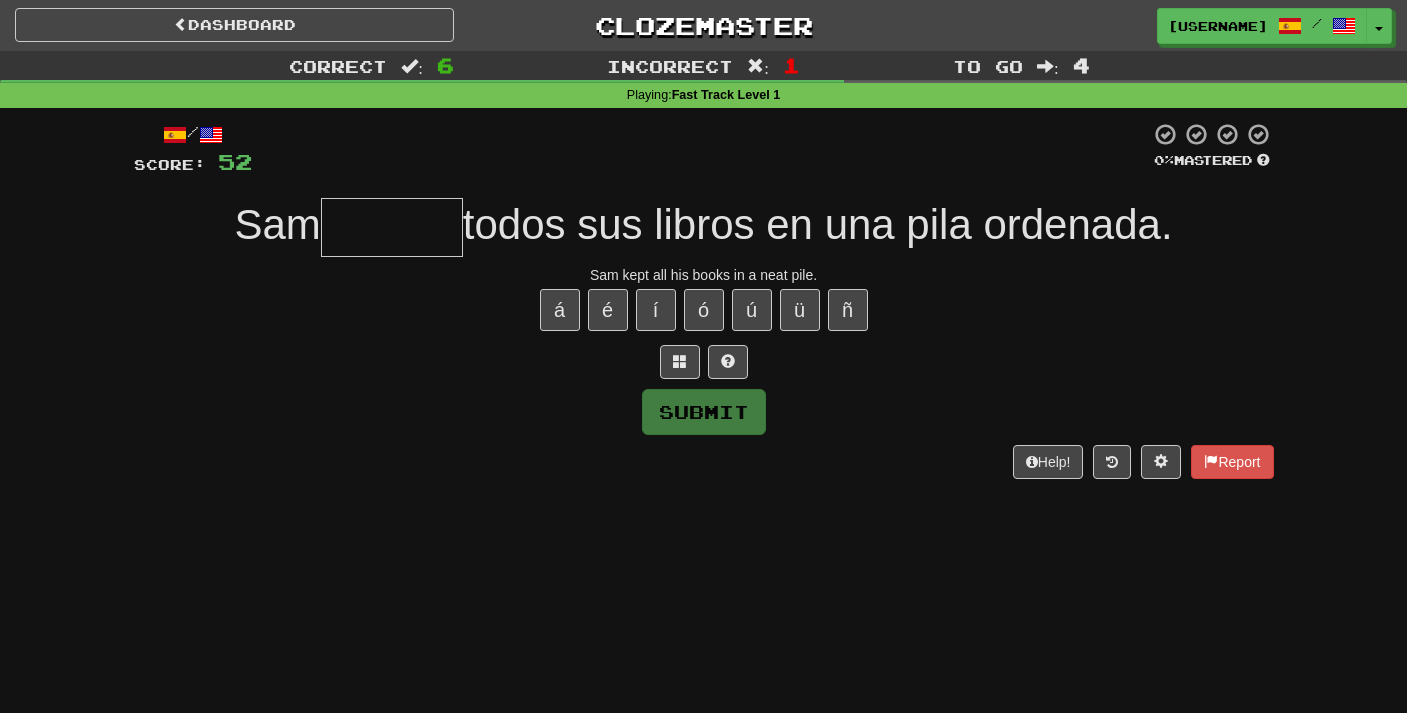 click at bounding box center [392, 227] 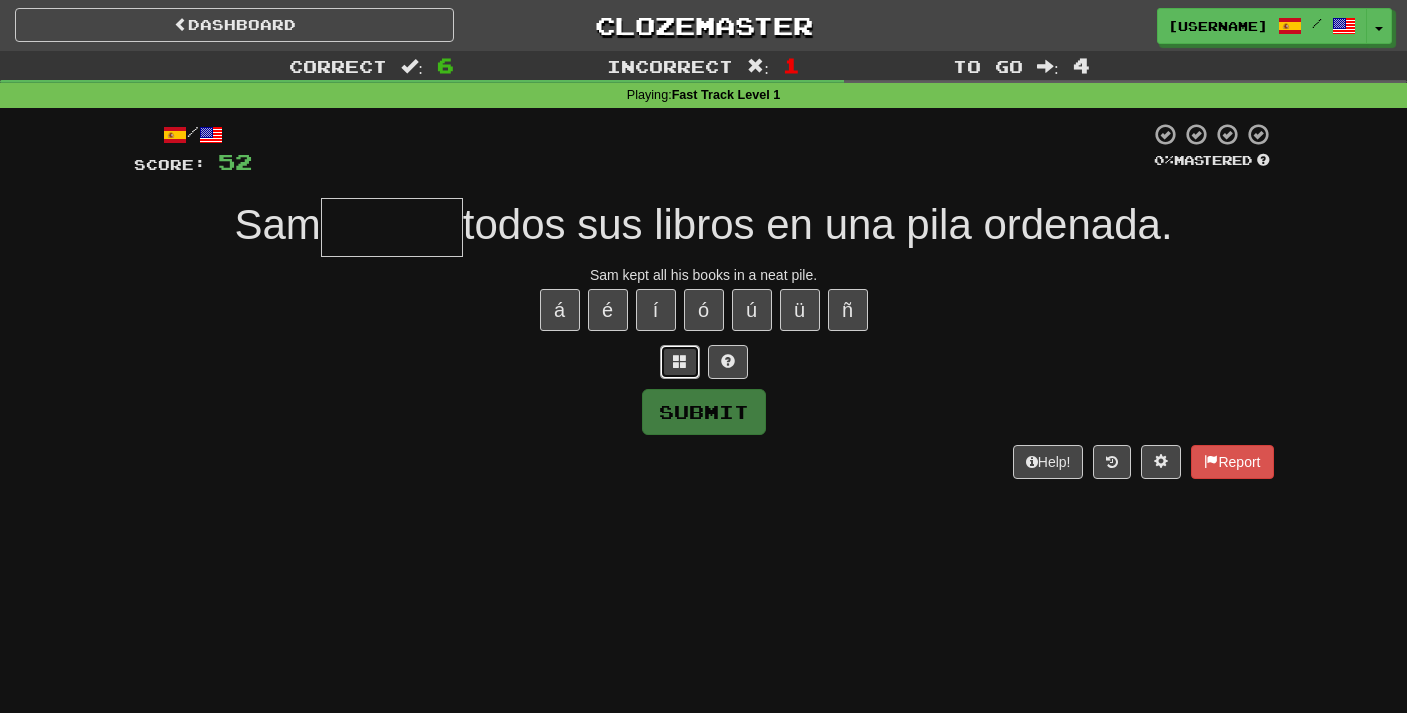 click at bounding box center [680, 362] 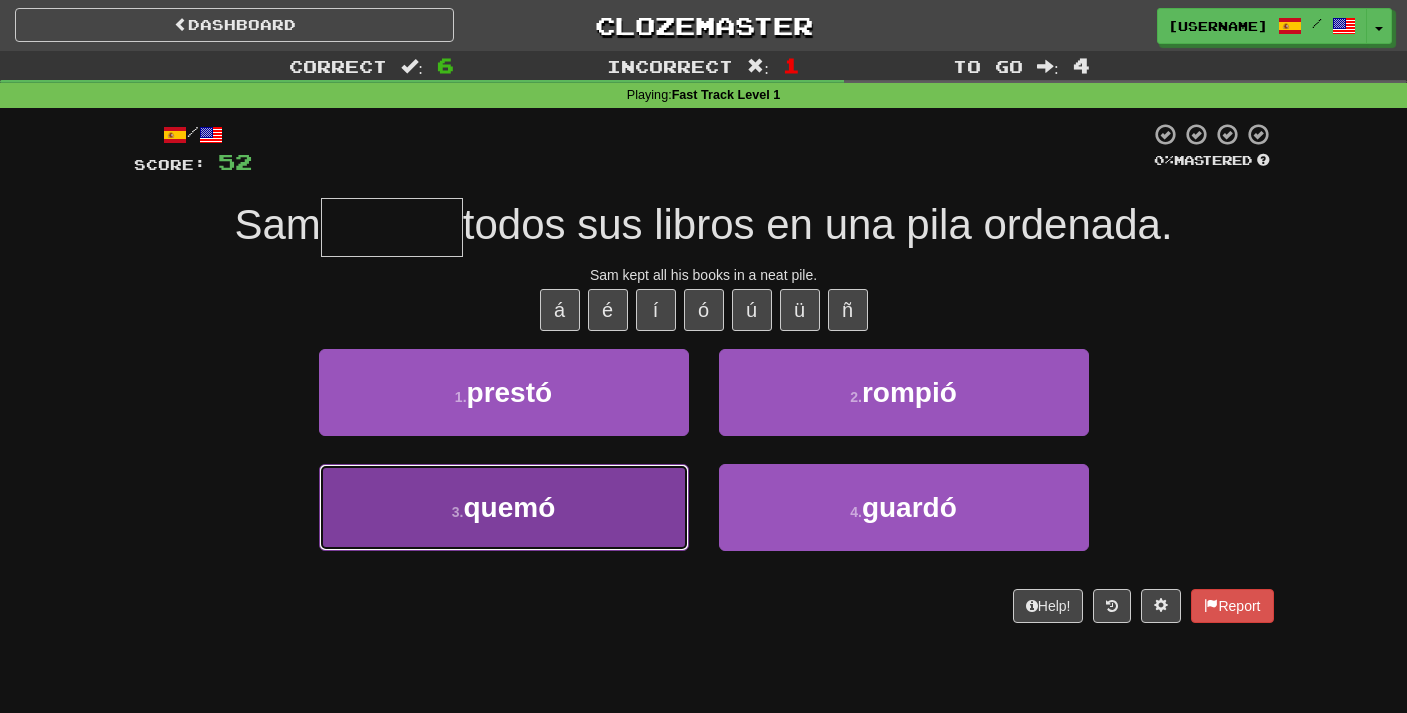 click on "3 .  quemó" at bounding box center [504, 507] 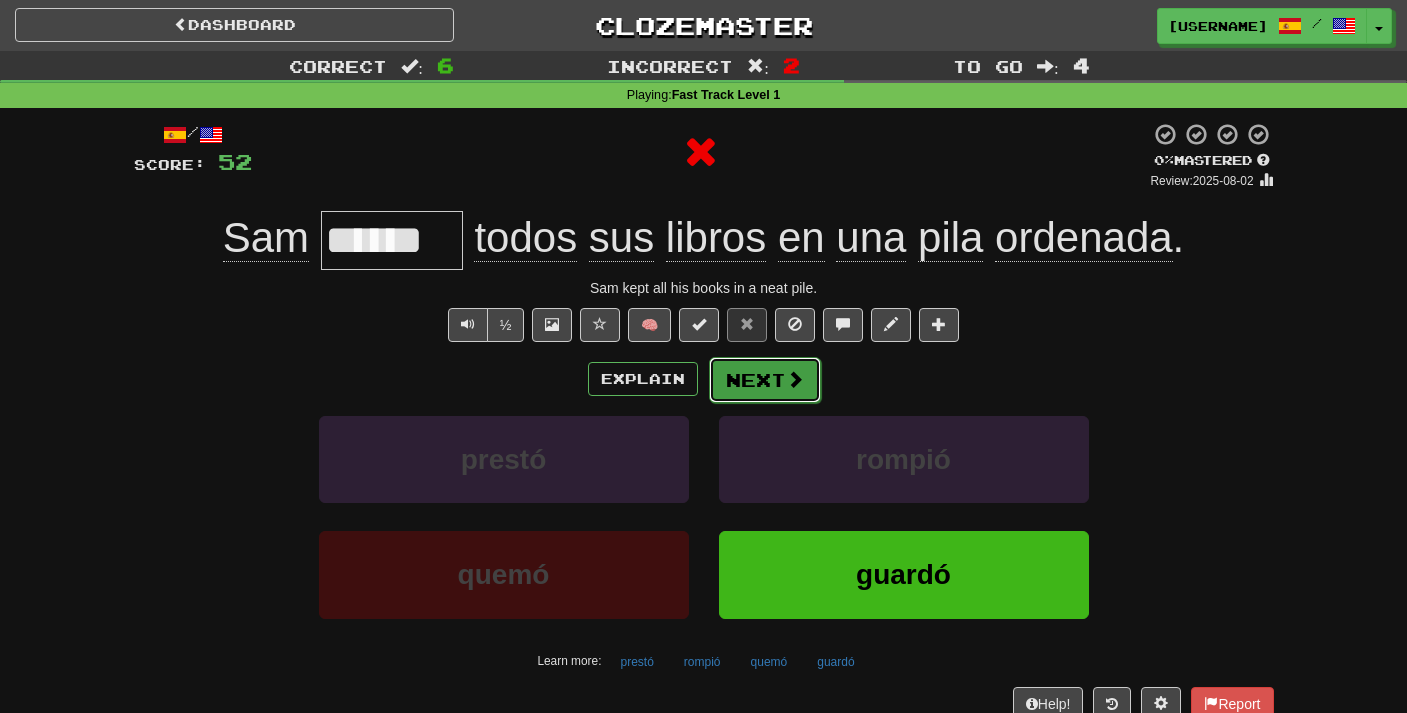click on "Next" at bounding box center (765, 380) 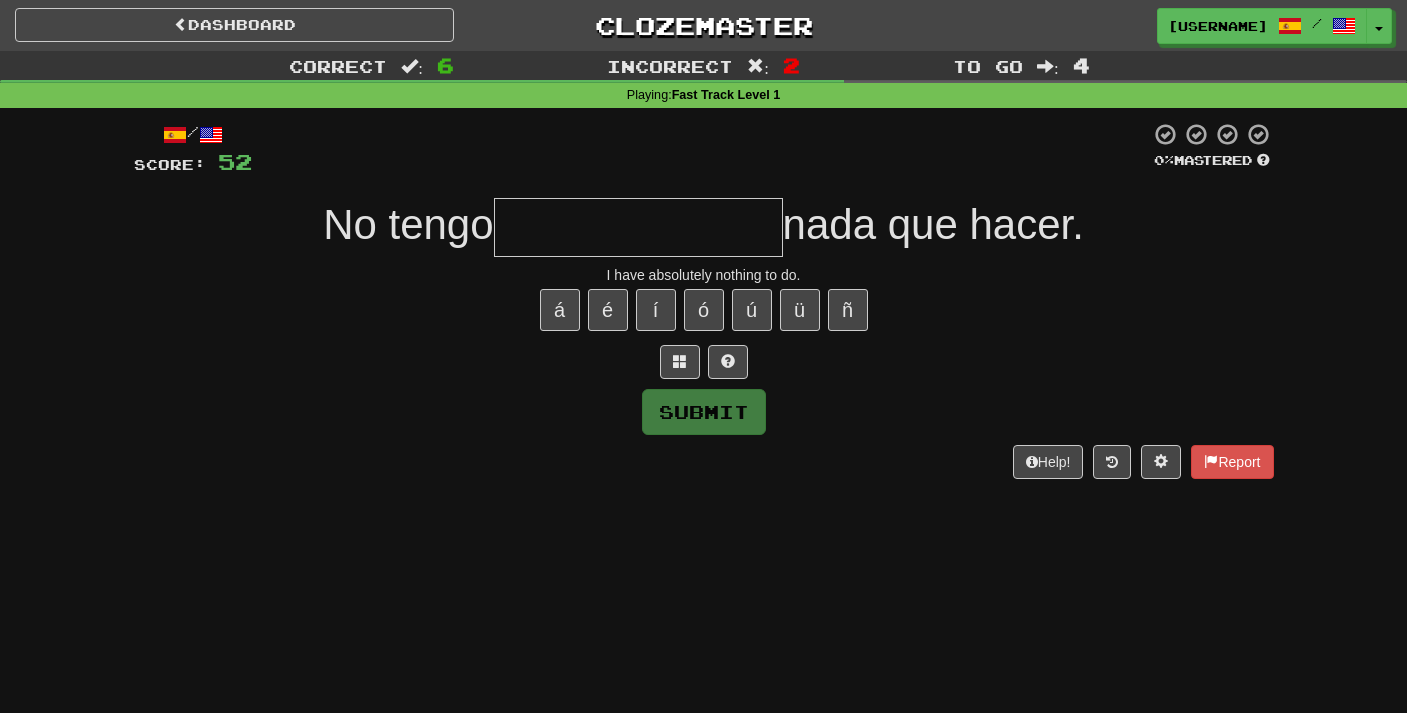 click at bounding box center (638, 227) 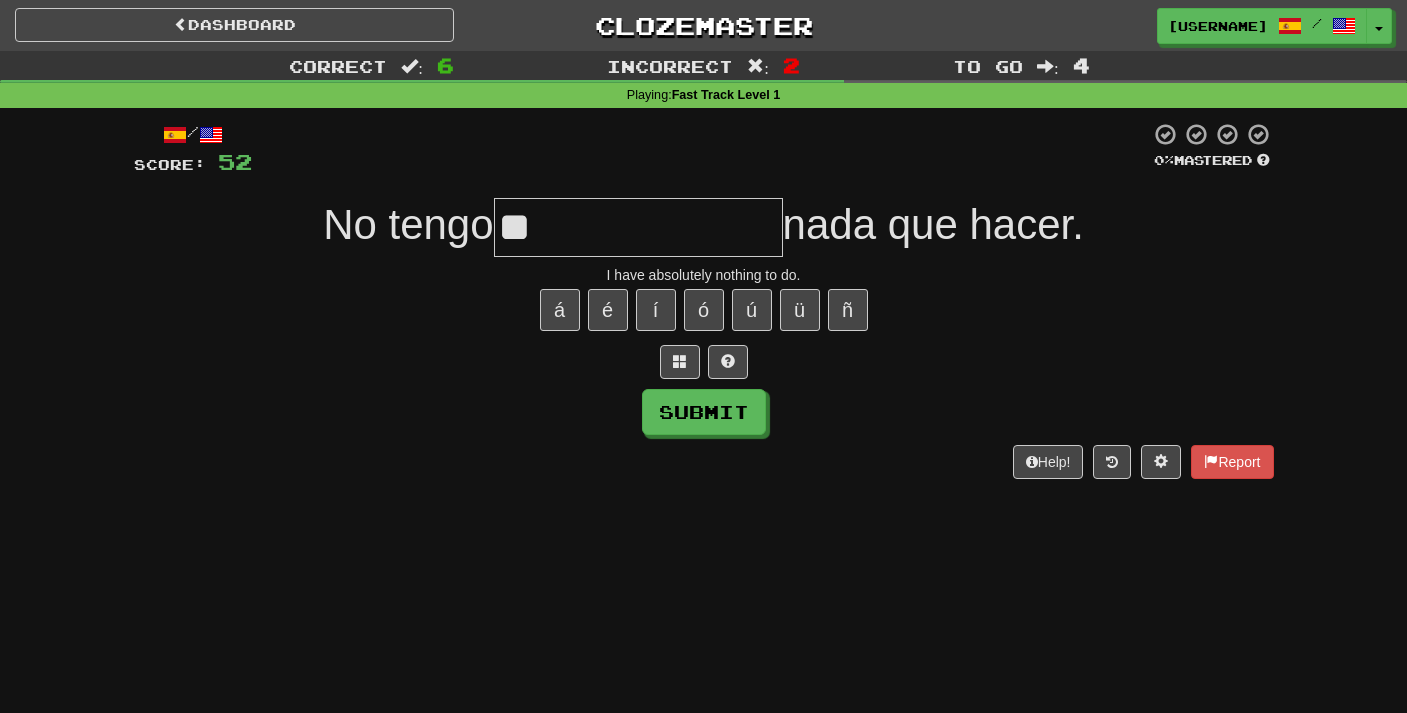 type on "*" 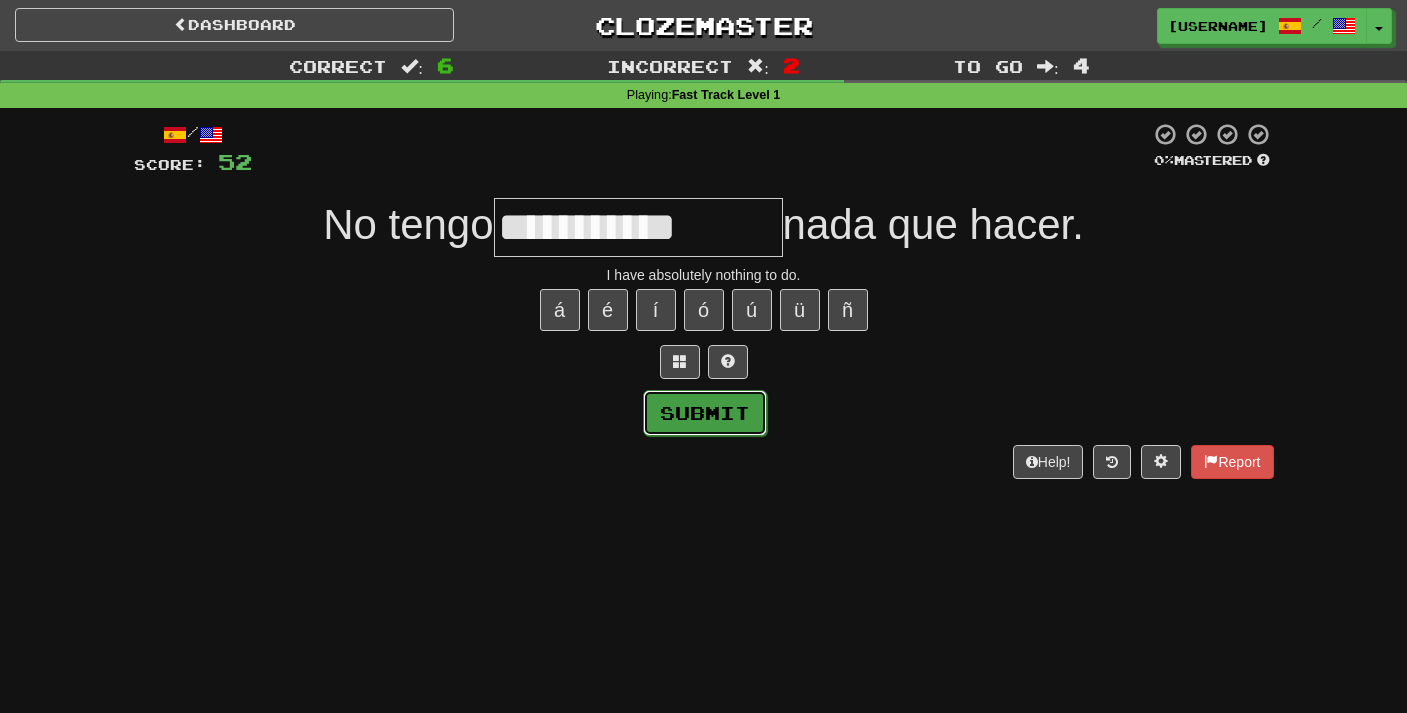 click on "Submit" at bounding box center [705, 413] 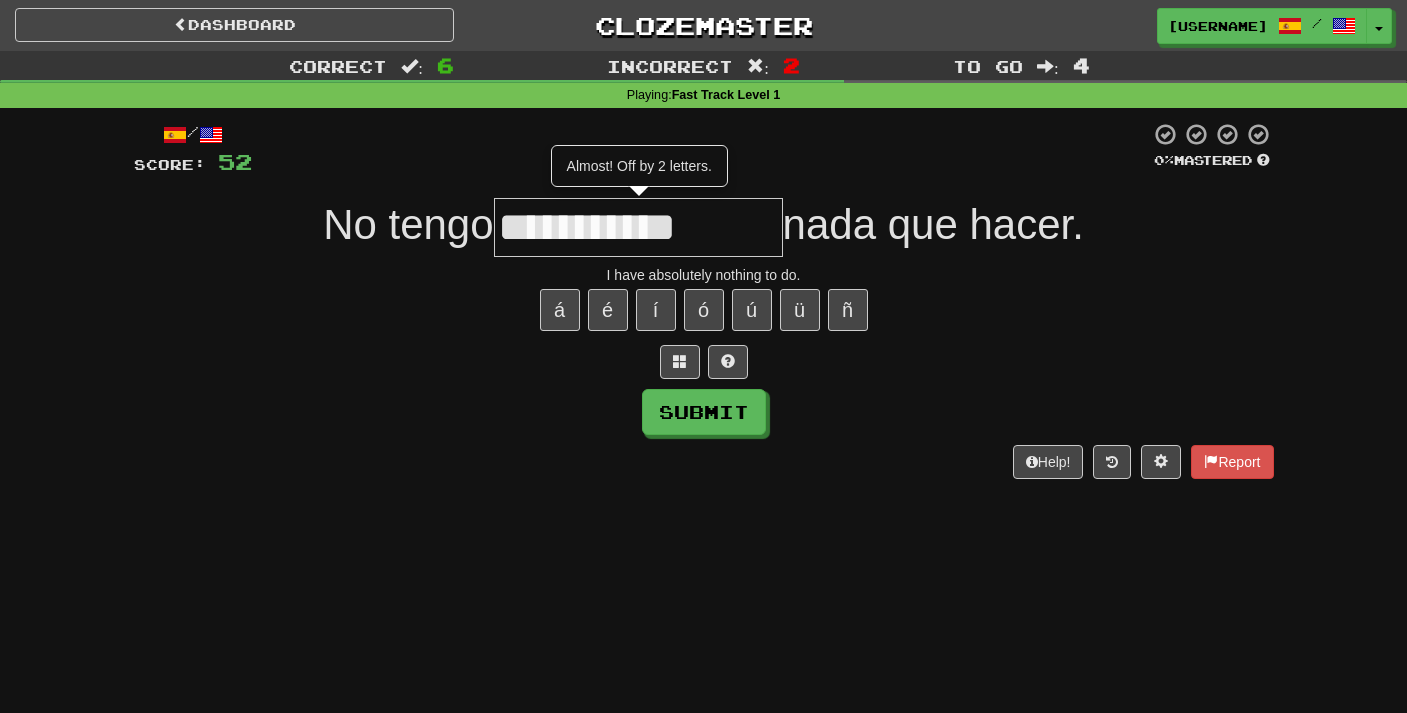 click on "**********" at bounding box center [638, 227] 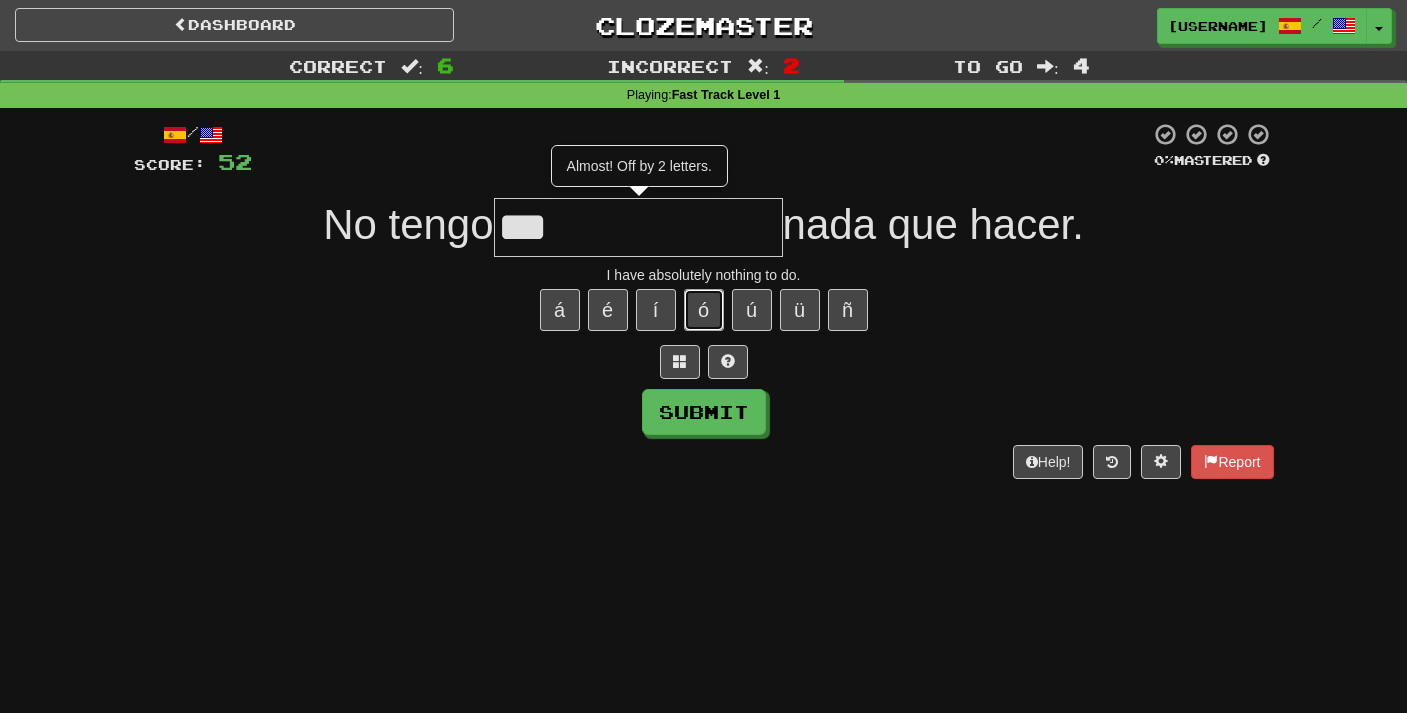 click on "ó" at bounding box center (704, 310) 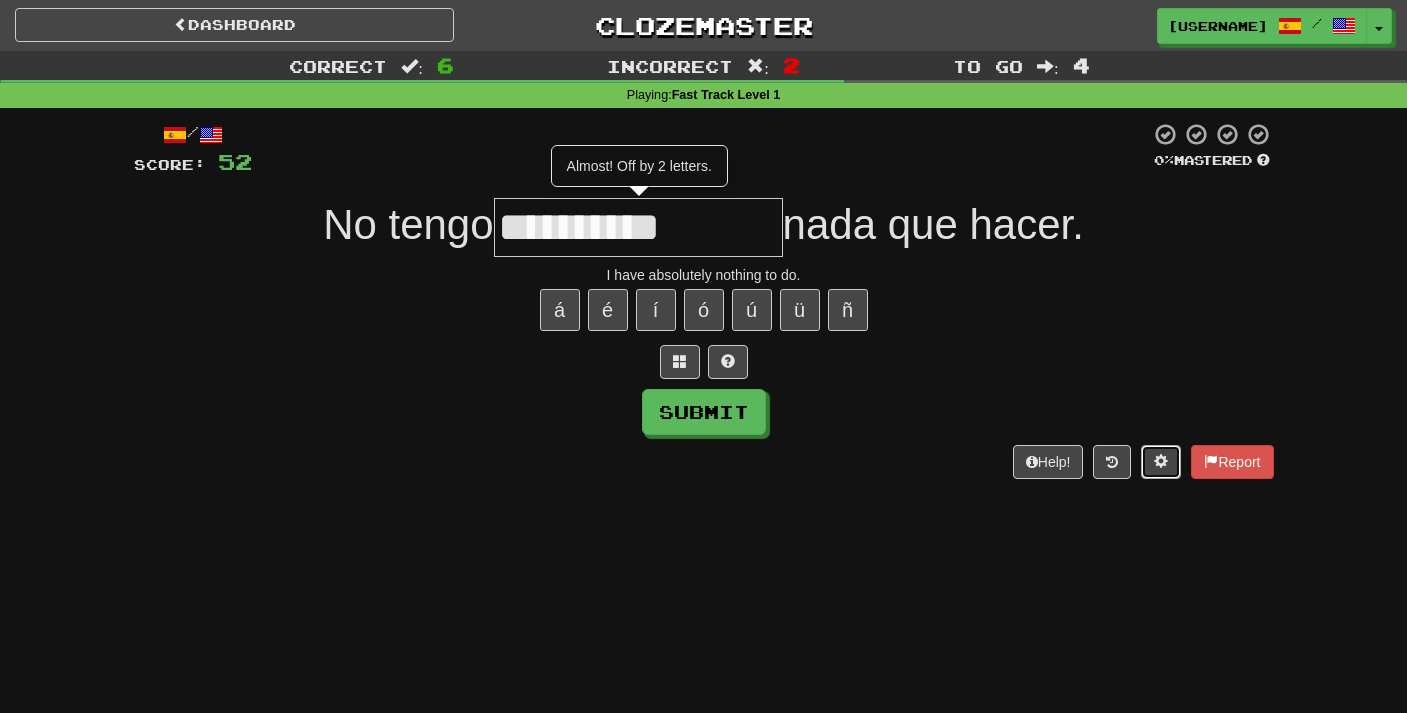 click at bounding box center [1161, 461] 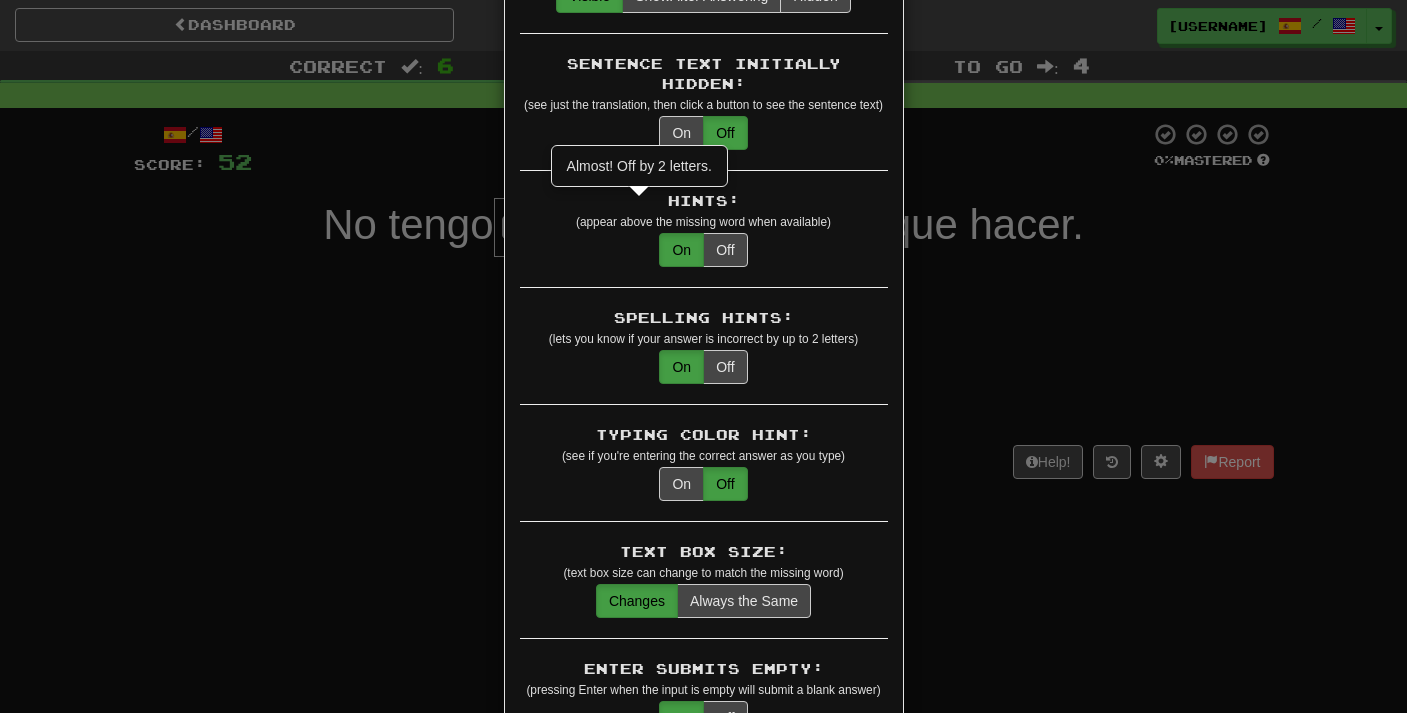 scroll, scrollTop: 142, scrollLeft: 0, axis: vertical 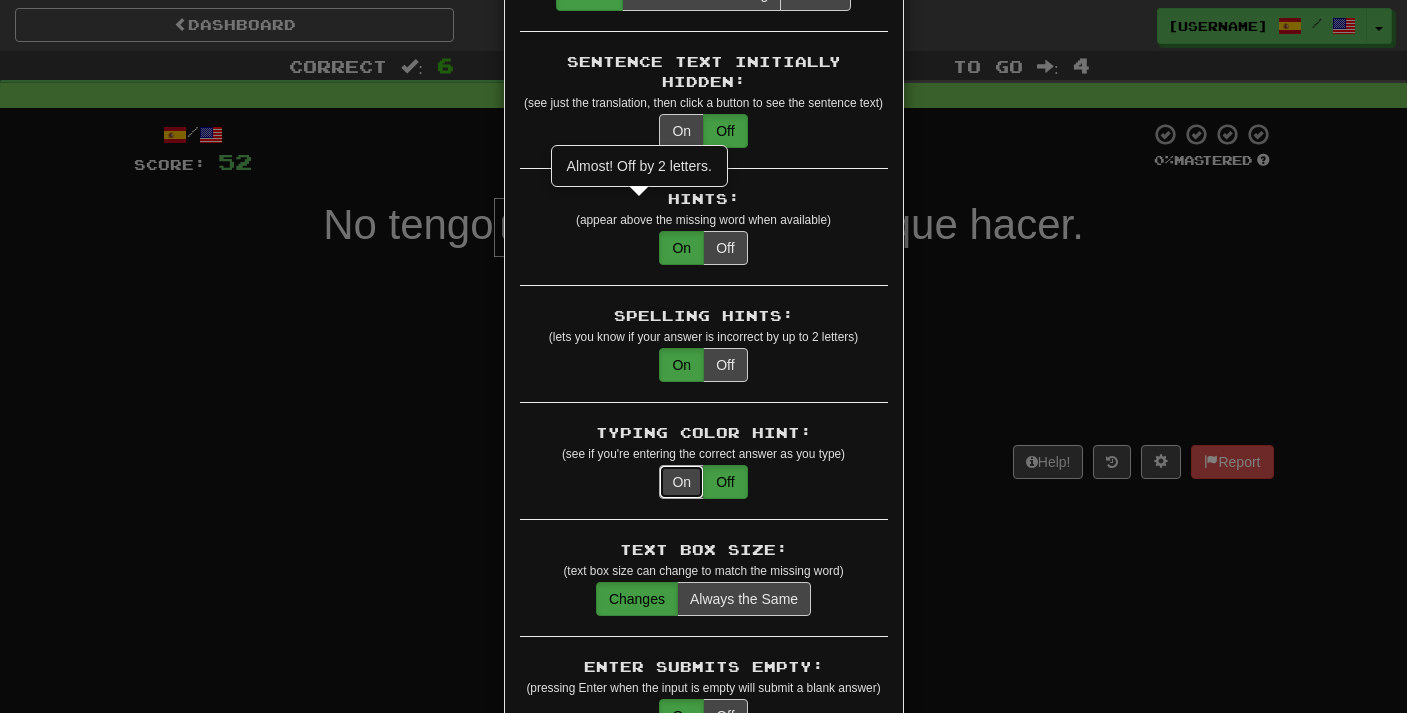 click on "On" at bounding box center [681, 482] 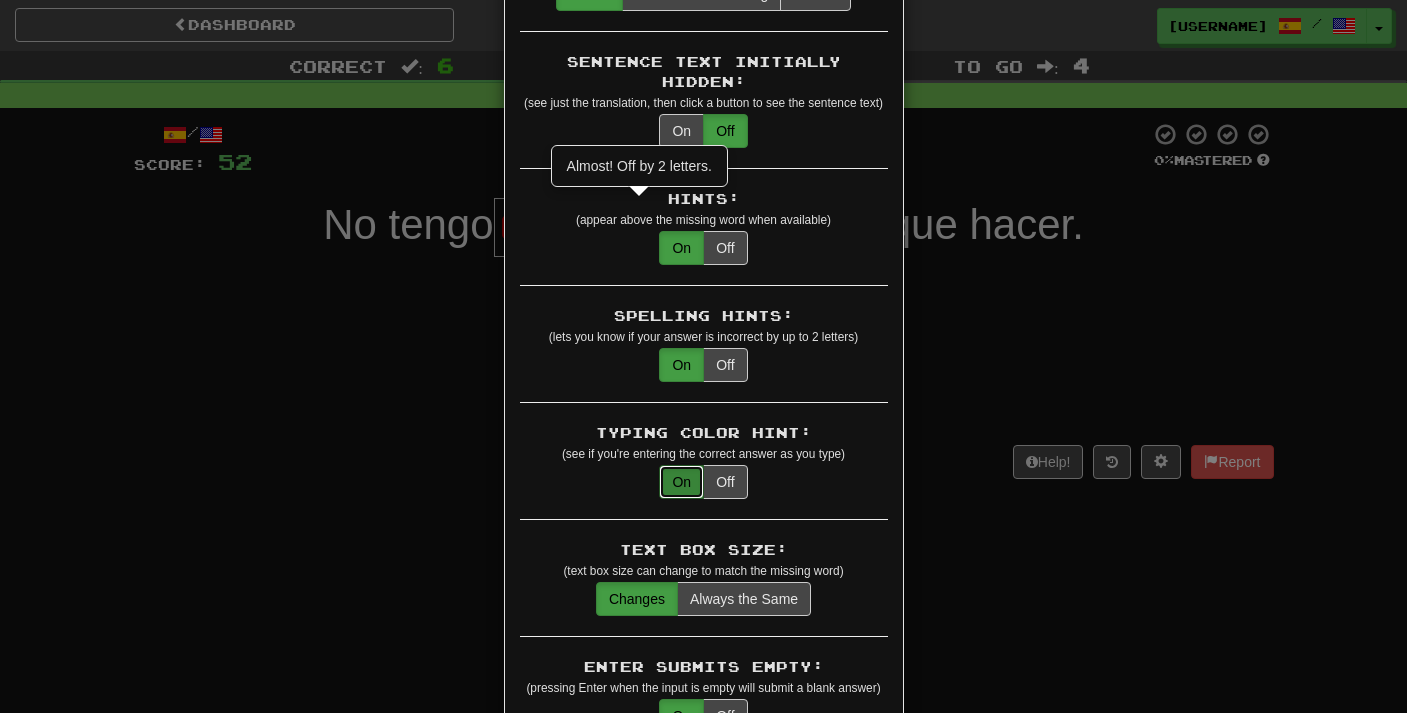 scroll, scrollTop: 0, scrollLeft: 0, axis: both 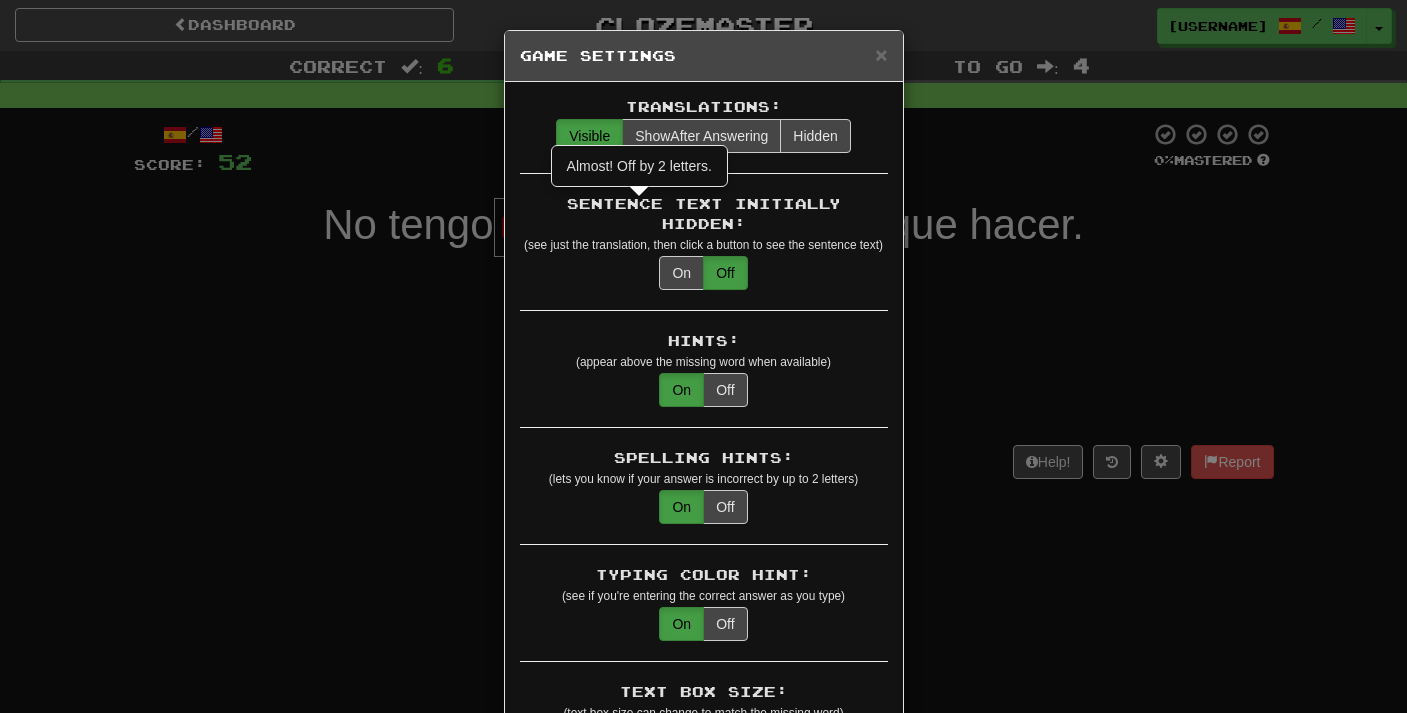 click on "× Game Settings Translations: Visible Show  After Answering Hidden Sentence Text Initially Hidden: (see just the translation, then click a button to see the sentence text) On Off Hints: (appear above the missing word when available) On Off Spelling Hints: (lets you know if your answer is incorrect by up to 2 letters) On Off Typing Color Hint: (see if you're entering the correct answer as you type) On Off Text Box Size: (text box size can change to match the missing word) Changes Always the Same Enter Submits Empty: (pressing Enter when the input is empty will submit a blank answer) On Off Clear After Answering: (keypress clears the text input after answering so you can practice re-typing the answer) On Off Image Toggle: (toggle button, if sentence image available) After Answering Before and After Off Image Background: (use sentence image as background, if available) On Off Pronunciation: (shown after answering when available) On Off Sound Effects: On Off Text-to-Speech Auto-Play: On Off Loop: On Off On Off 1" at bounding box center [703, 356] 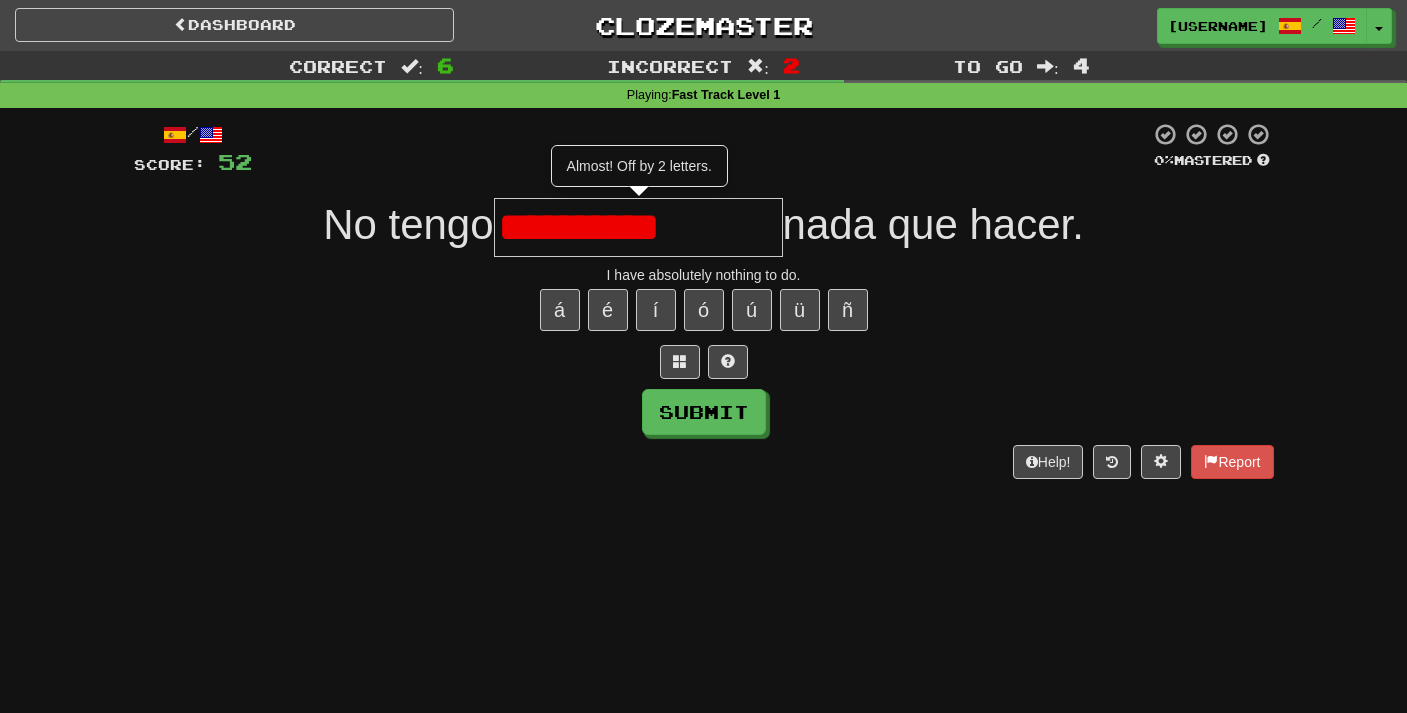 click on "*********" at bounding box center [638, 227] 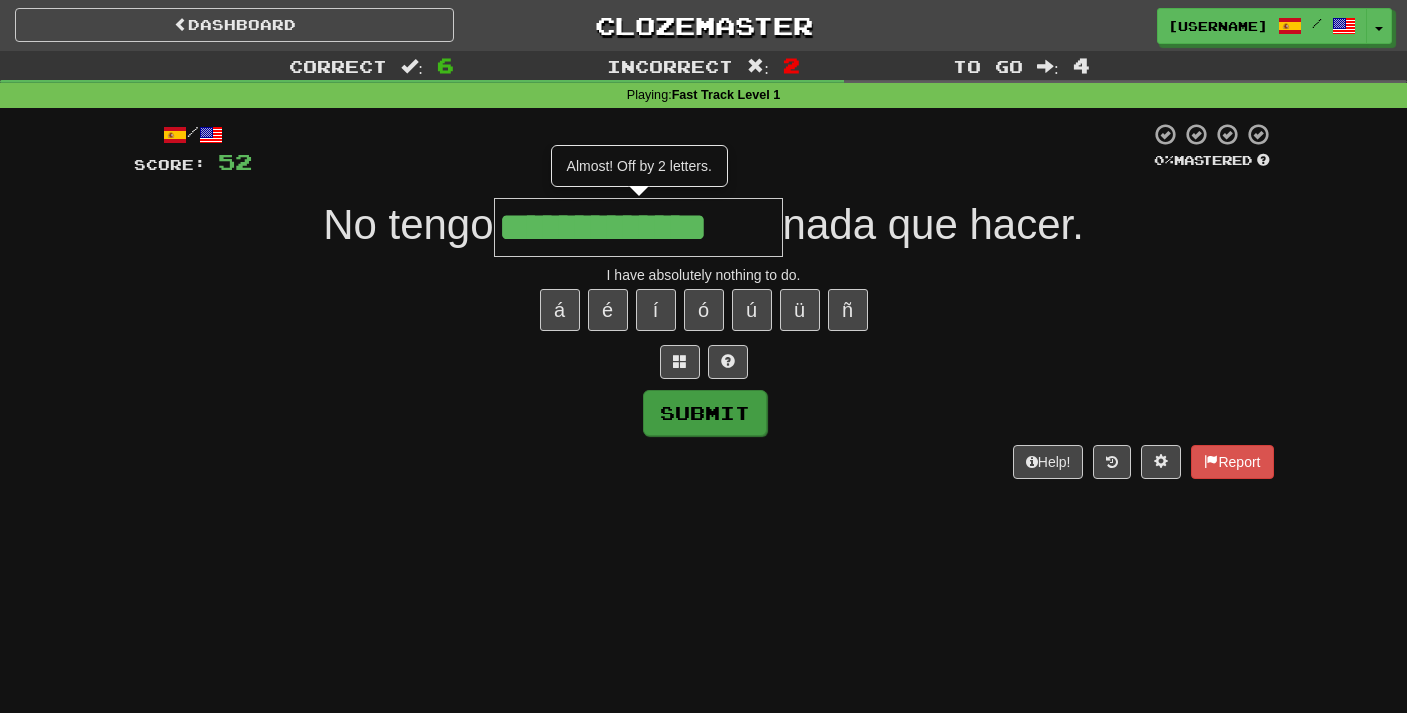 type on "**********" 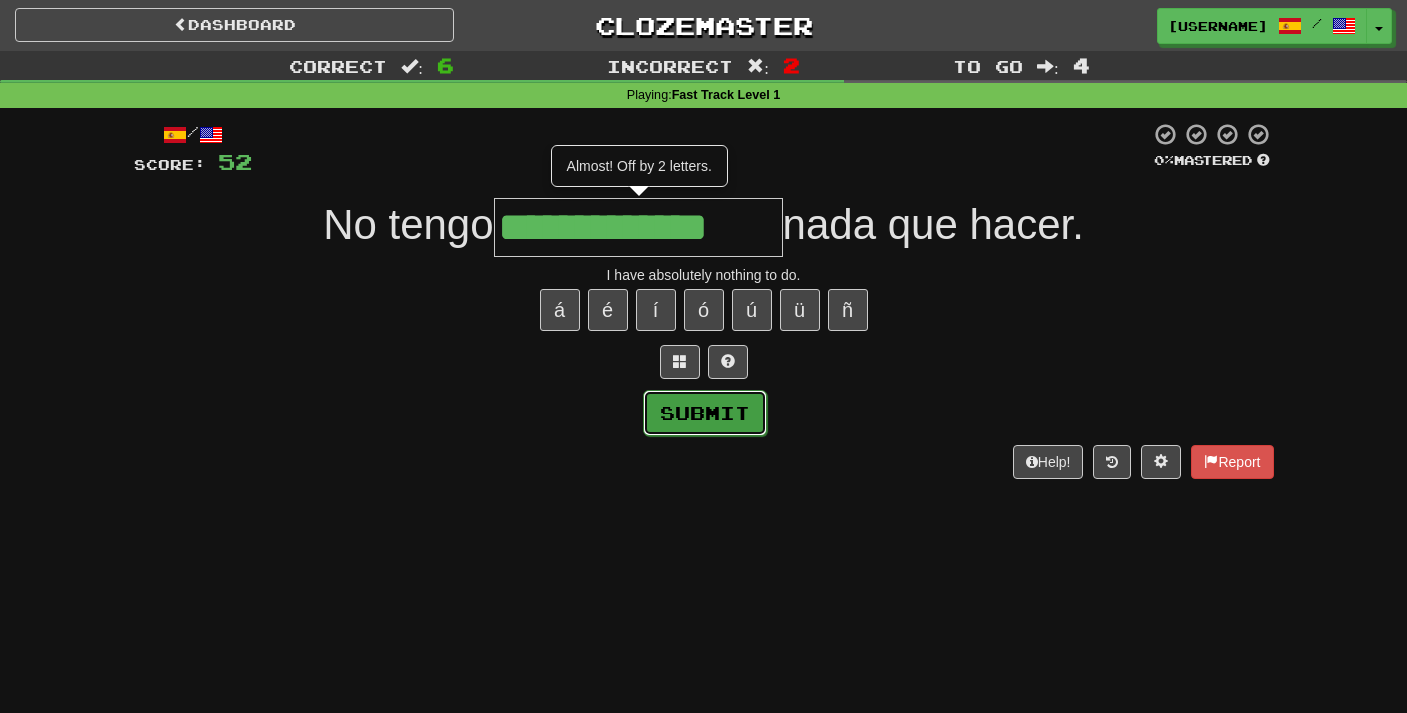 click on "Submit" at bounding box center [705, 413] 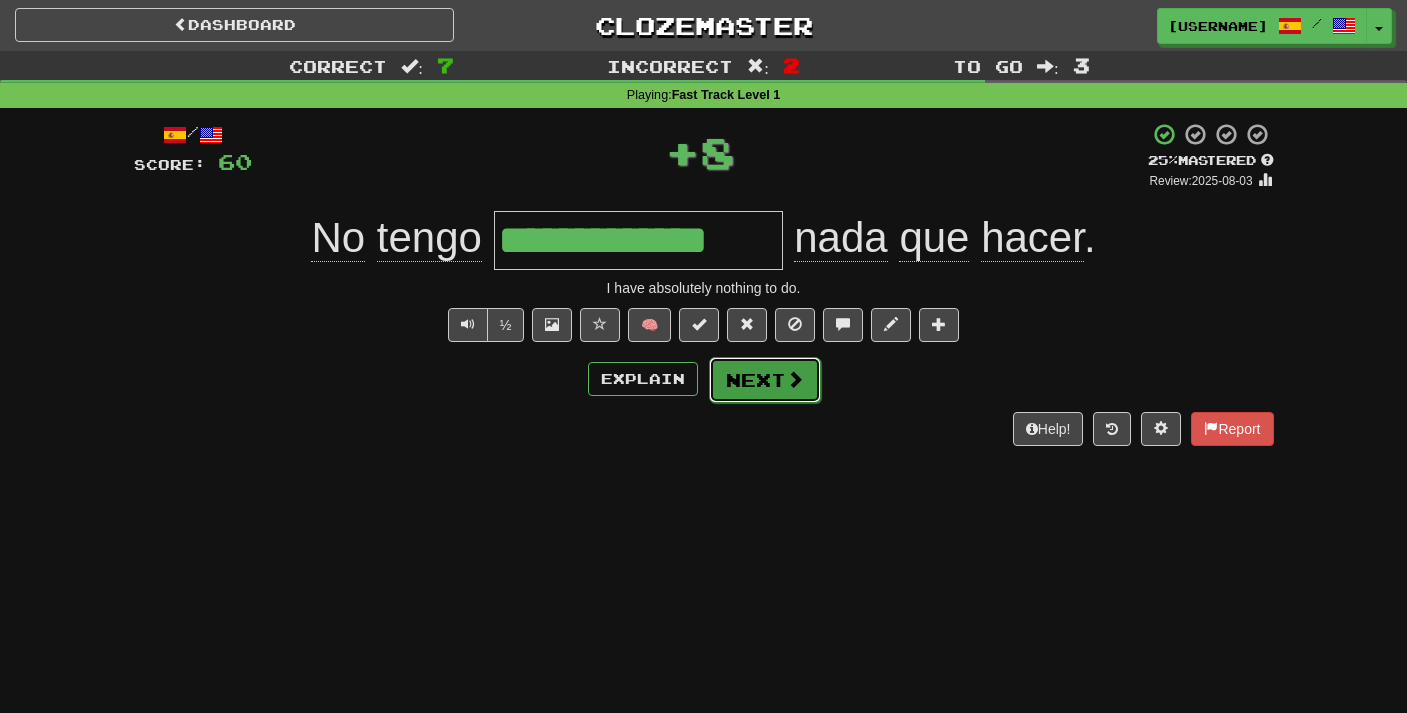click on "Next" at bounding box center [765, 380] 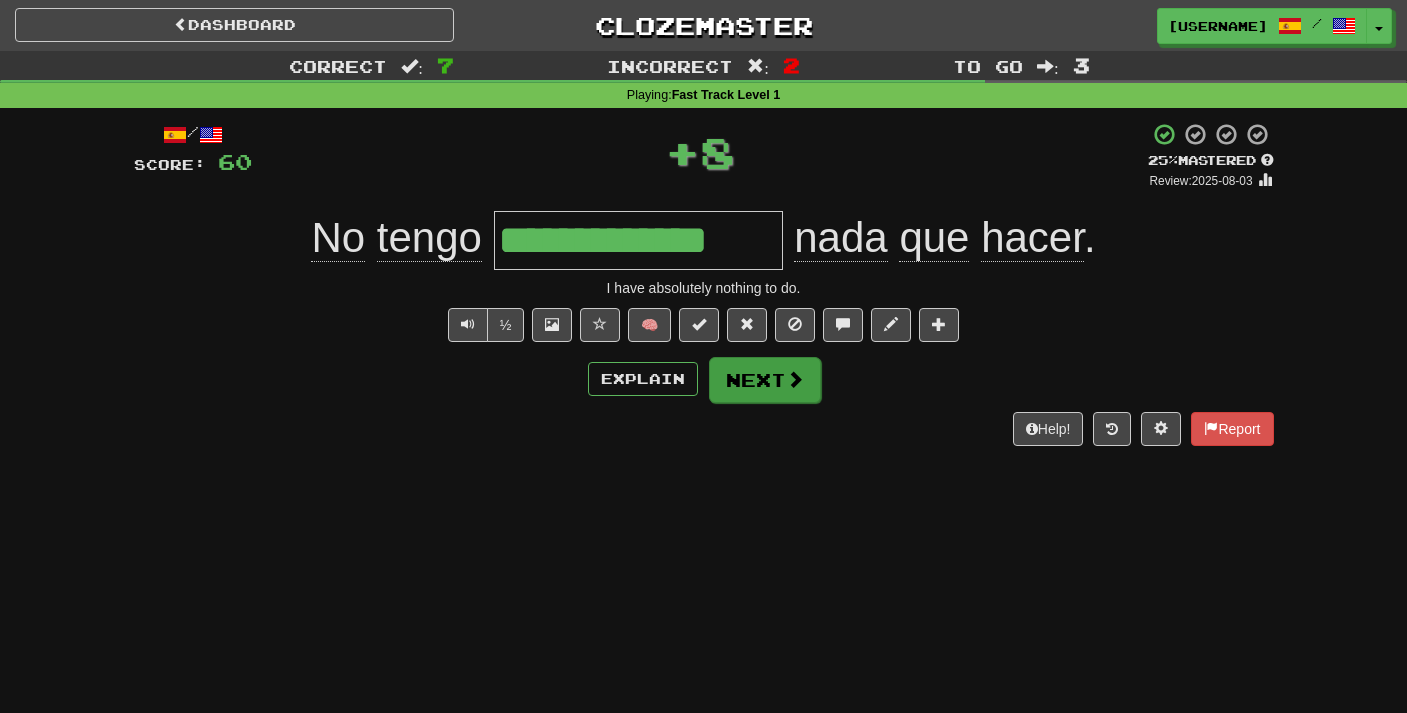 type 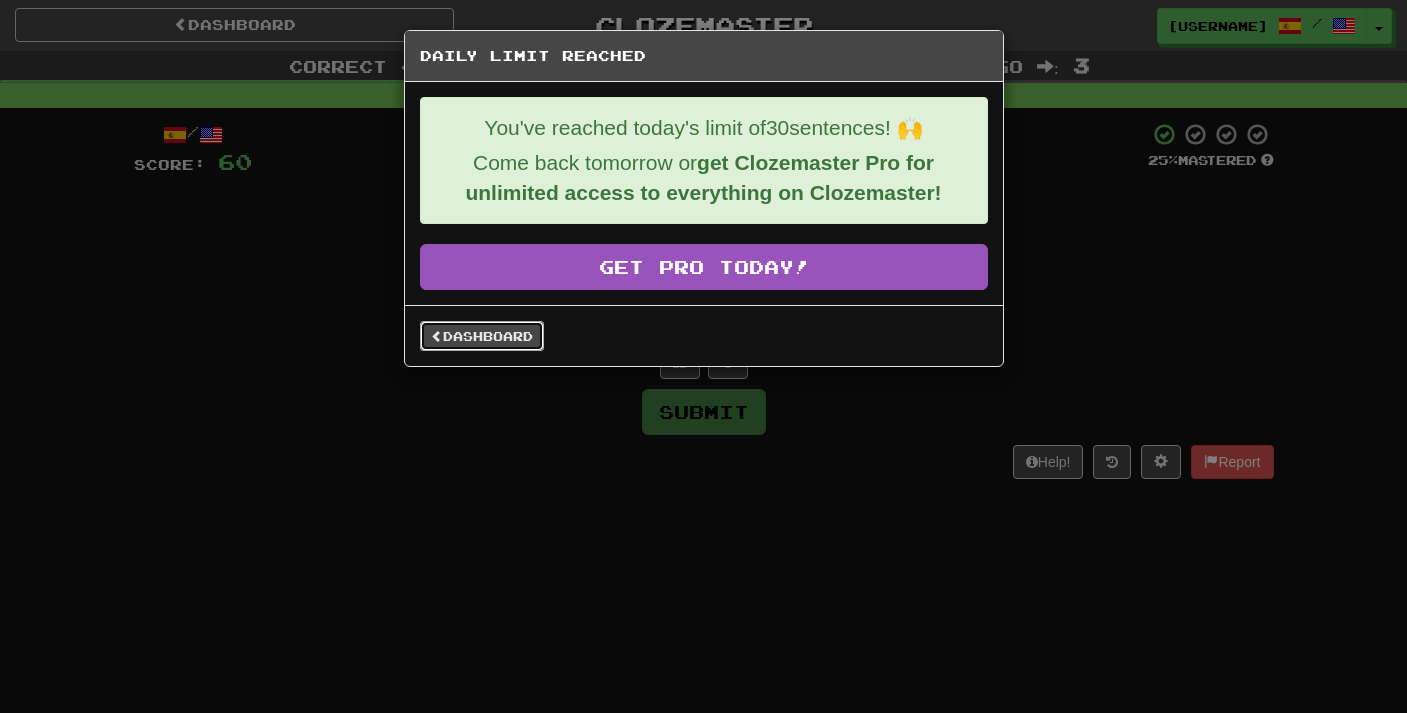 click on "Dashboard" at bounding box center (482, 336) 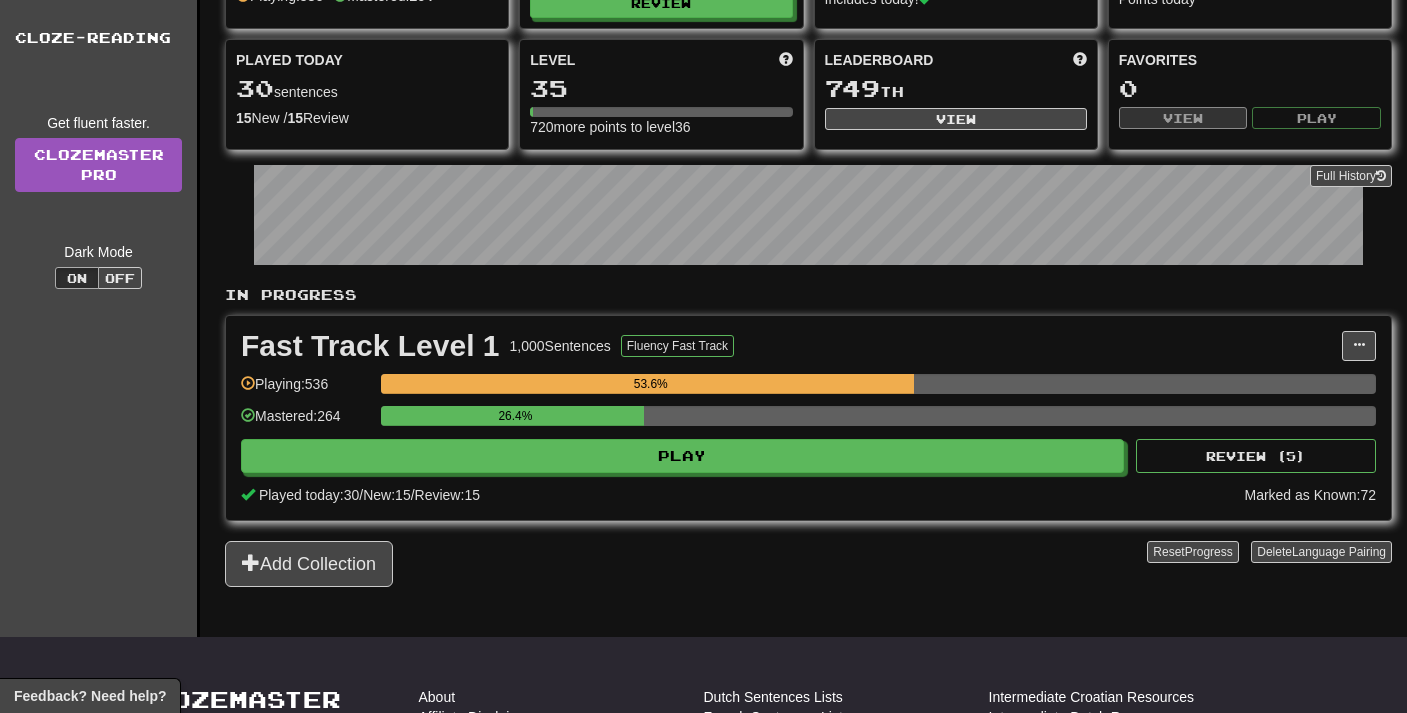 scroll, scrollTop: 0, scrollLeft: 0, axis: both 